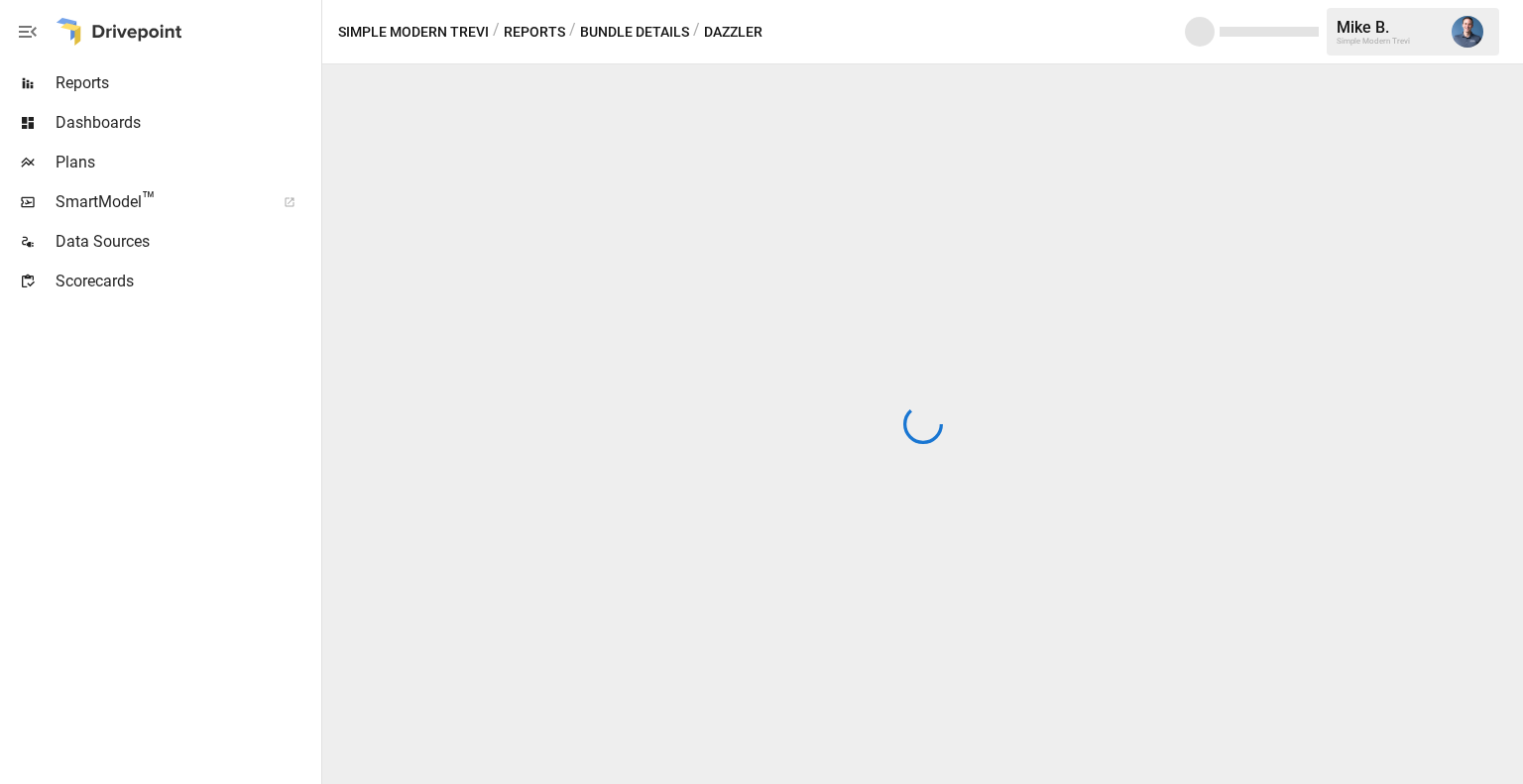 scroll, scrollTop: 0, scrollLeft: 0, axis: both 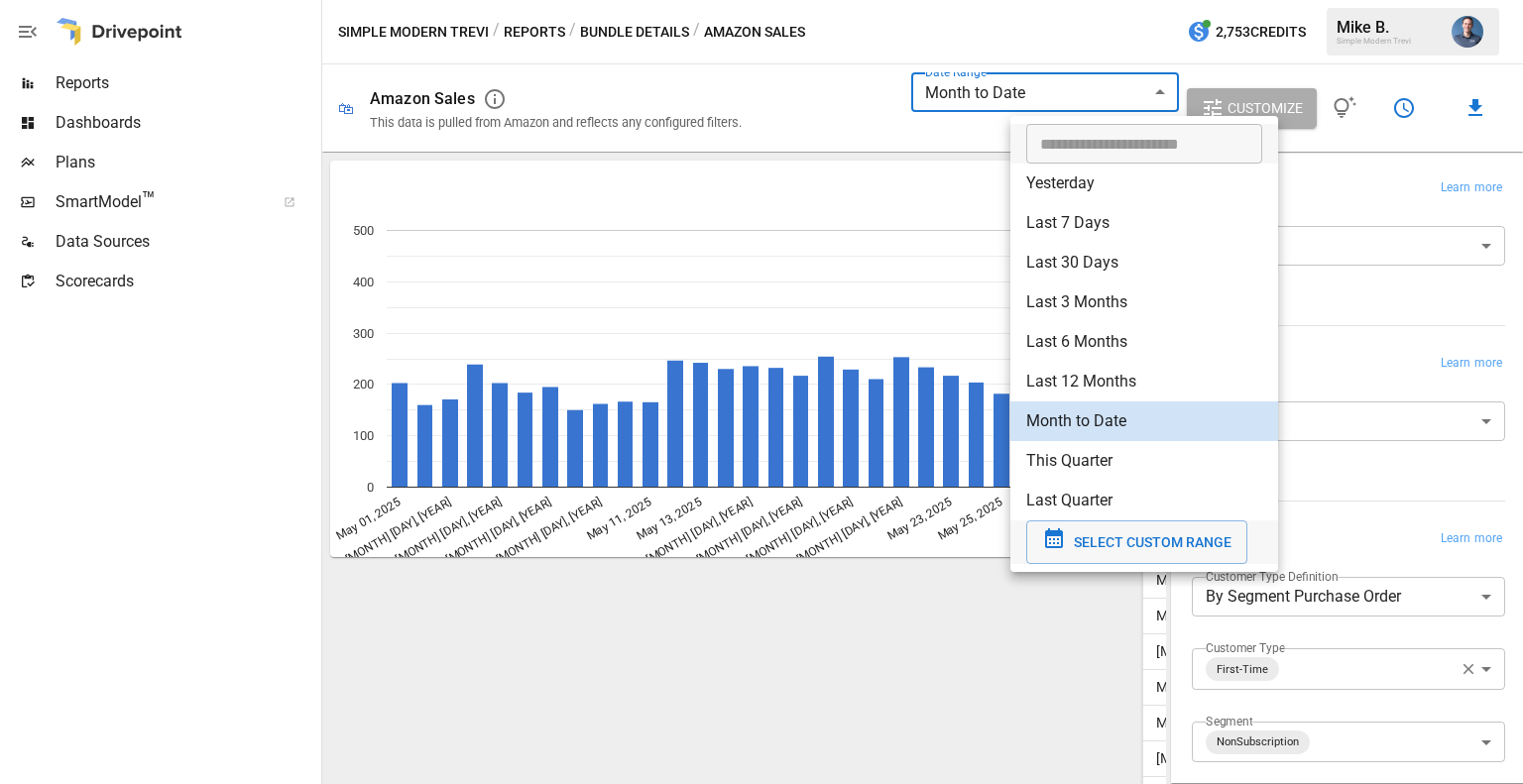 click on "**********" at bounding box center [762, 0] 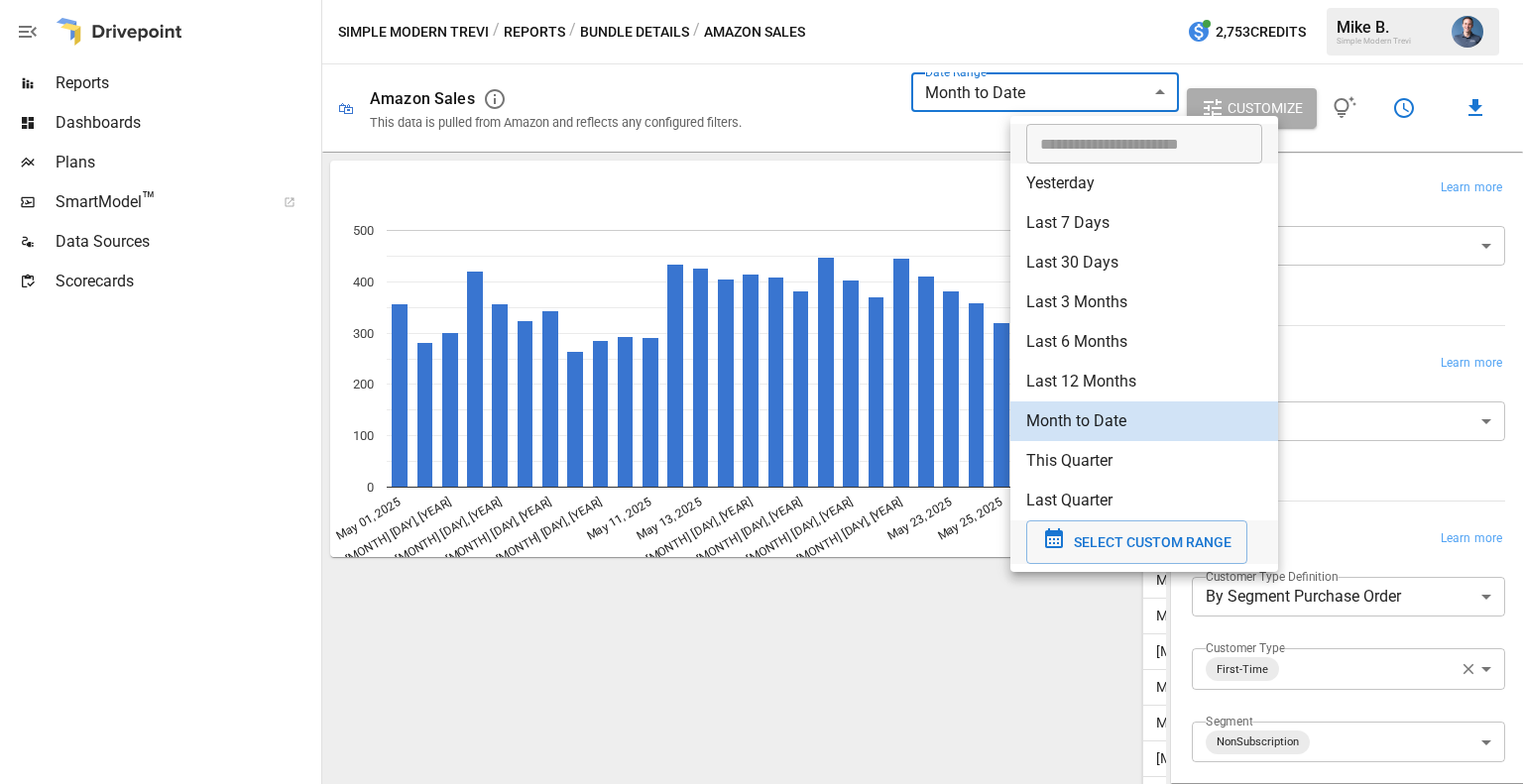 click on "Last 7 Days" at bounding box center (1144, 223) 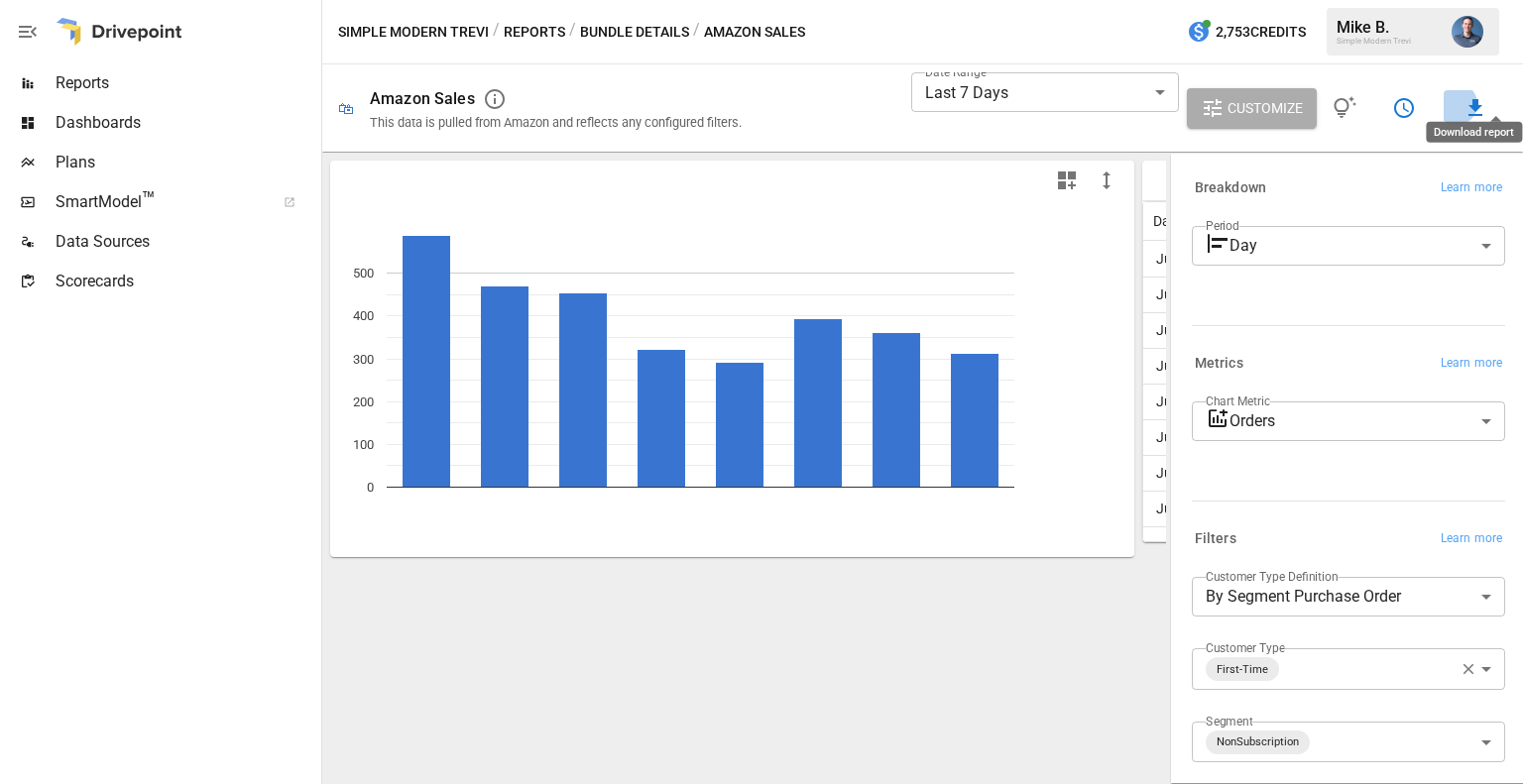 click at bounding box center (1475, 108) 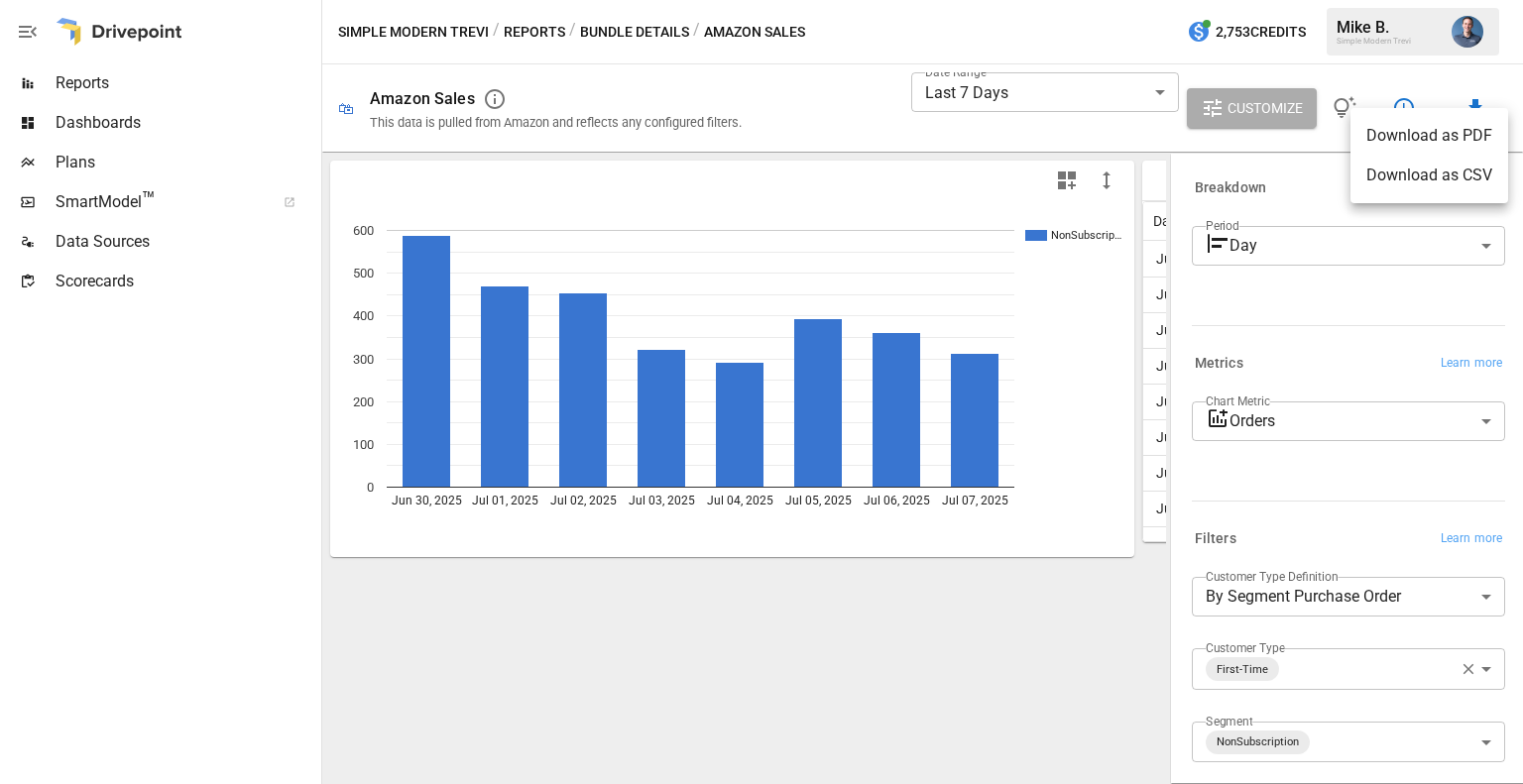 click on "Download as CSV" at bounding box center [1429, 175] 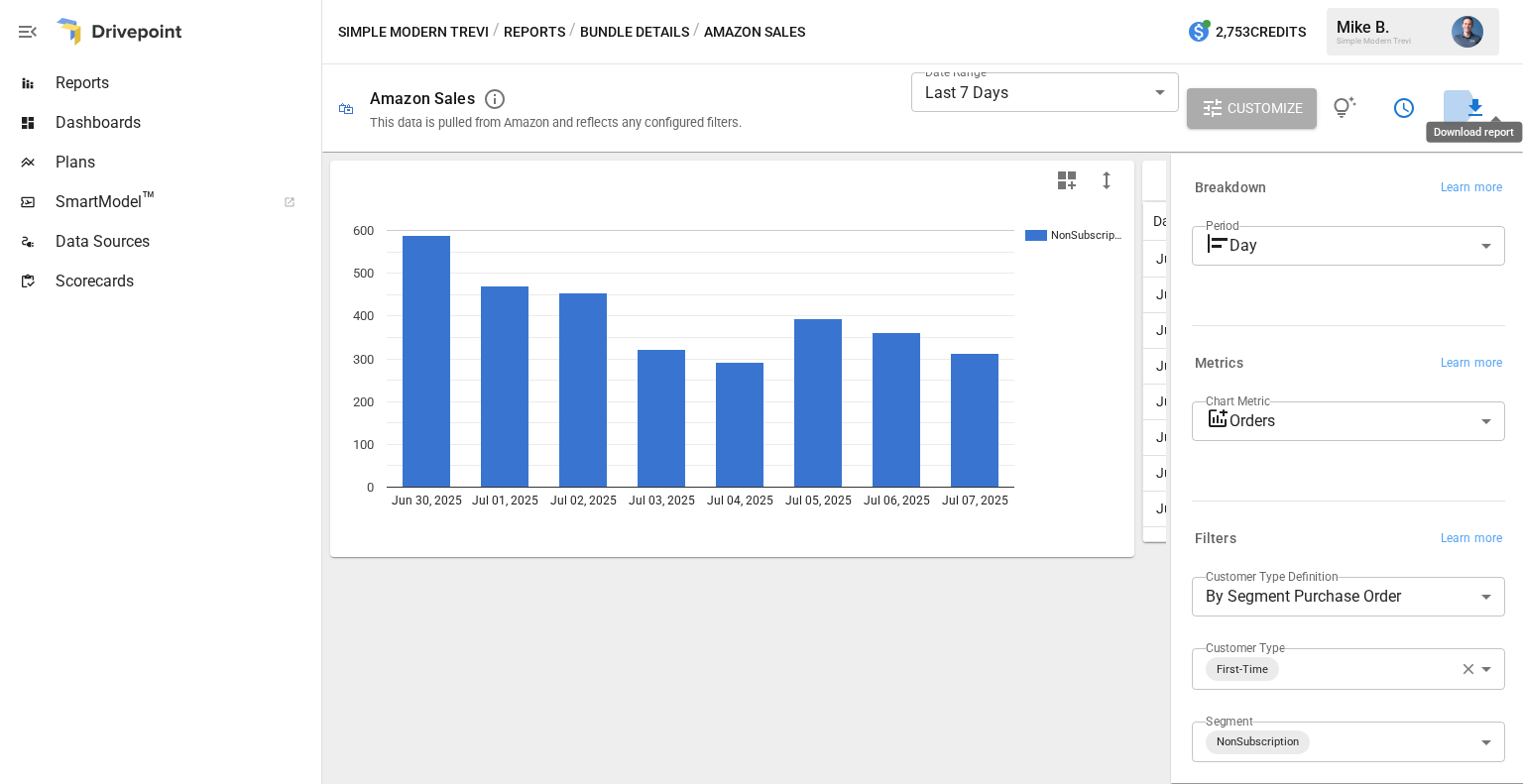 click at bounding box center (1475, 108) 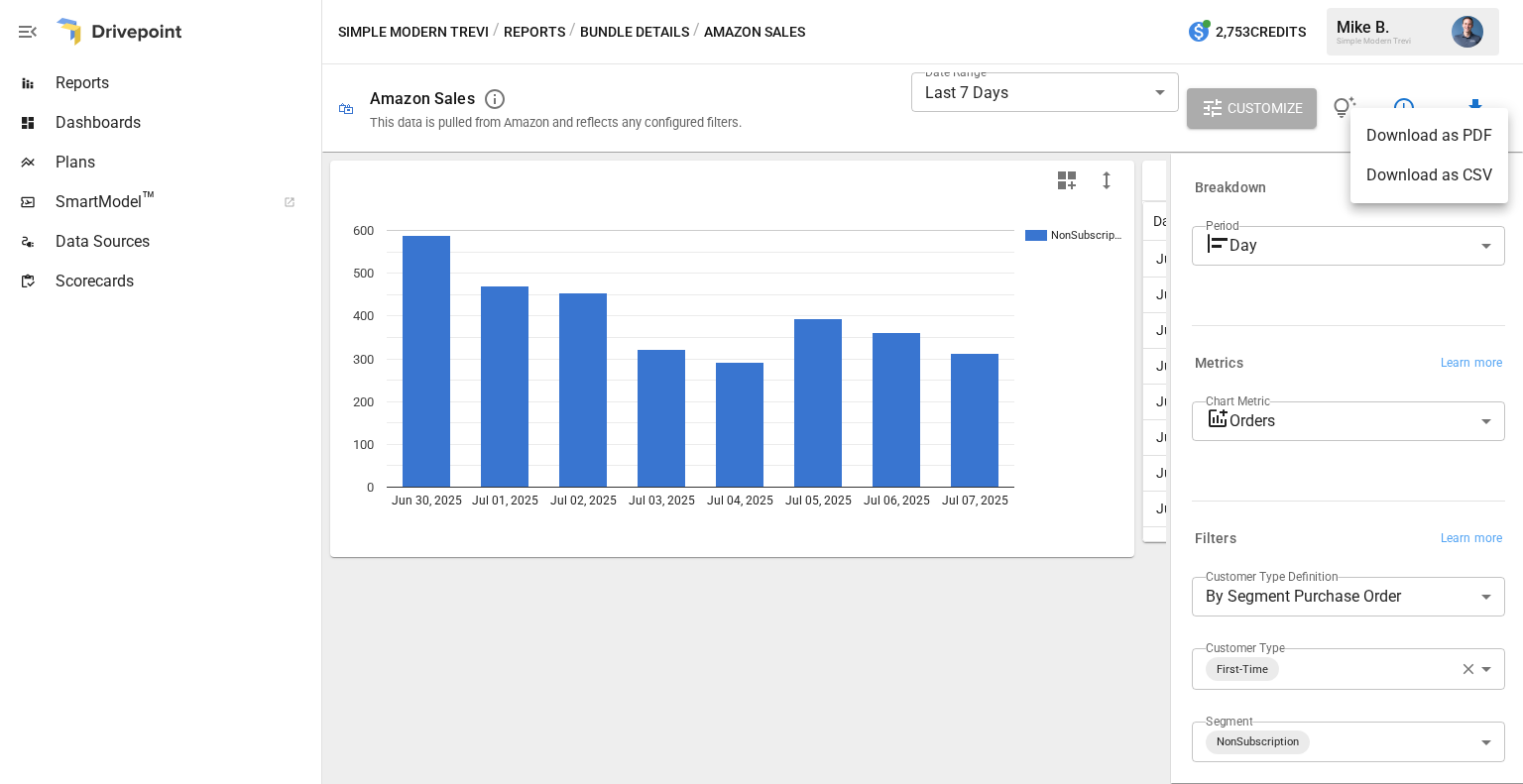click on "Download as CSV" at bounding box center [1429, 175] 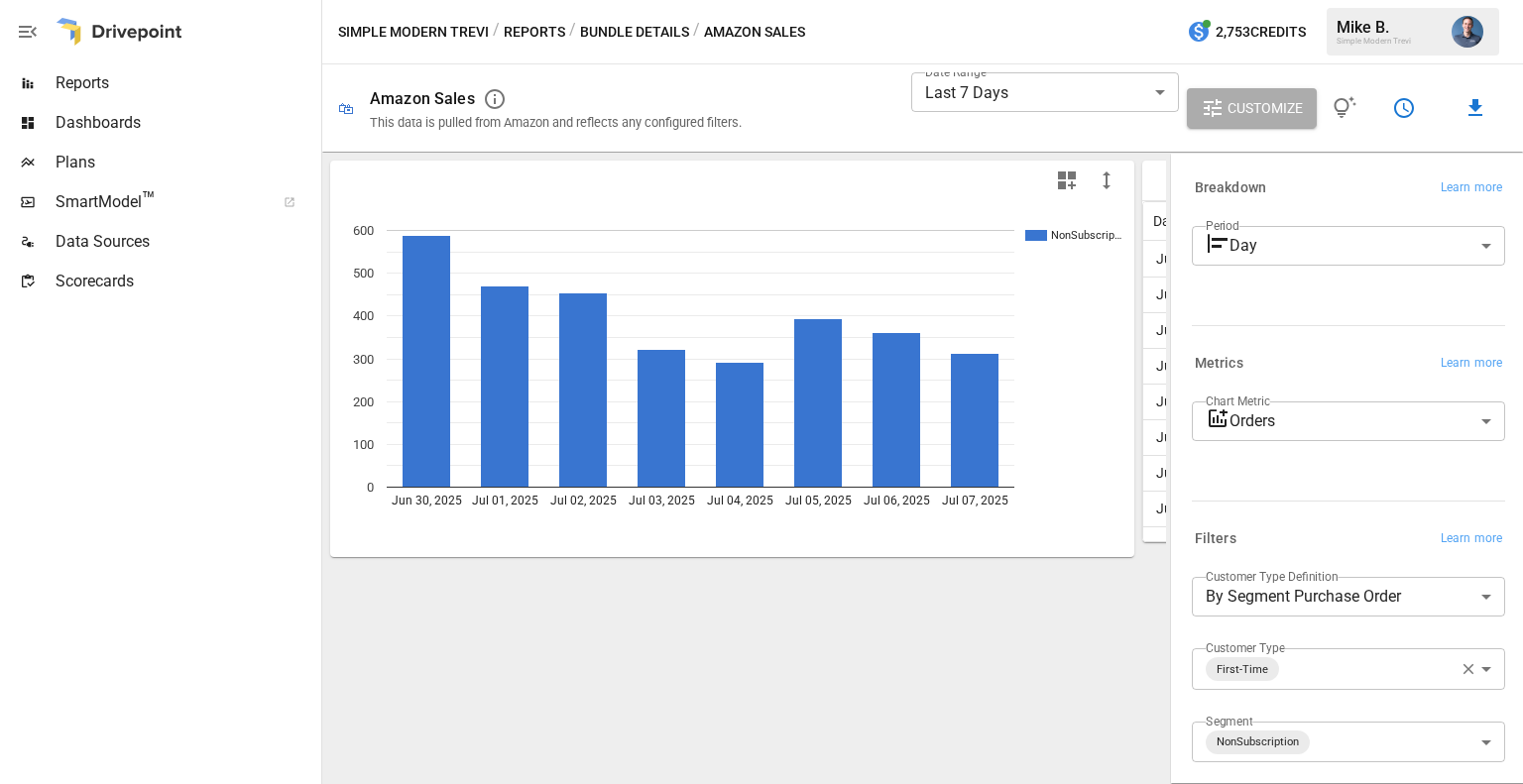 click on "**********" at bounding box center (762, 0) 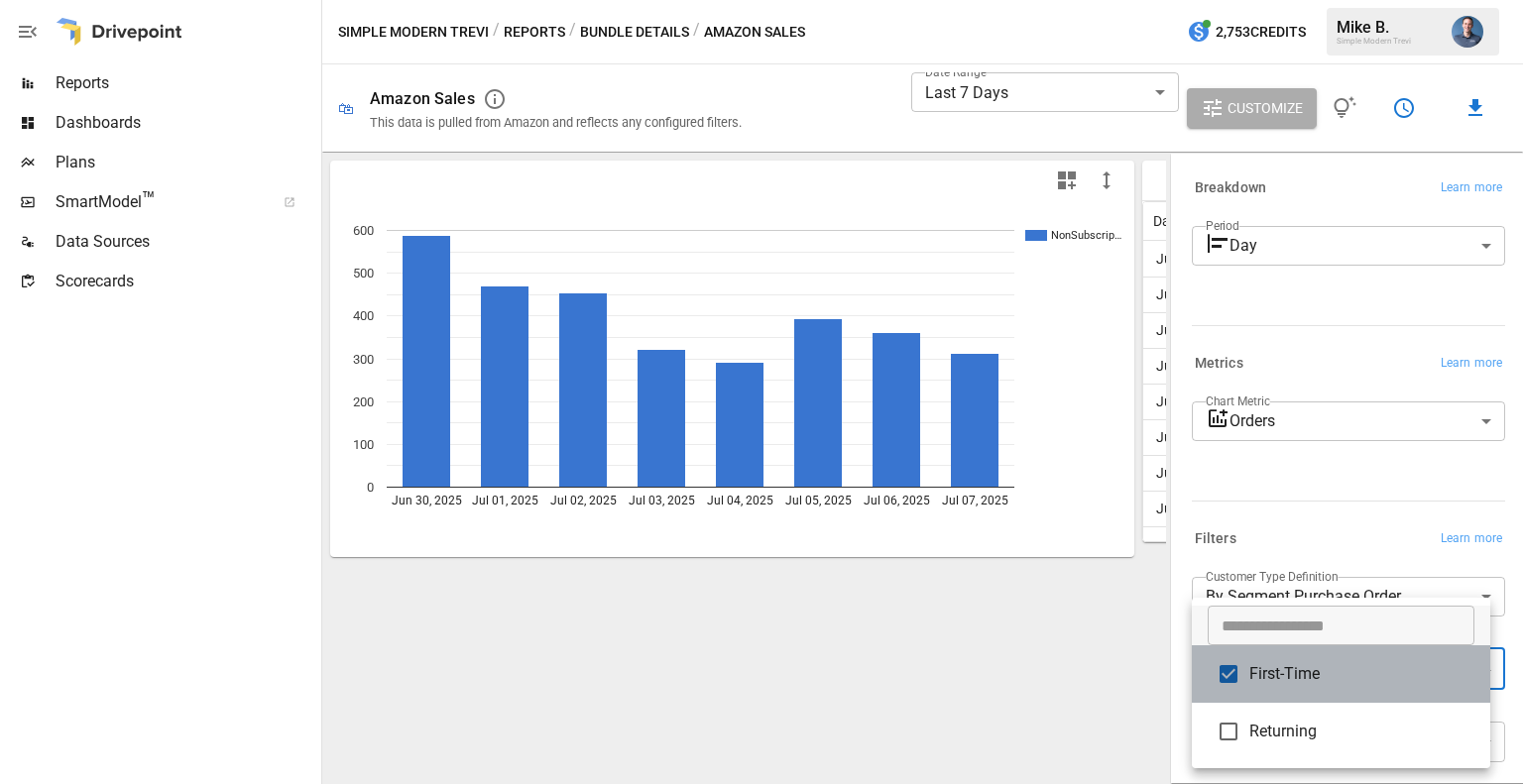 click on "First-Time" at bounding box center [1361, 674] 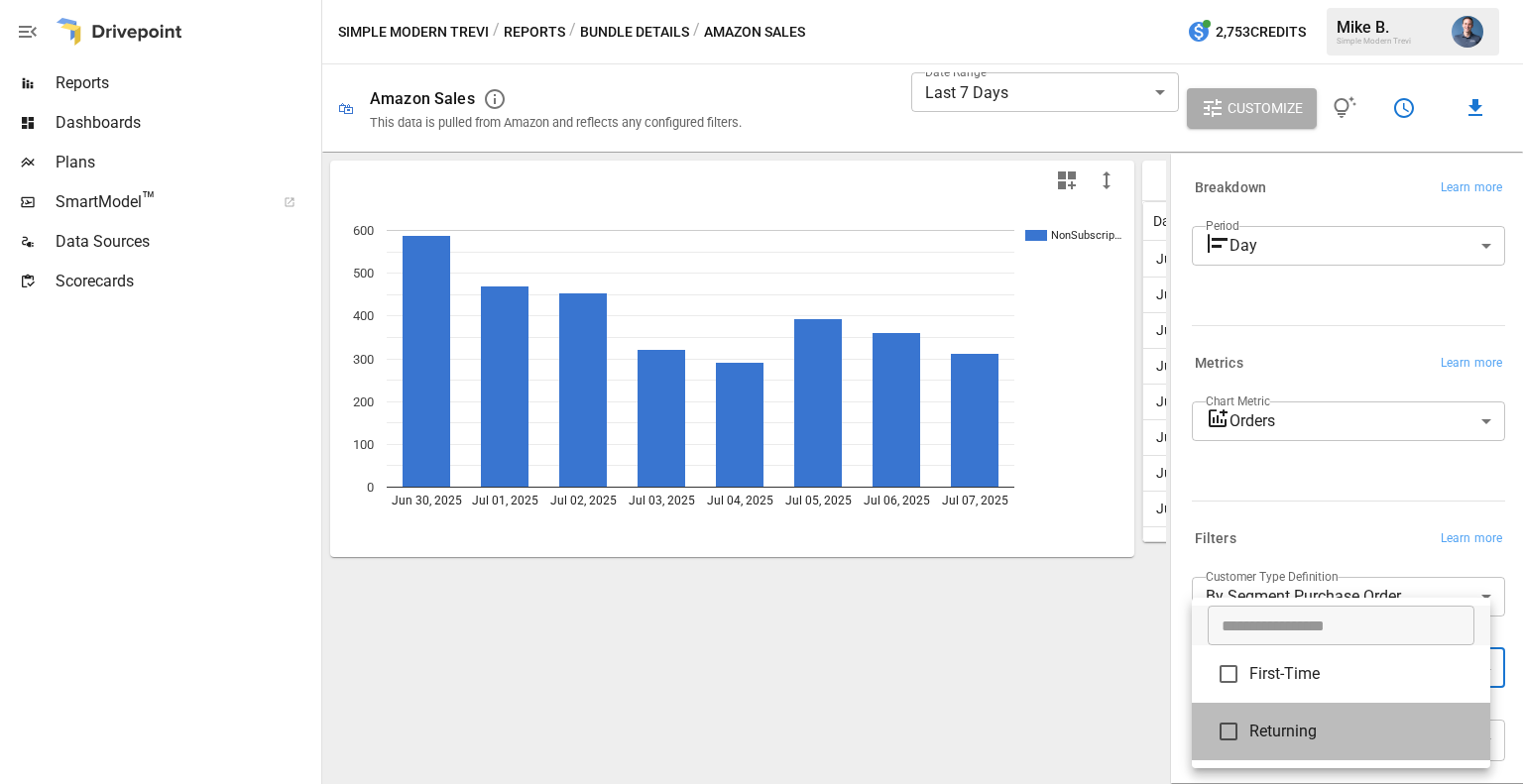 click on "Returning" at bounding box center [1361, 674] 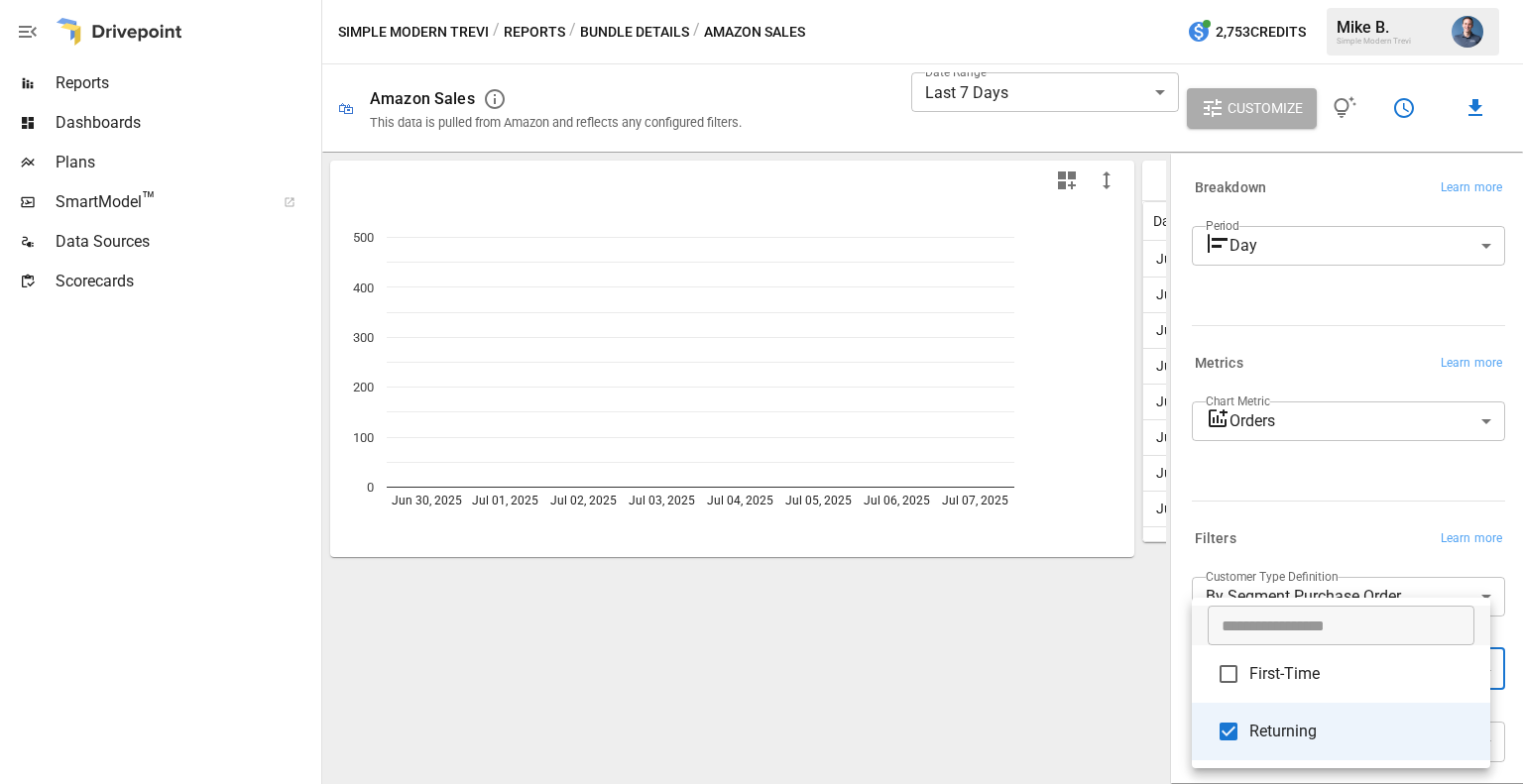 click at bounding box center (762, 392) 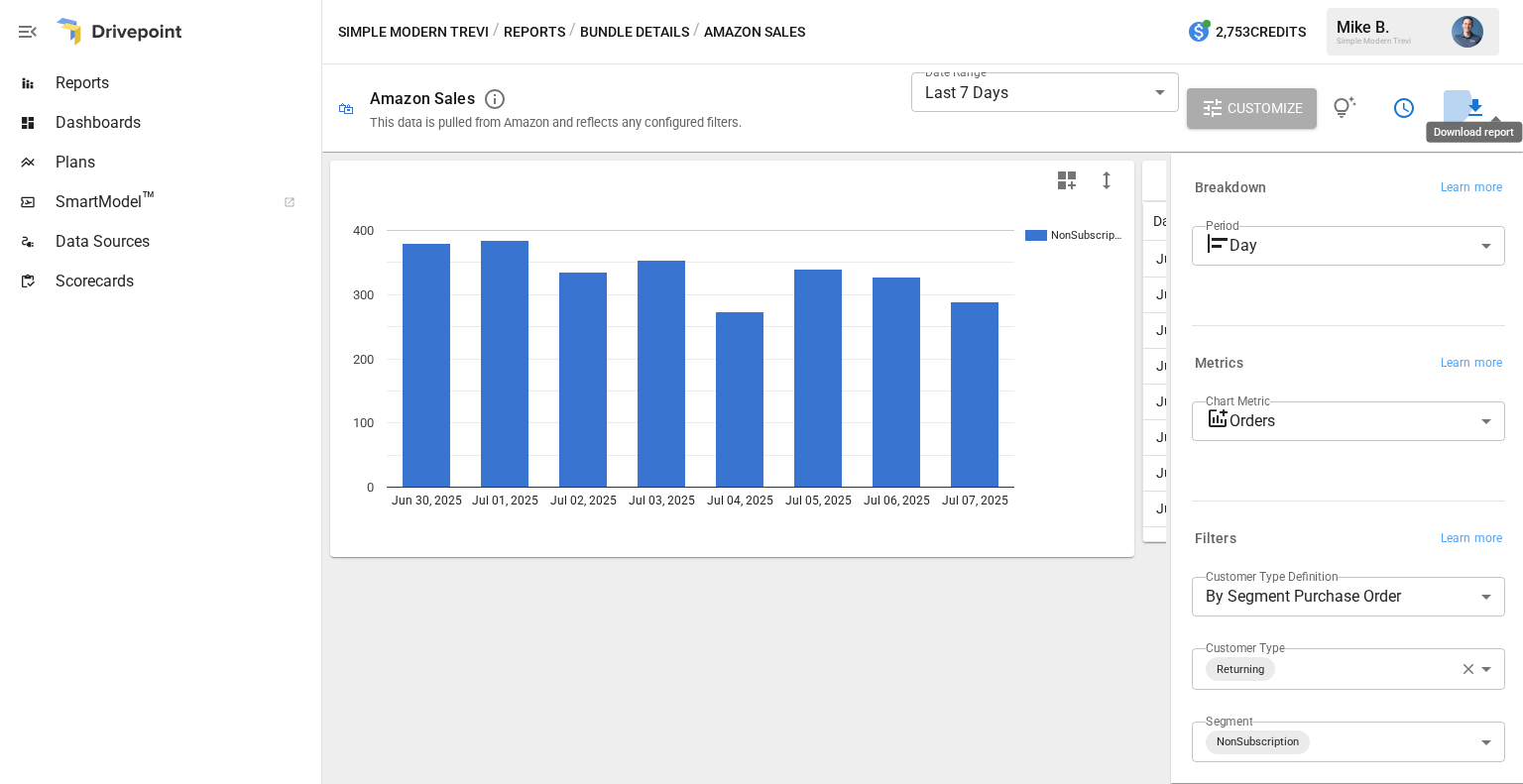 click at bounding box center [1475, 108] 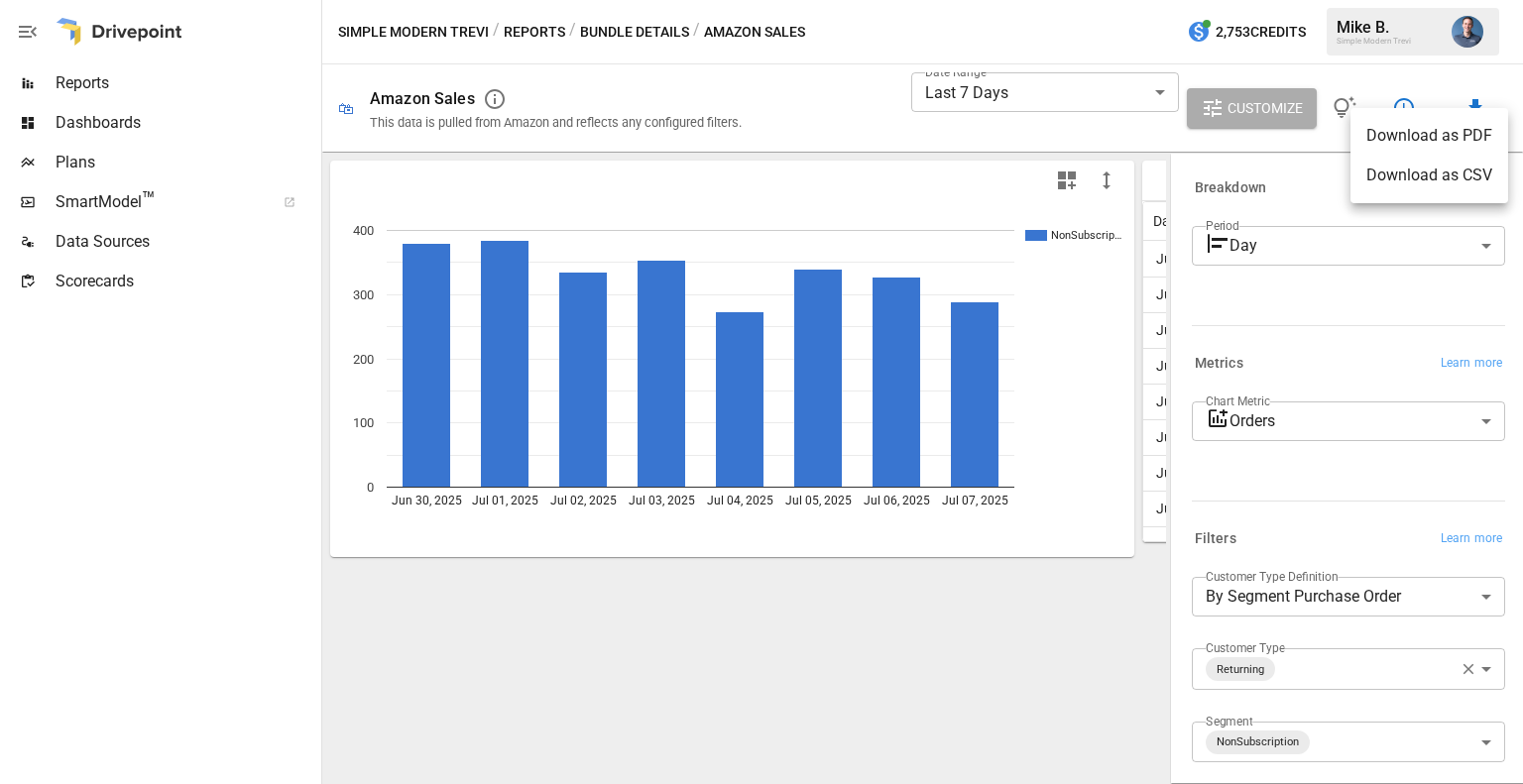 click on "Download as CSV" at bounding box center (1429, 175) 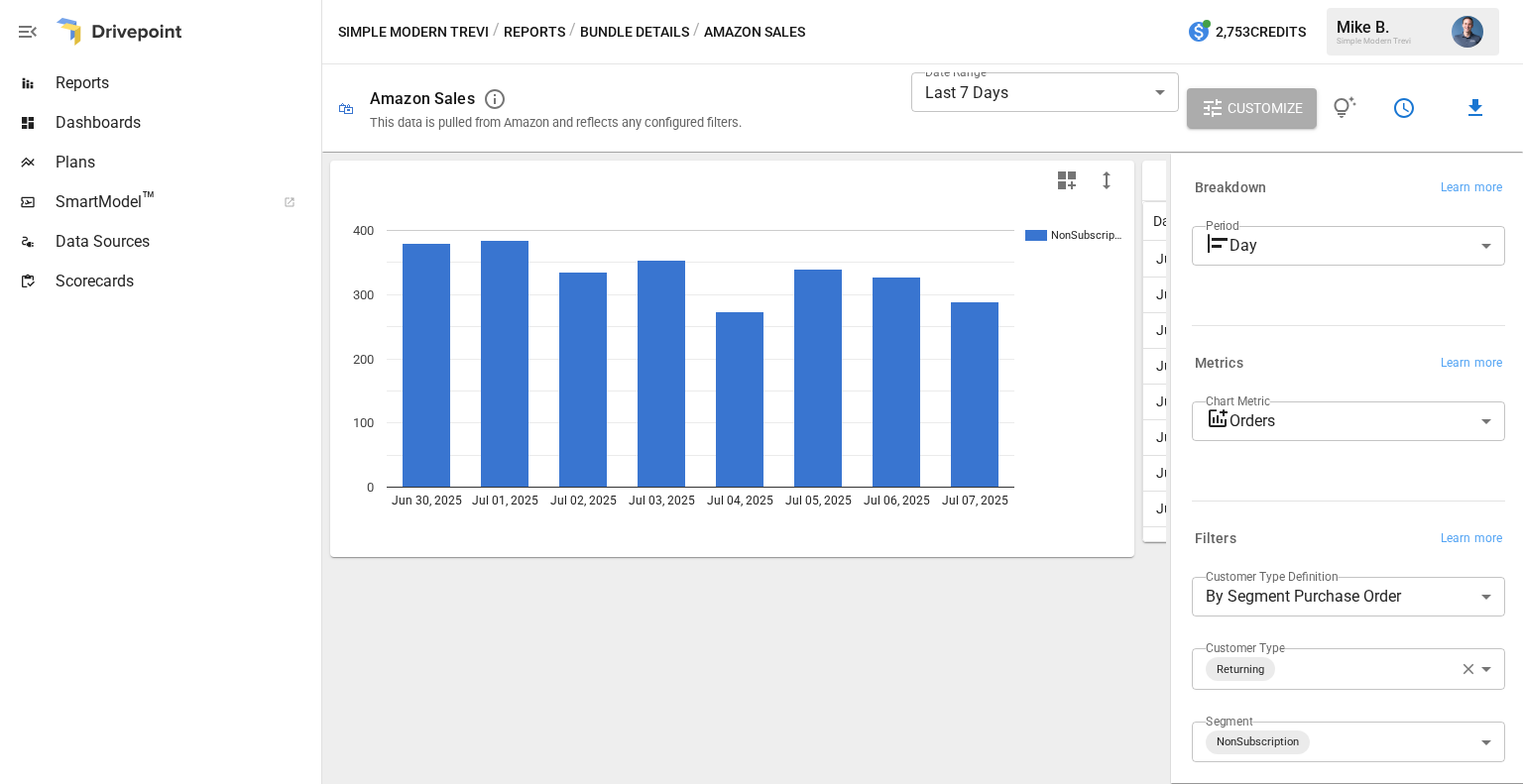click on "**********" at bounding box center (762, 0) 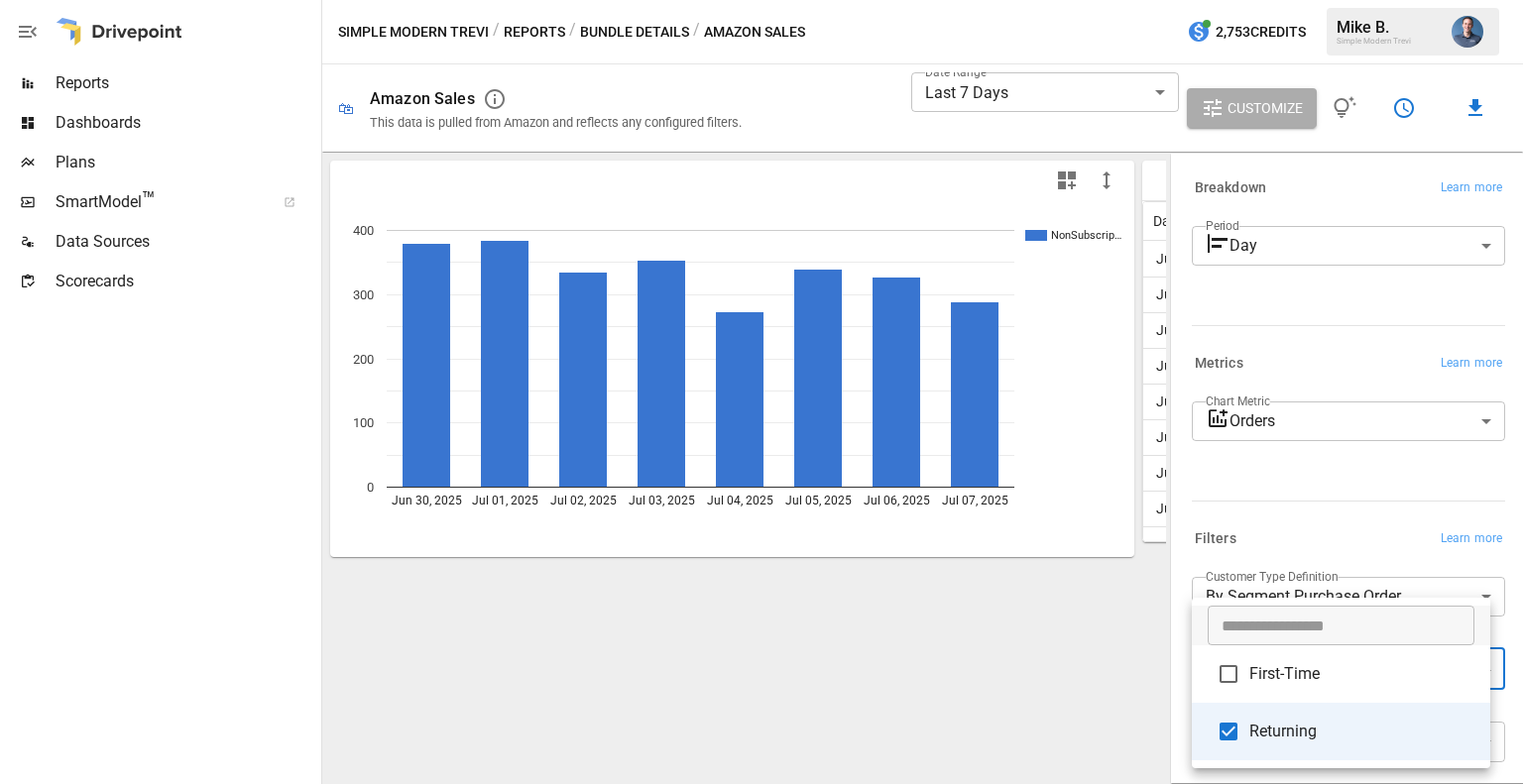 click on "First-Time" at bounding box center (1361, 674) 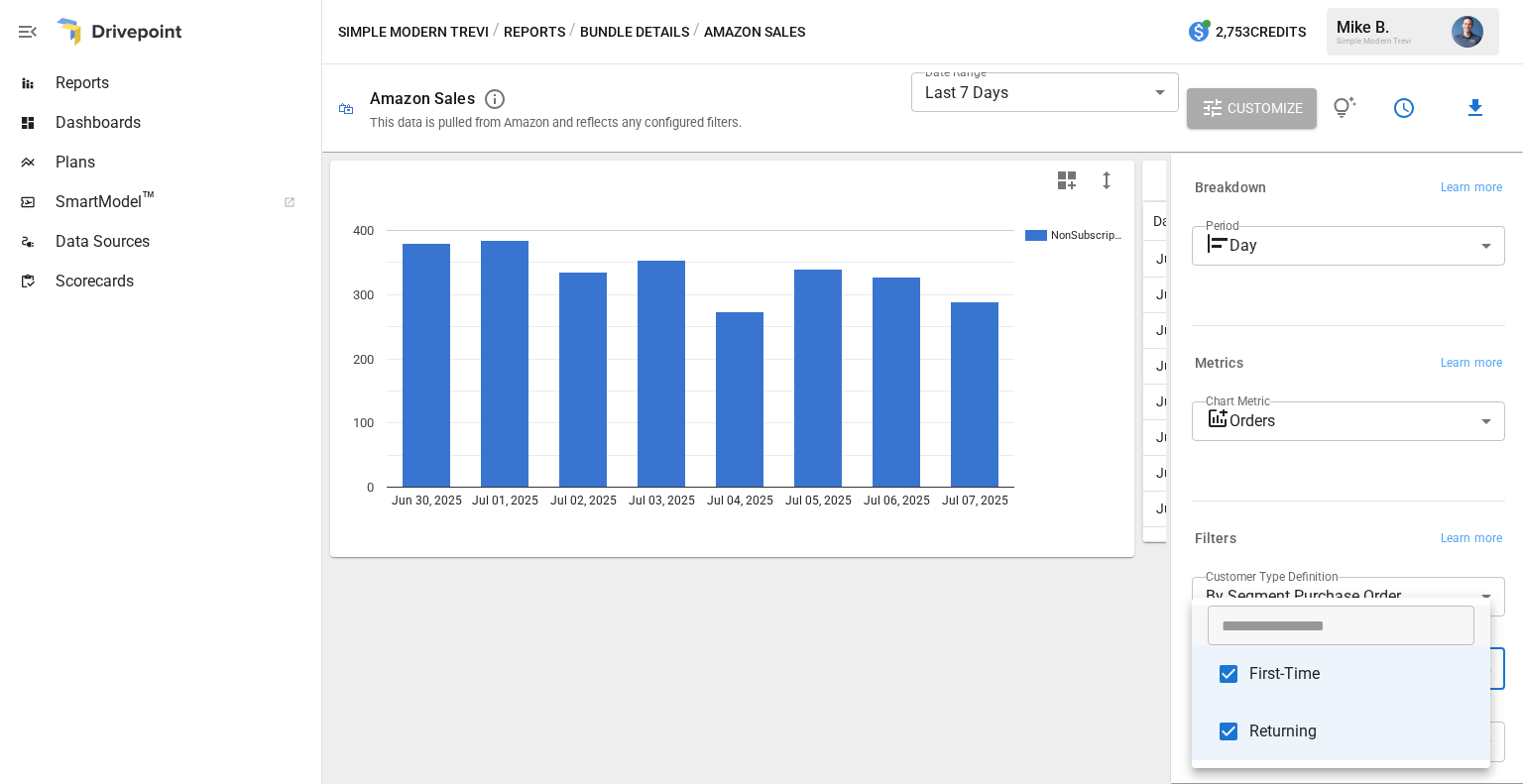 click on "Returning" at bounding box center (1361, 674) 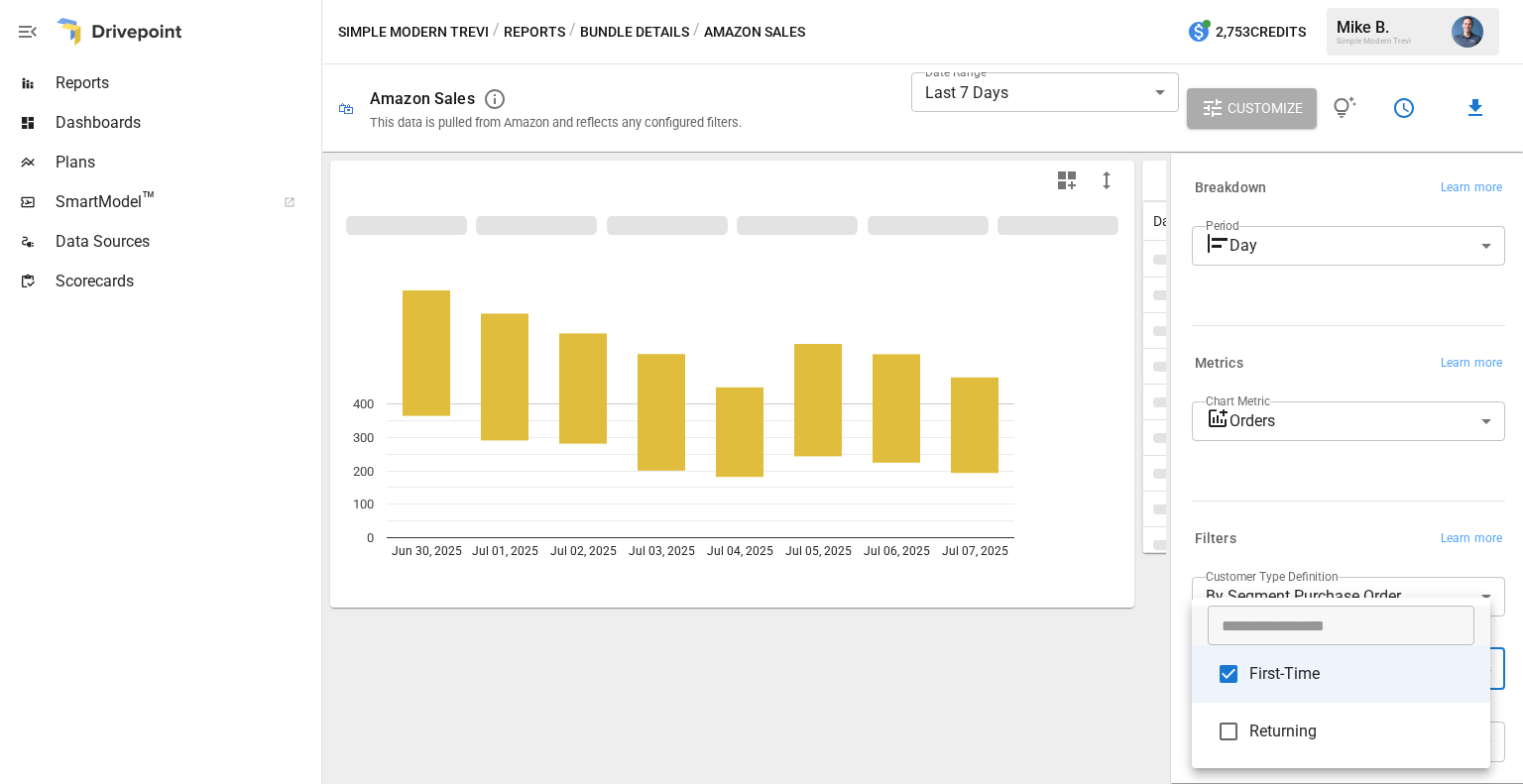 click at bounding box center [762, 392] 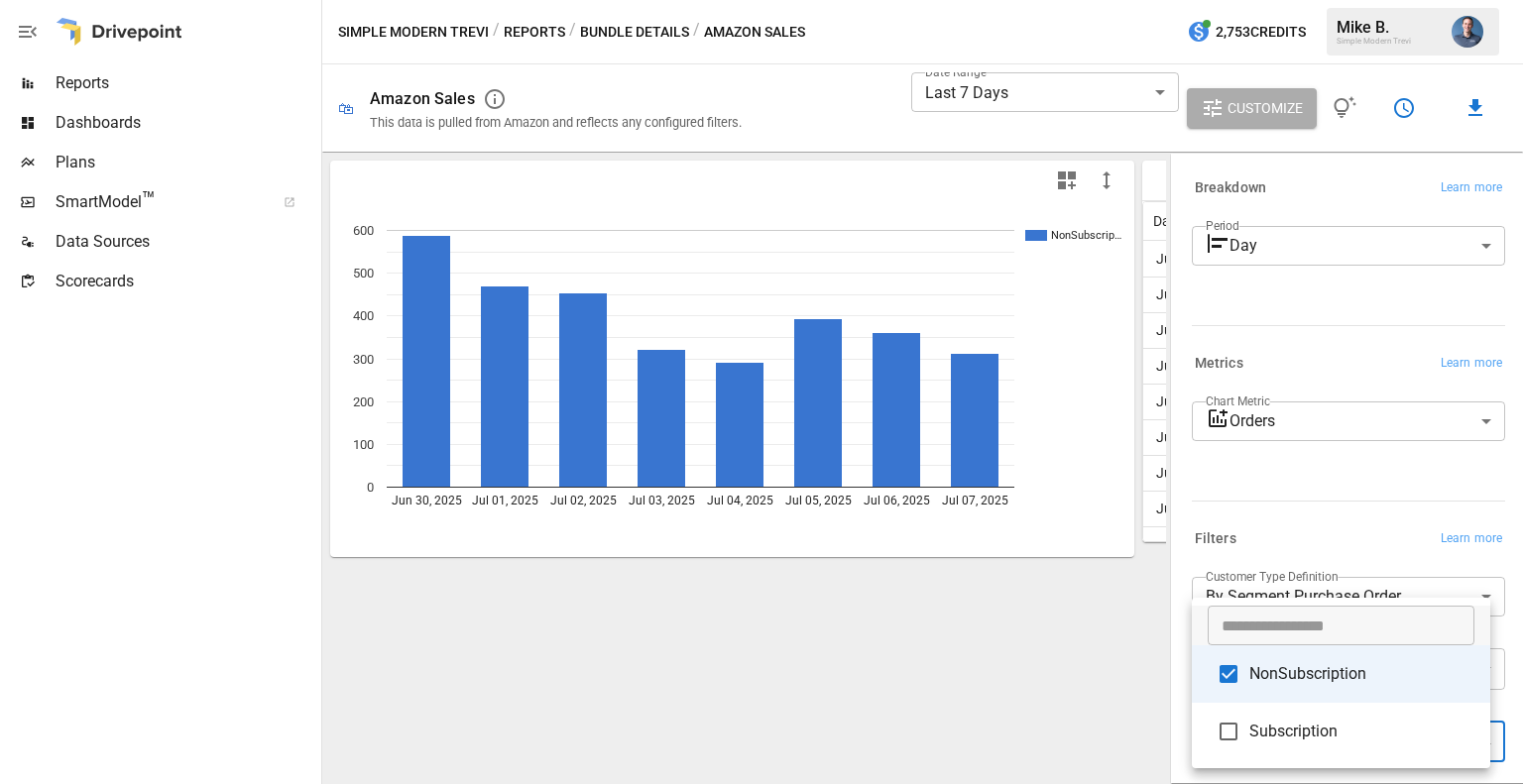 click on "**********" at bounding box center (762, 0) 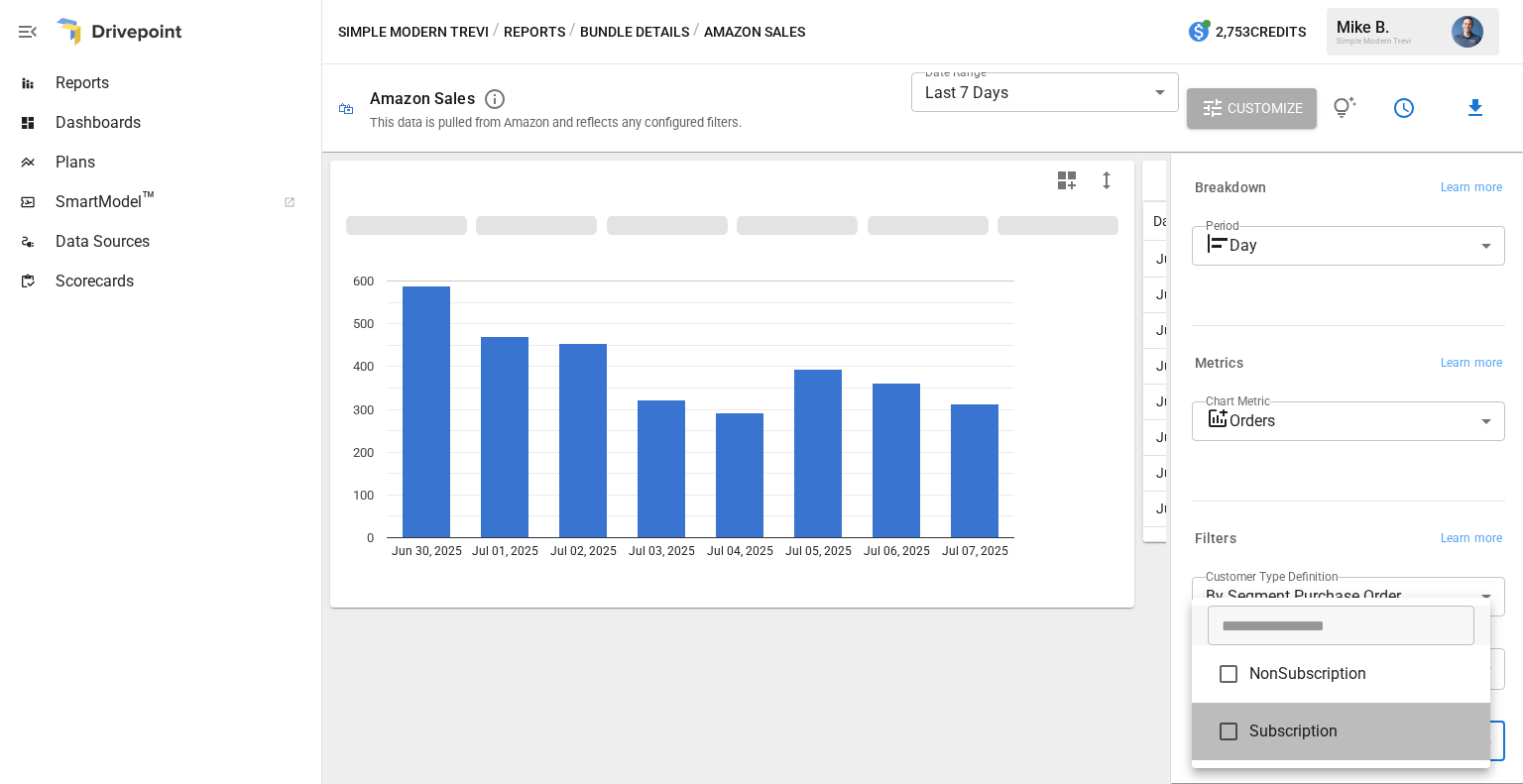 click on "Subscription" at bounding box center [1361, 674] 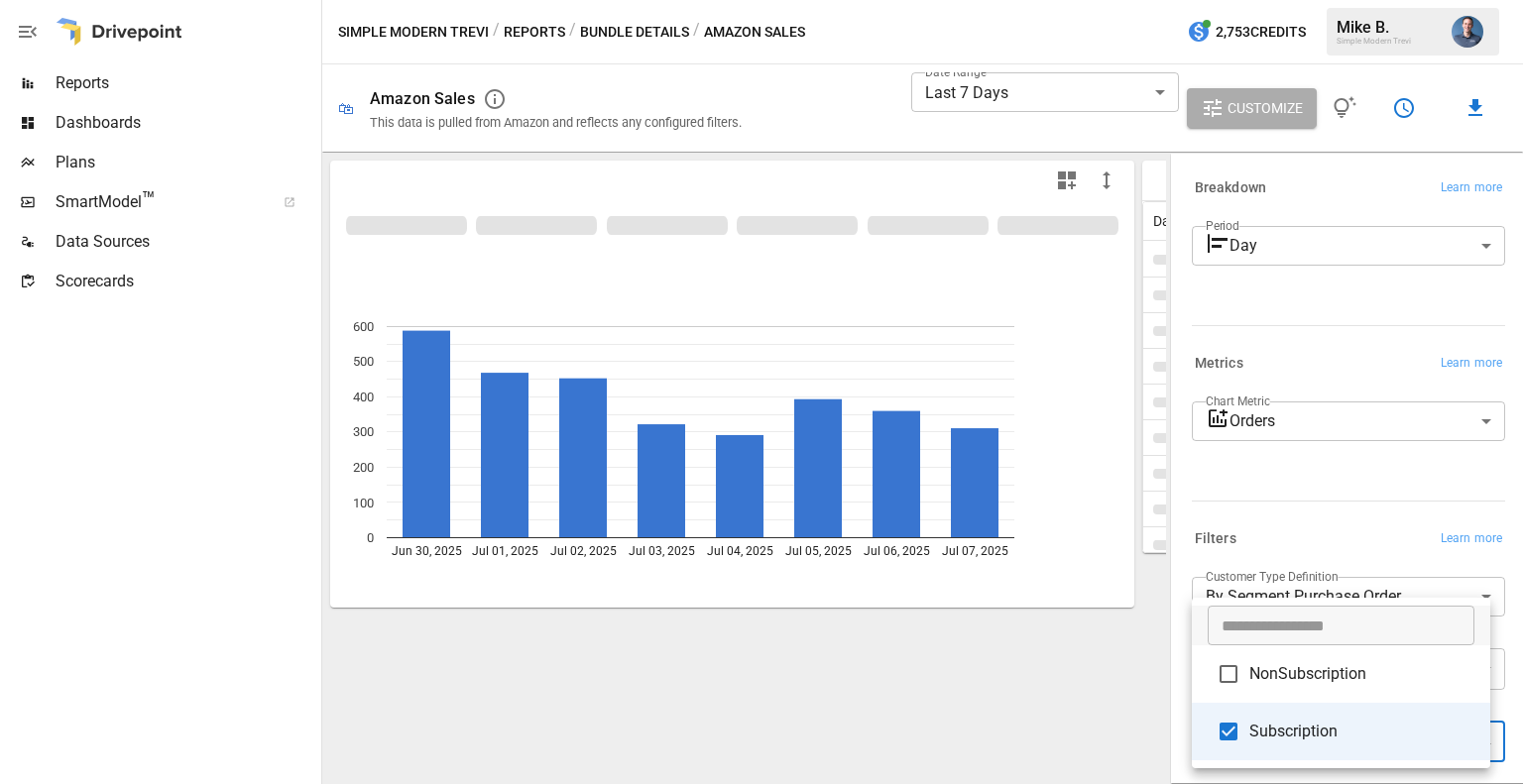 click at bounding box center [762, 392] 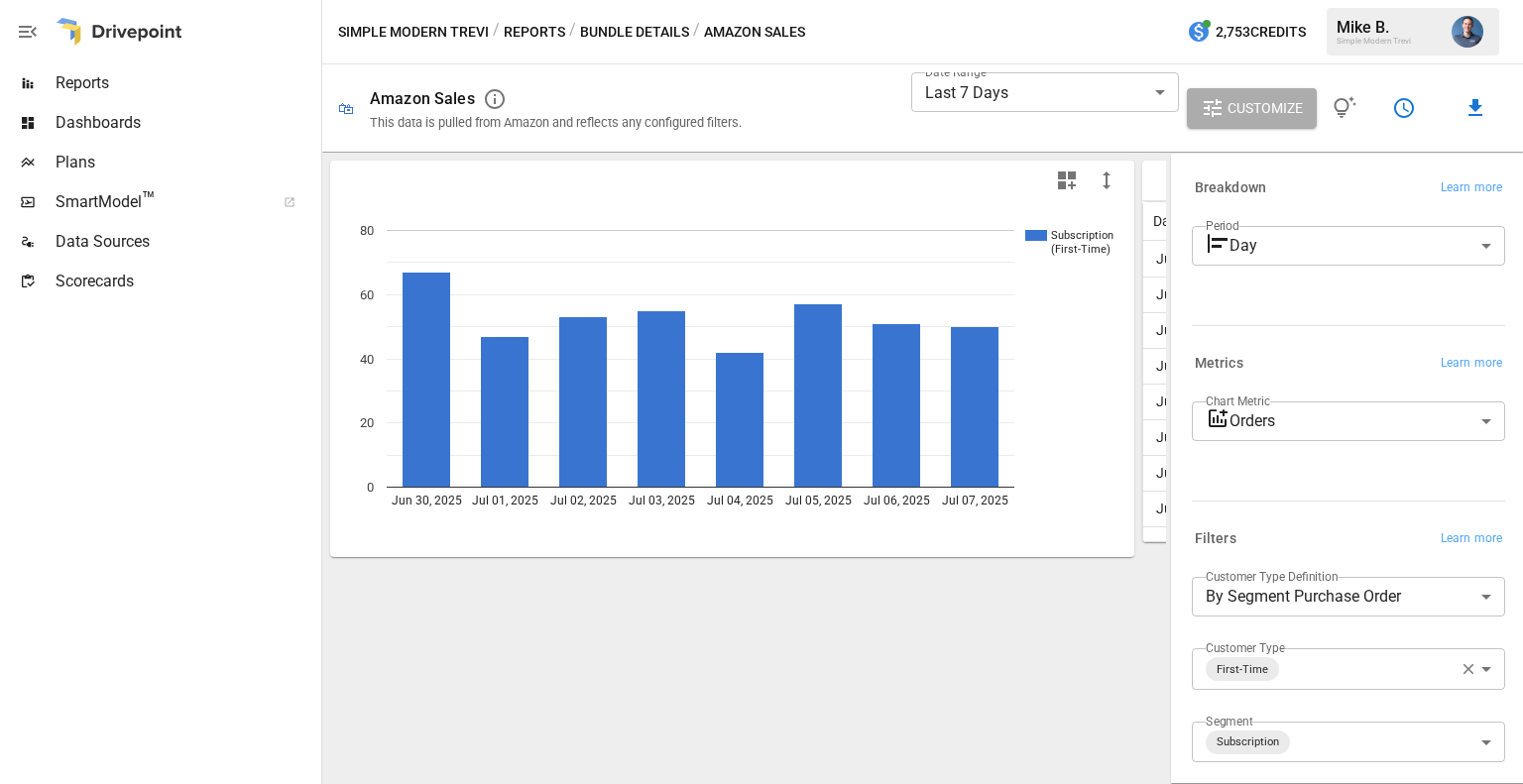 click on "**********" at bounding box center (1345, 601) 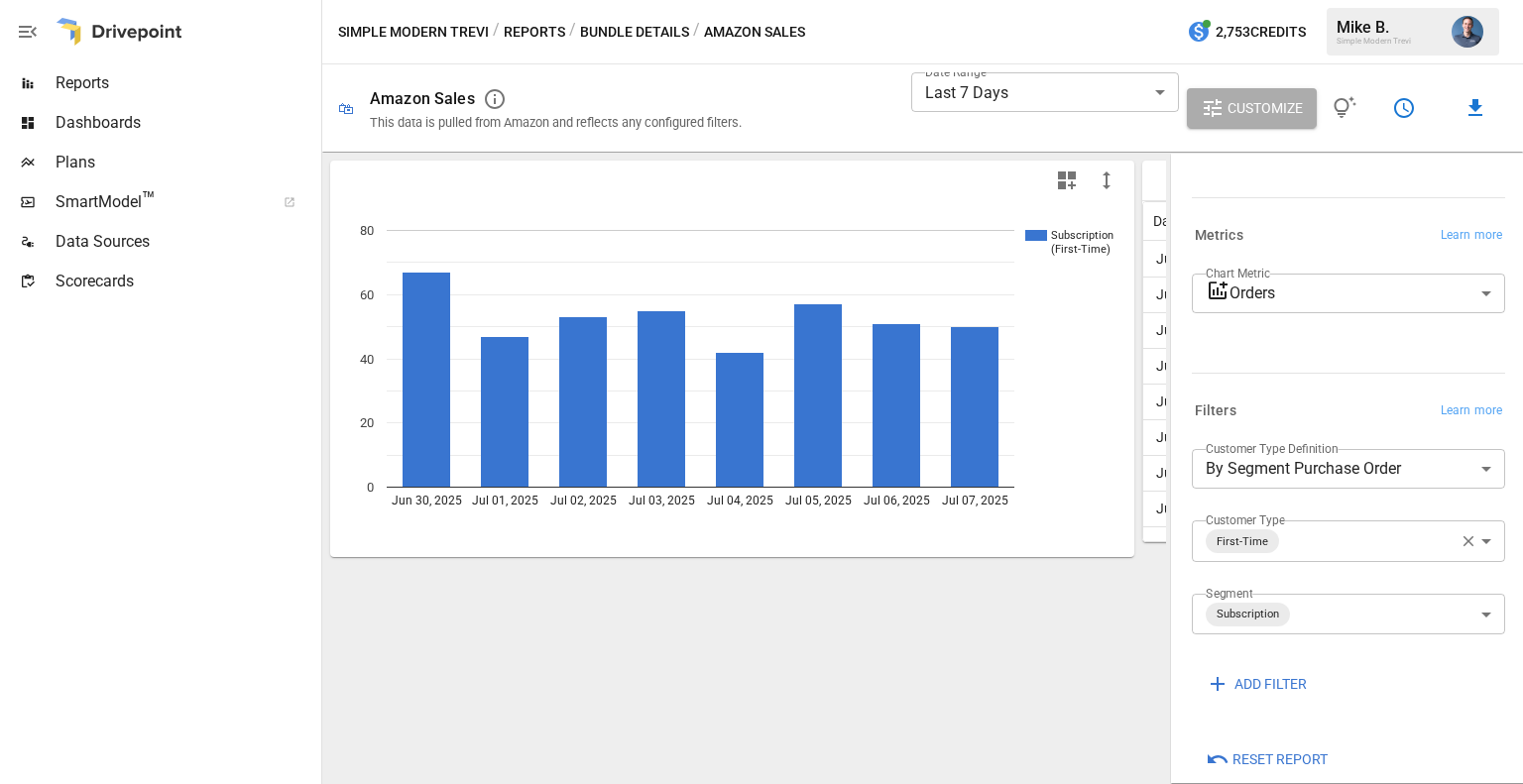 click on "ADD FILTER" at bounding box center [1256, 684] 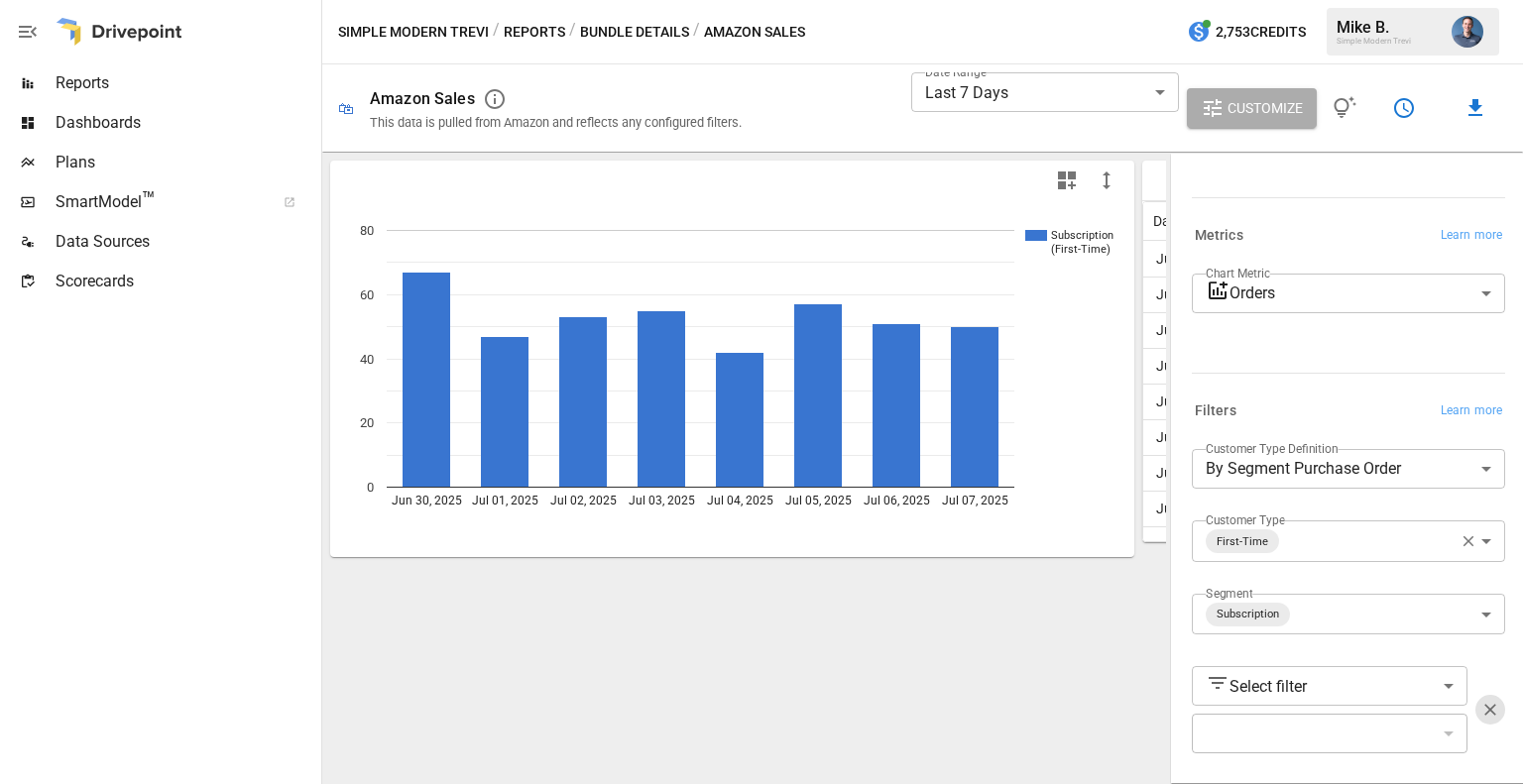 click on "**********" at bounding box center [762, 0] 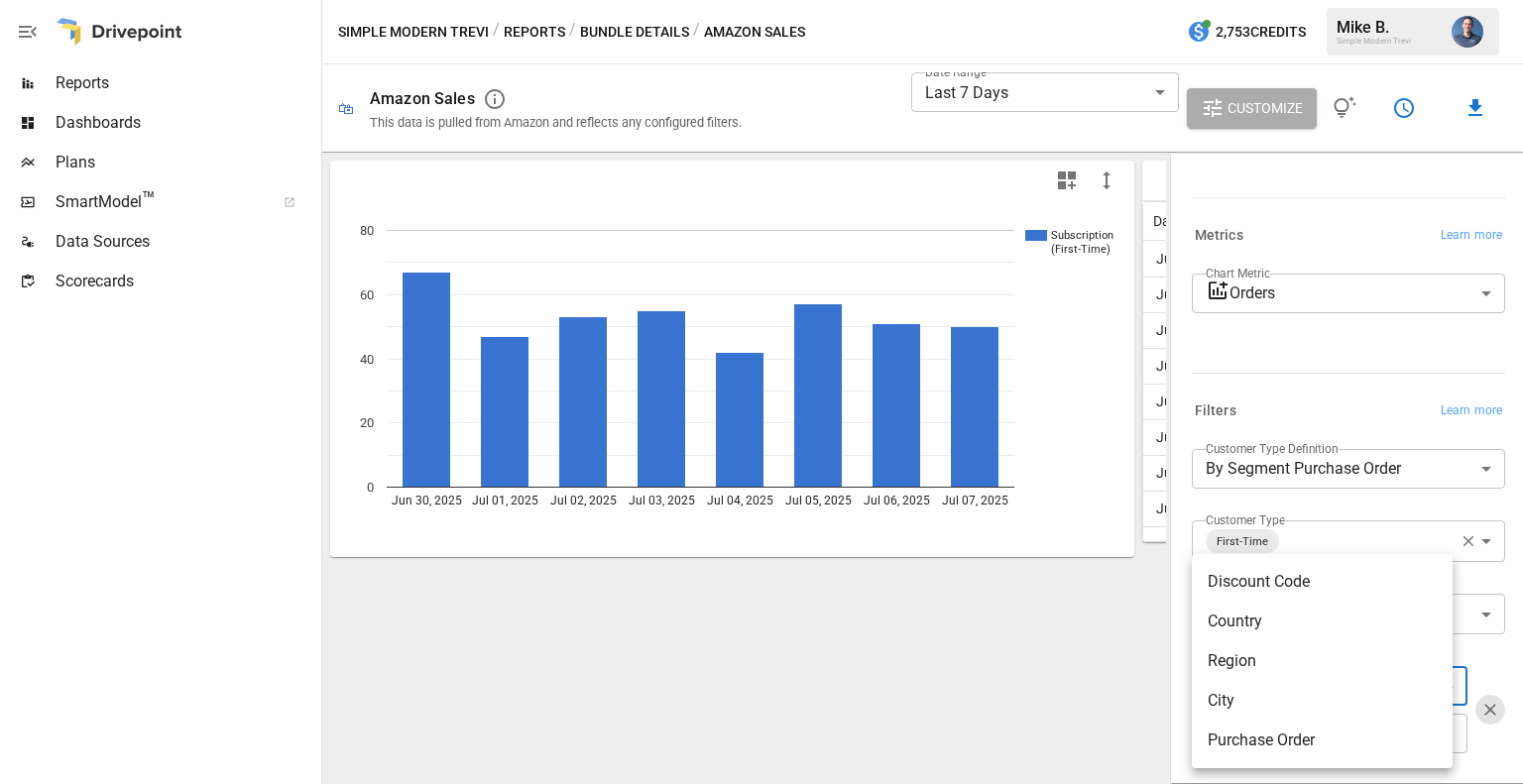 click on "Purchase Order" at bounding box center [1322, 740] 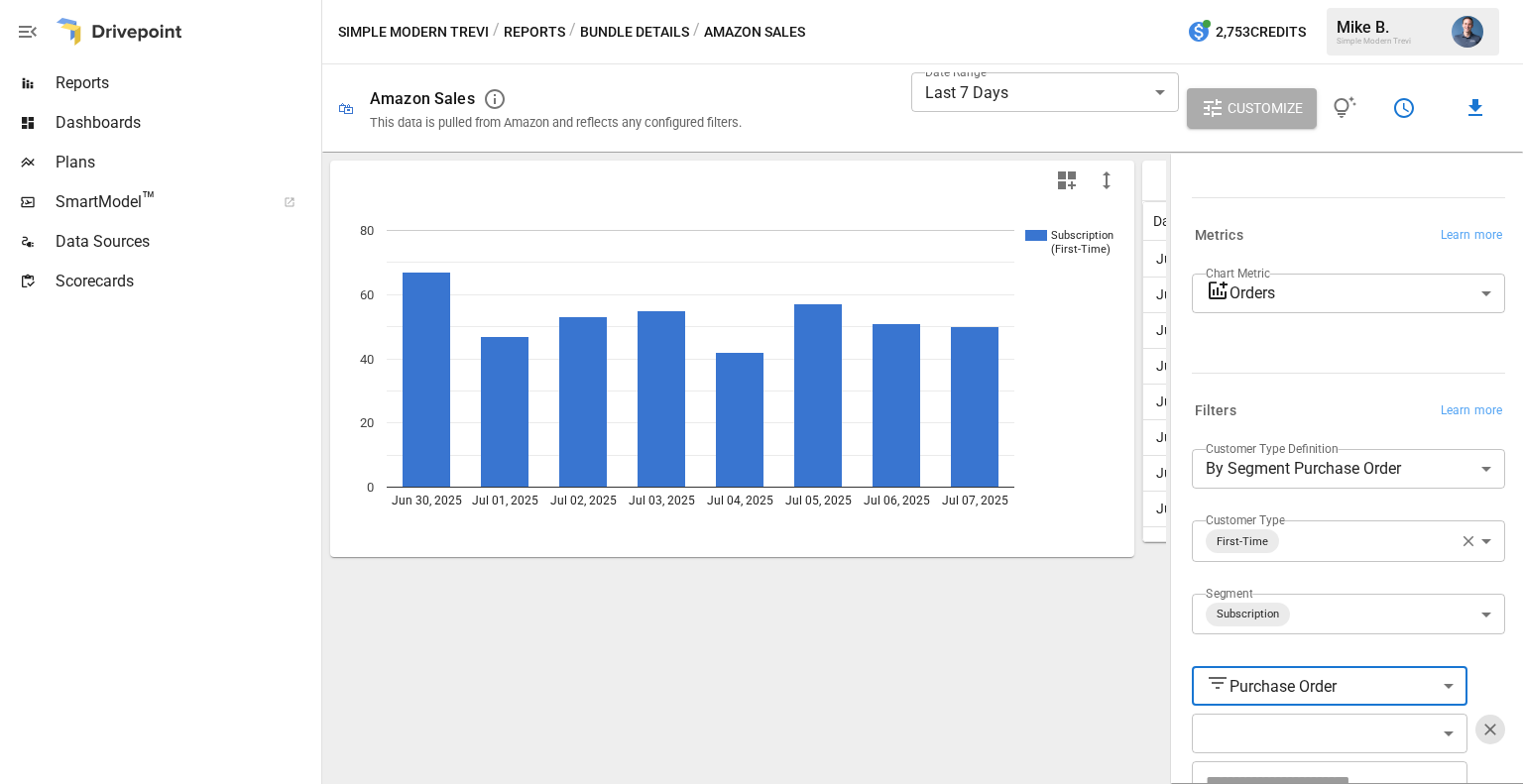 click on "**********" at bounding box center (762, 0) 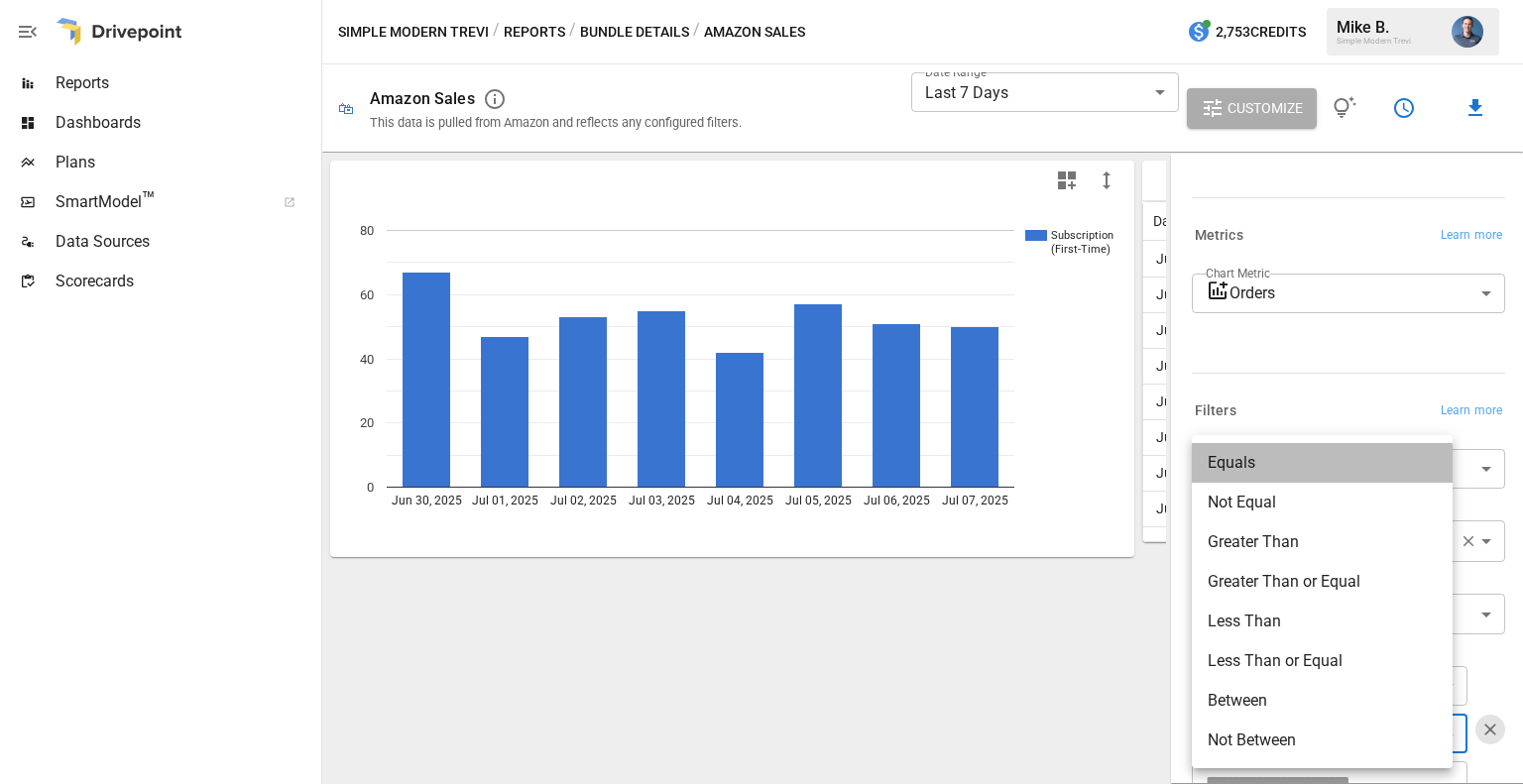 click on "Equals" at bounding box center (1322, 463) 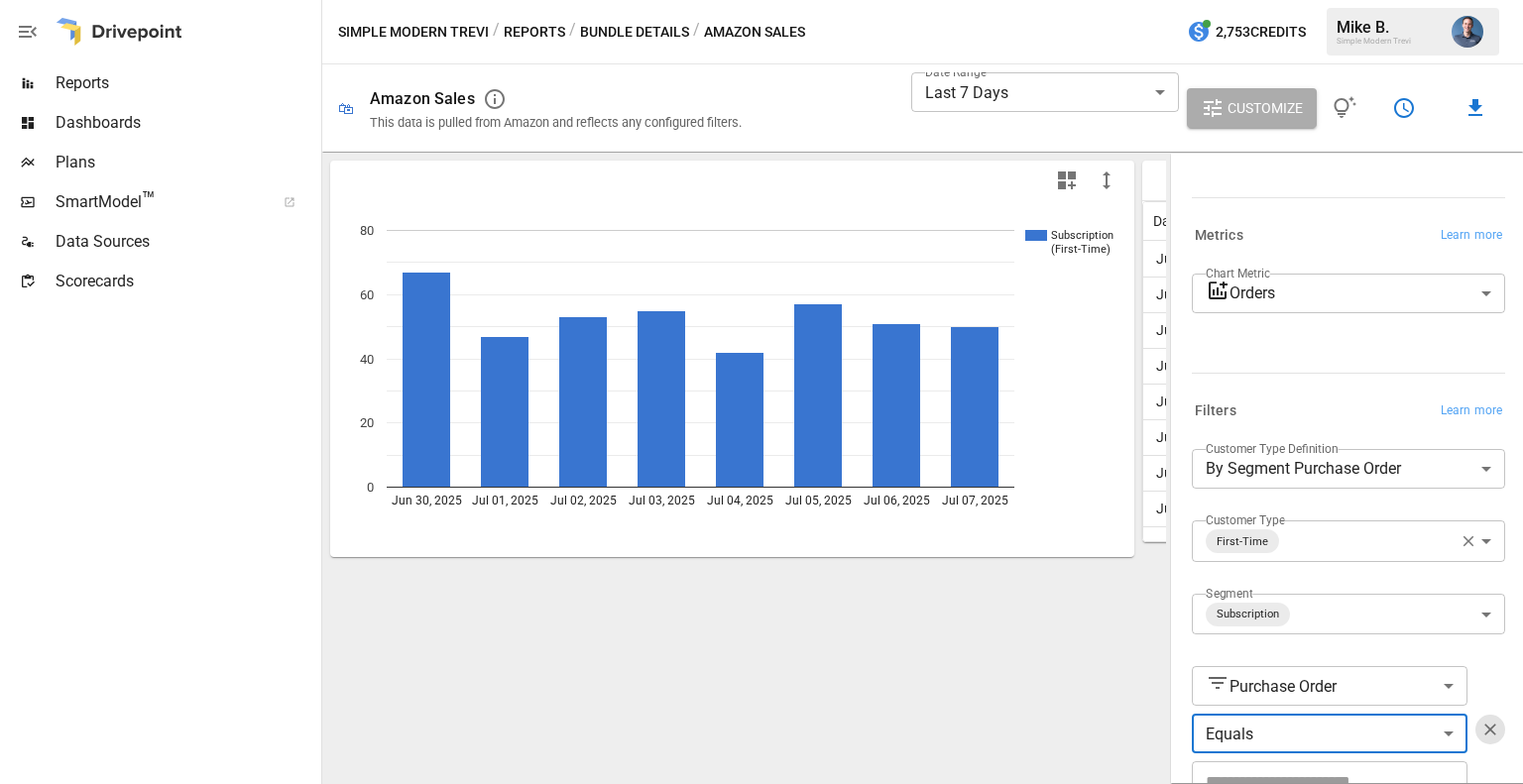 click at bounding box center [1330, 781] 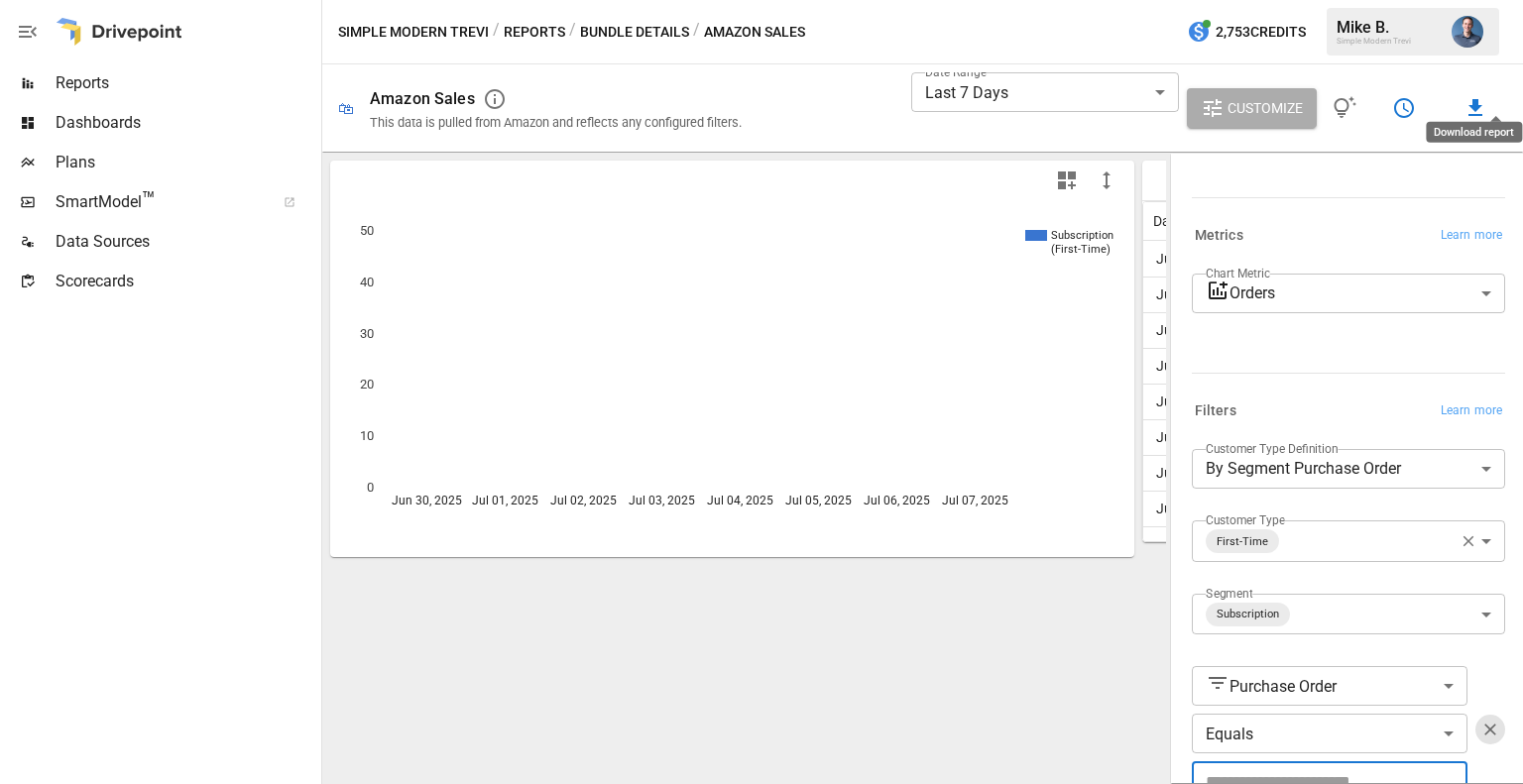 type on "*" 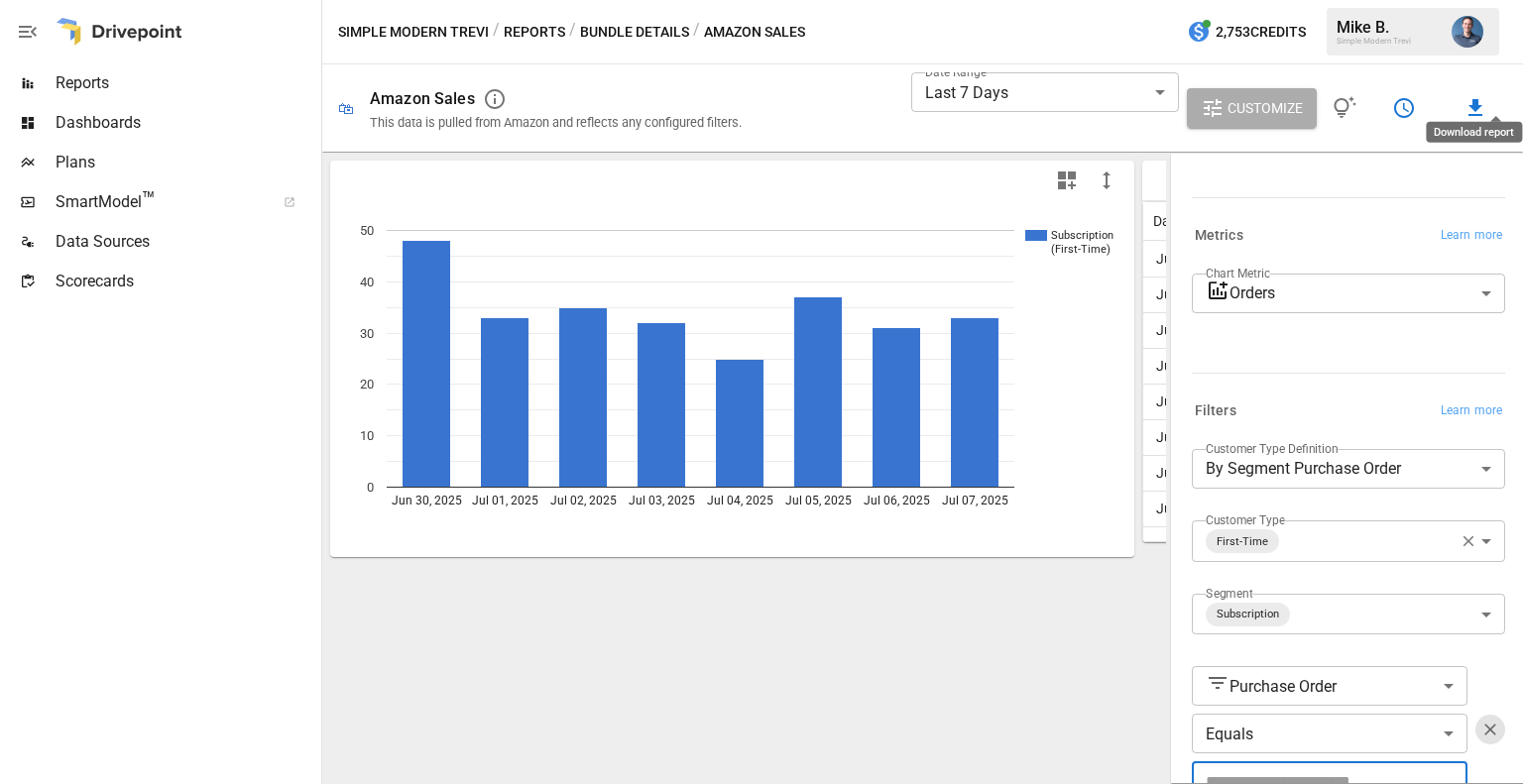 click at bounding box center (1475, 108) 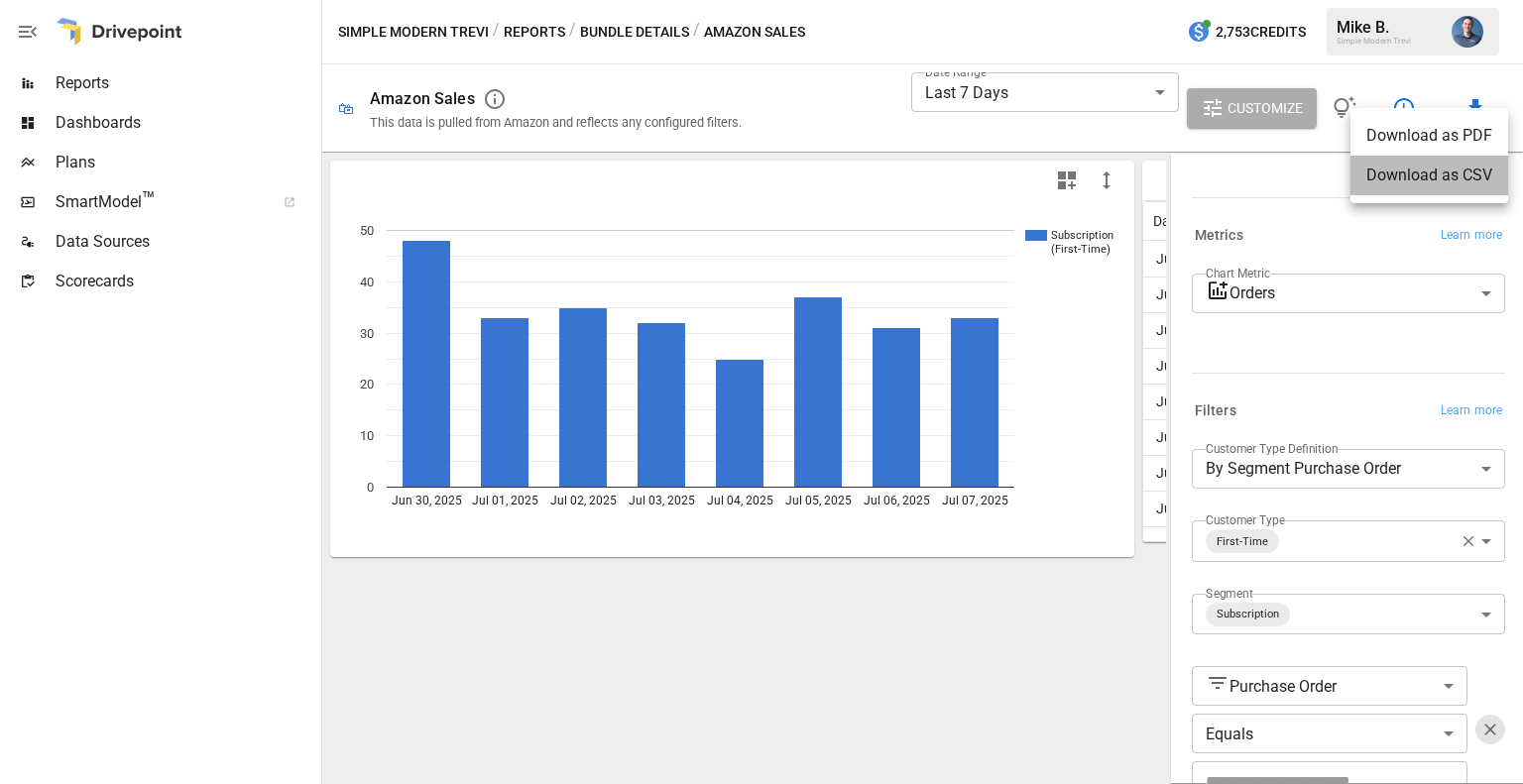 click on "Download as CSV" at bounding box center [1429, 175] 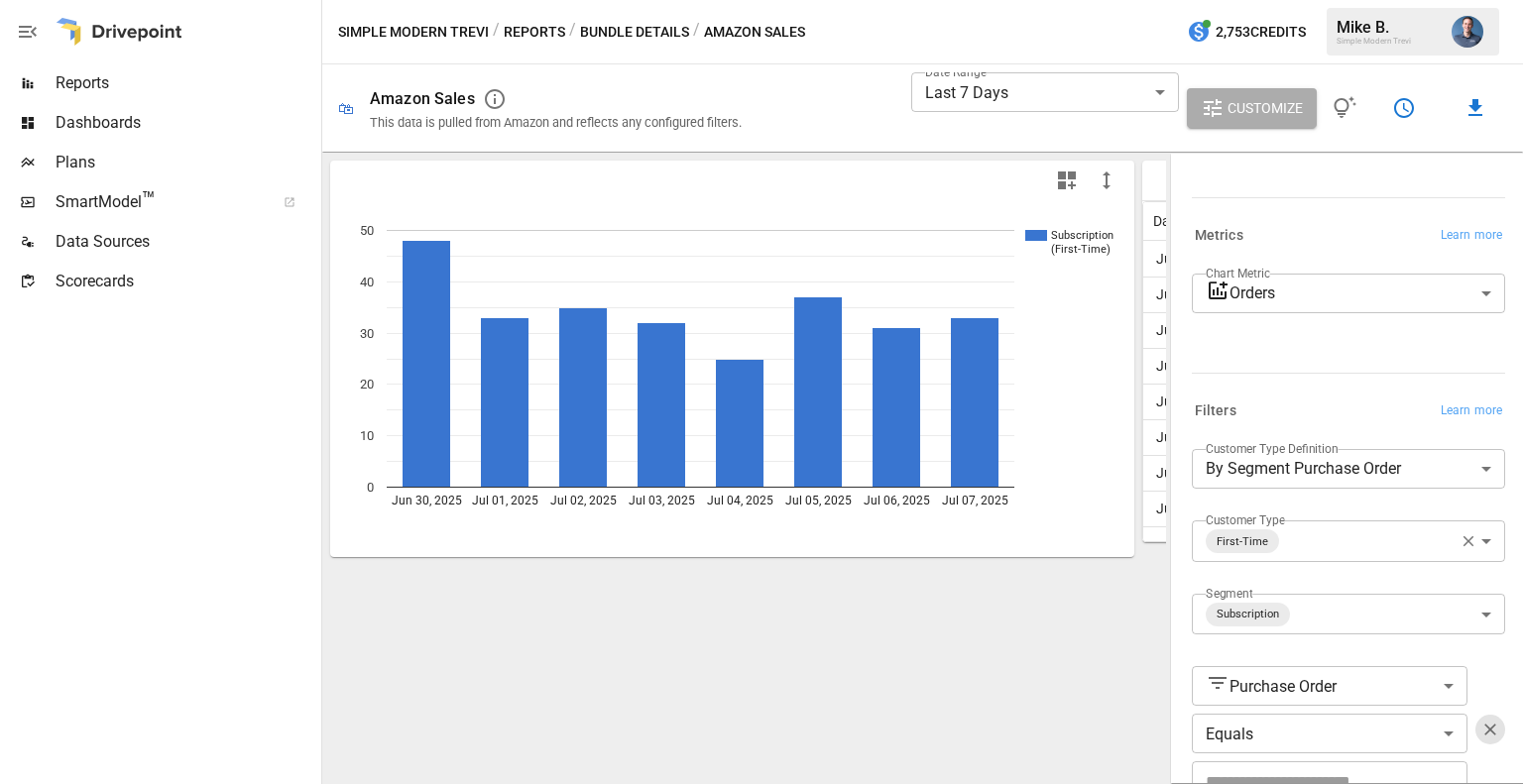 type 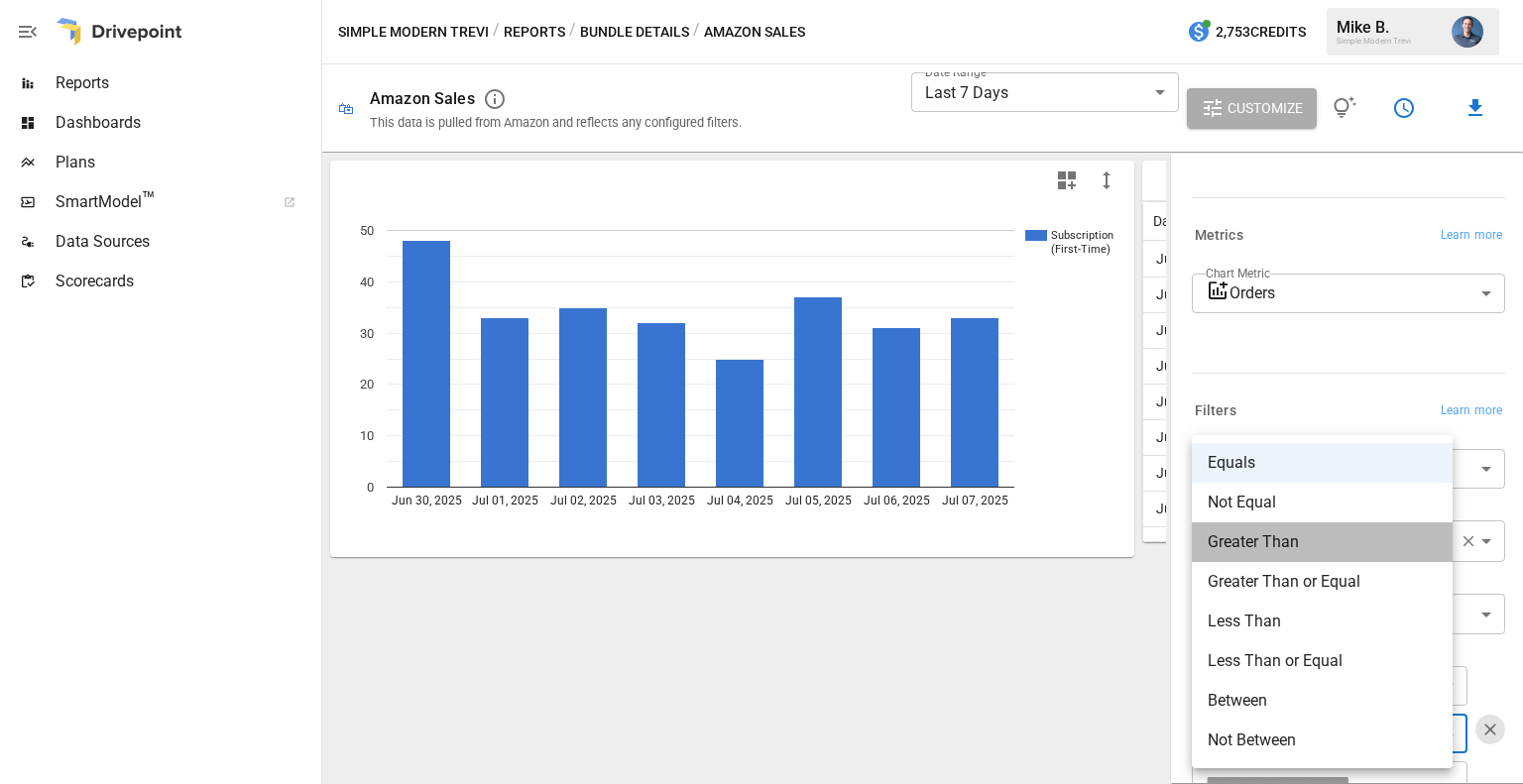 click on "Greater Than" at bounding box center [1322, 542] 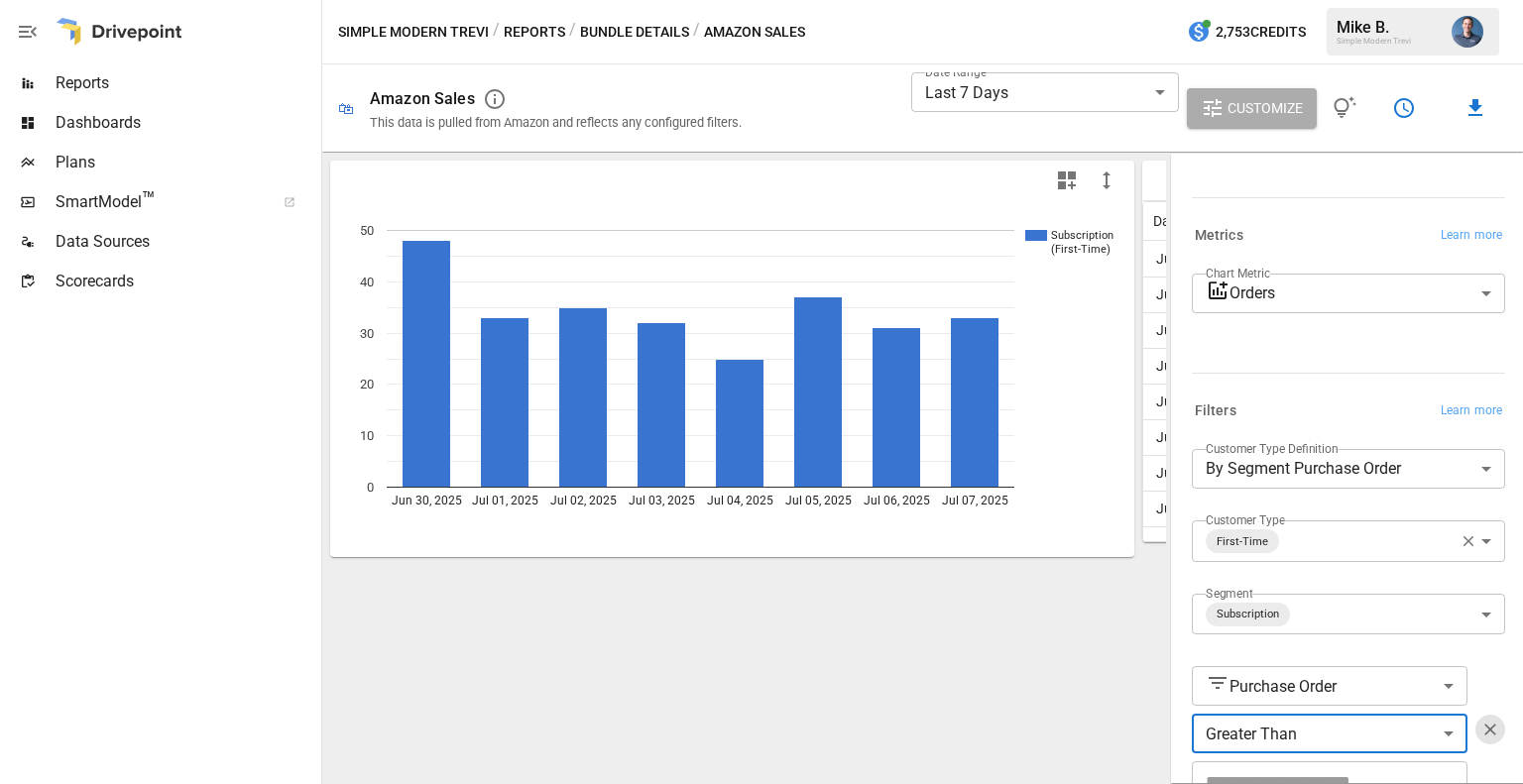 click at bounding box center [1330, 781] 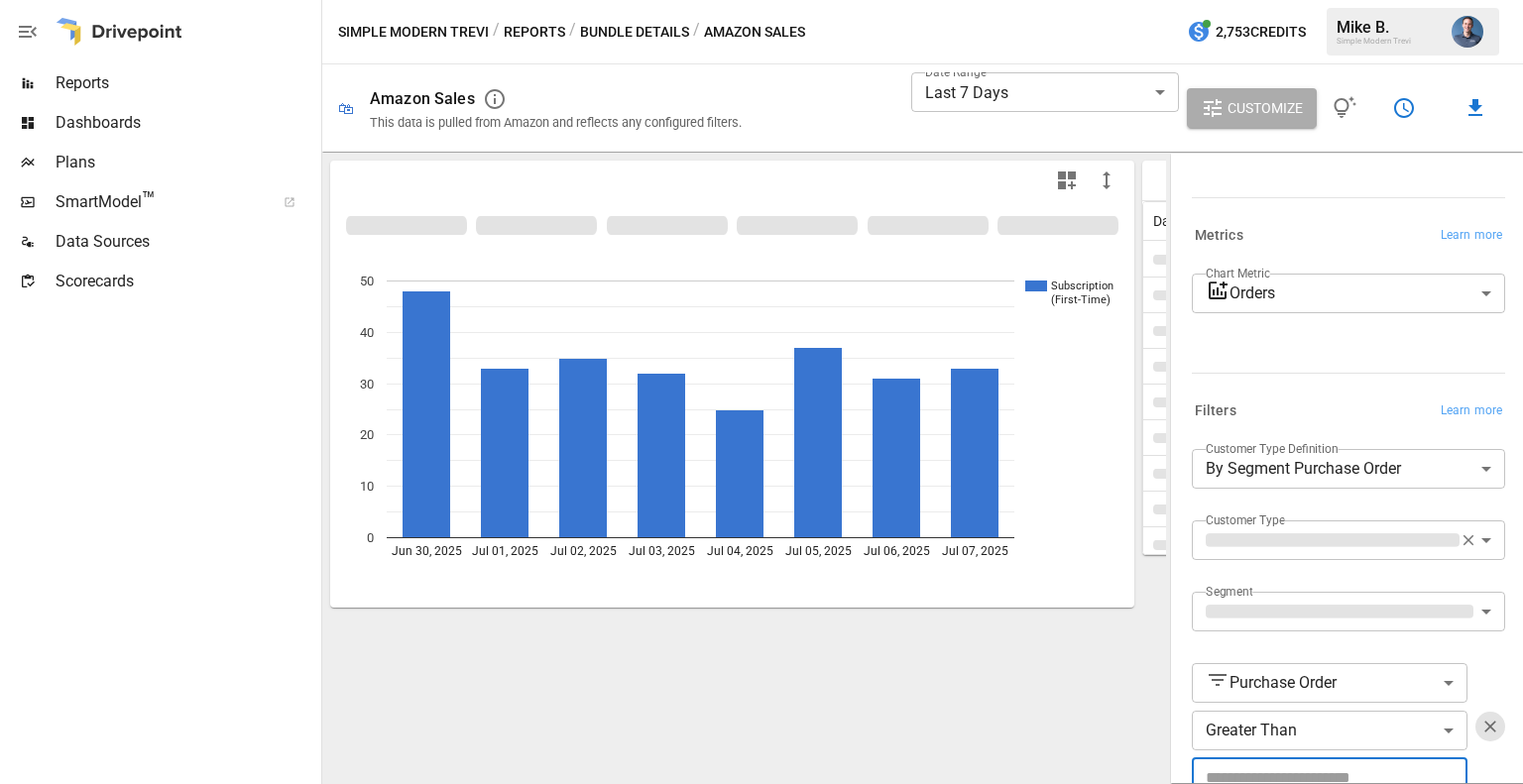 type on "*" 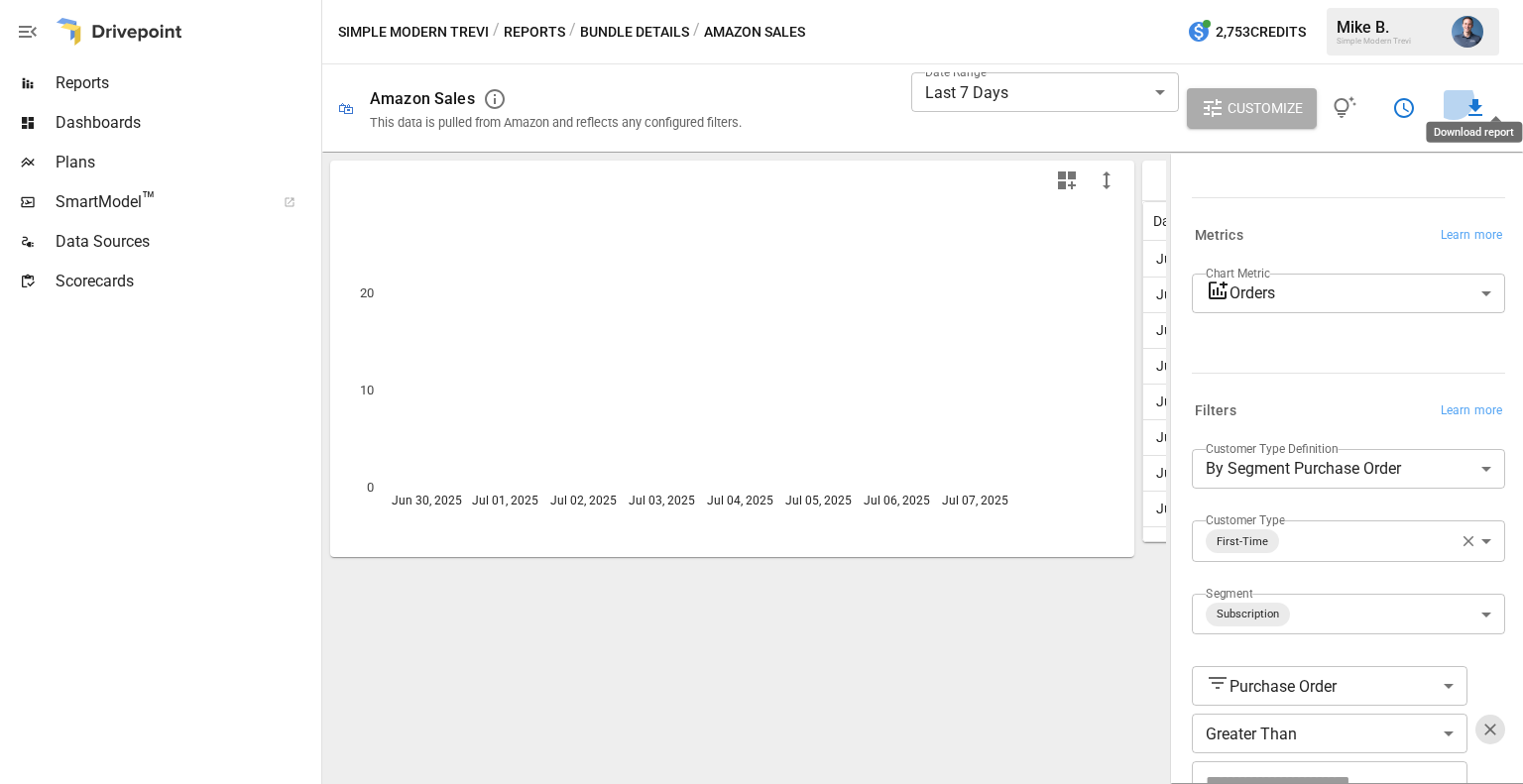 click at bounding box center [1475, 107] 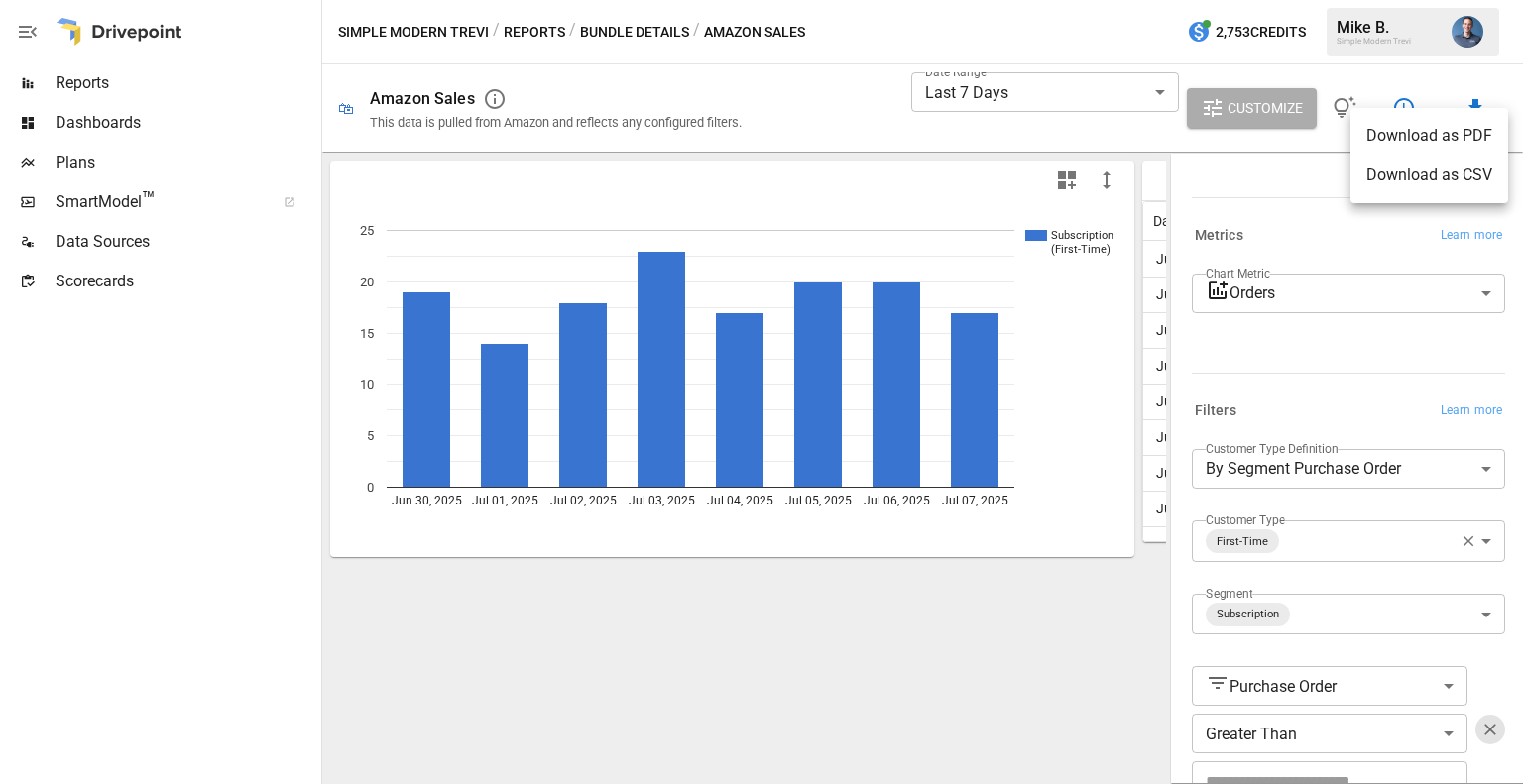 click on "Download as CSV" at bounding box center [1429, 175] 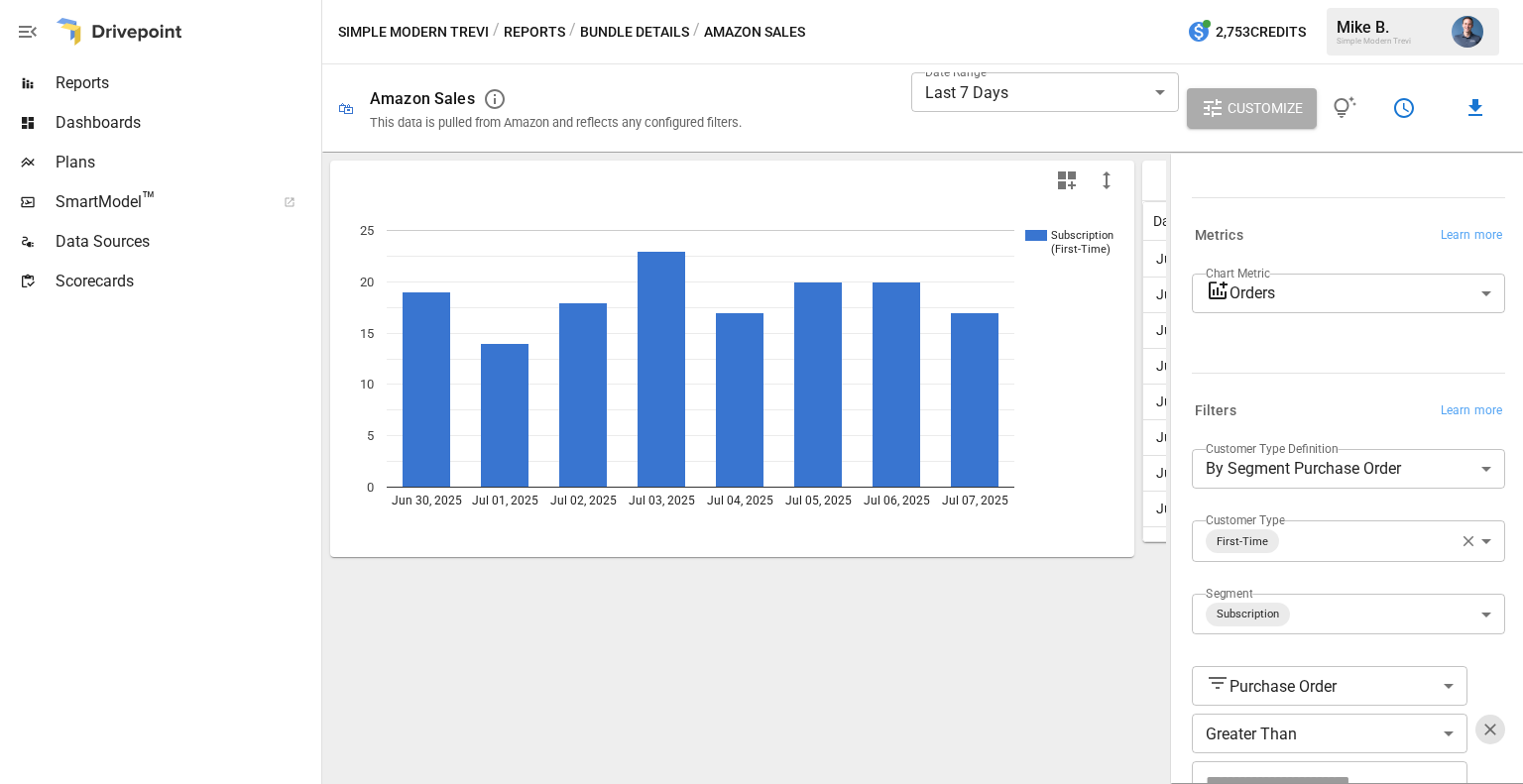 click on "**********" at bounding box center [762, 0] 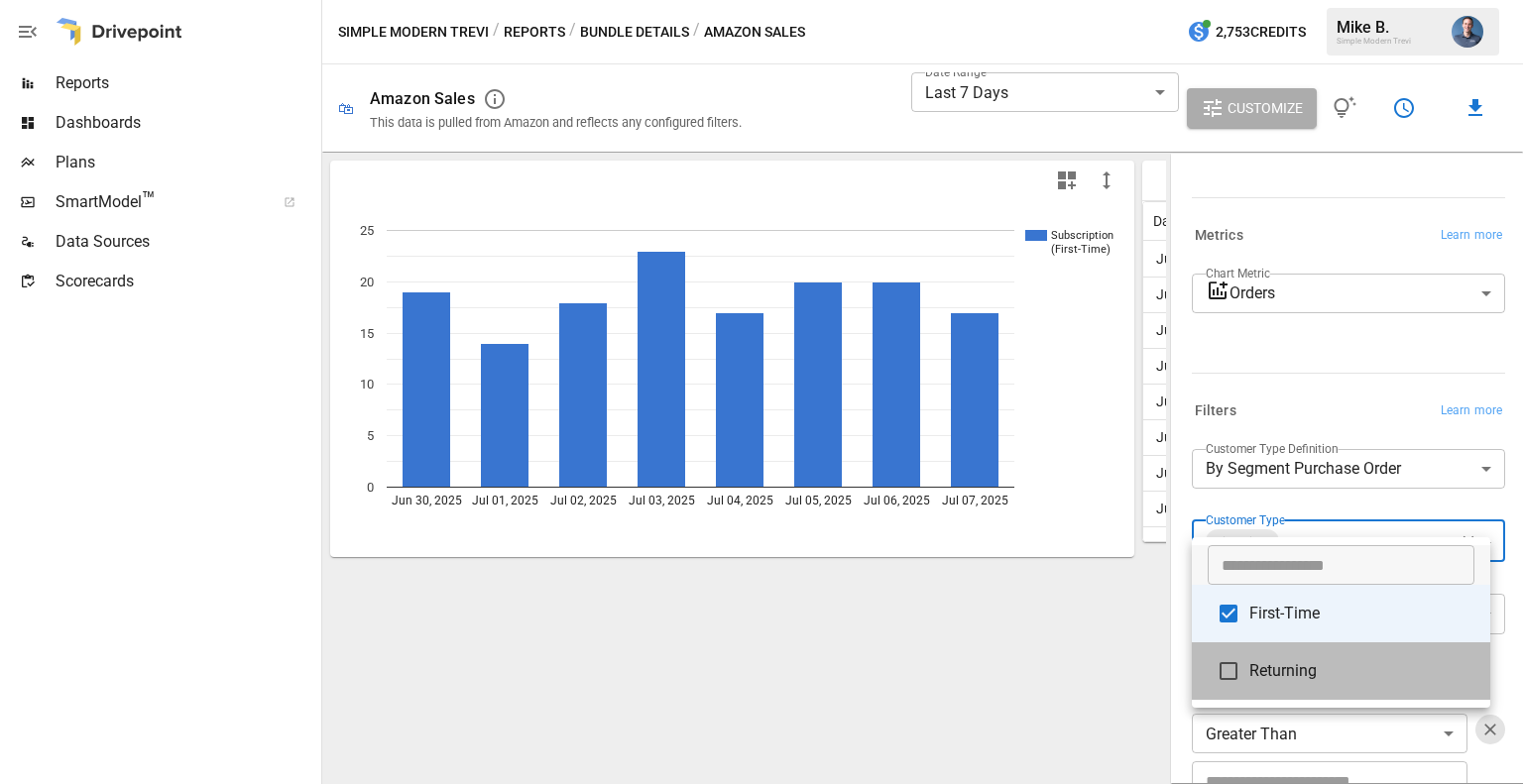 click on "Returning" at bounding box center [1361, 614] 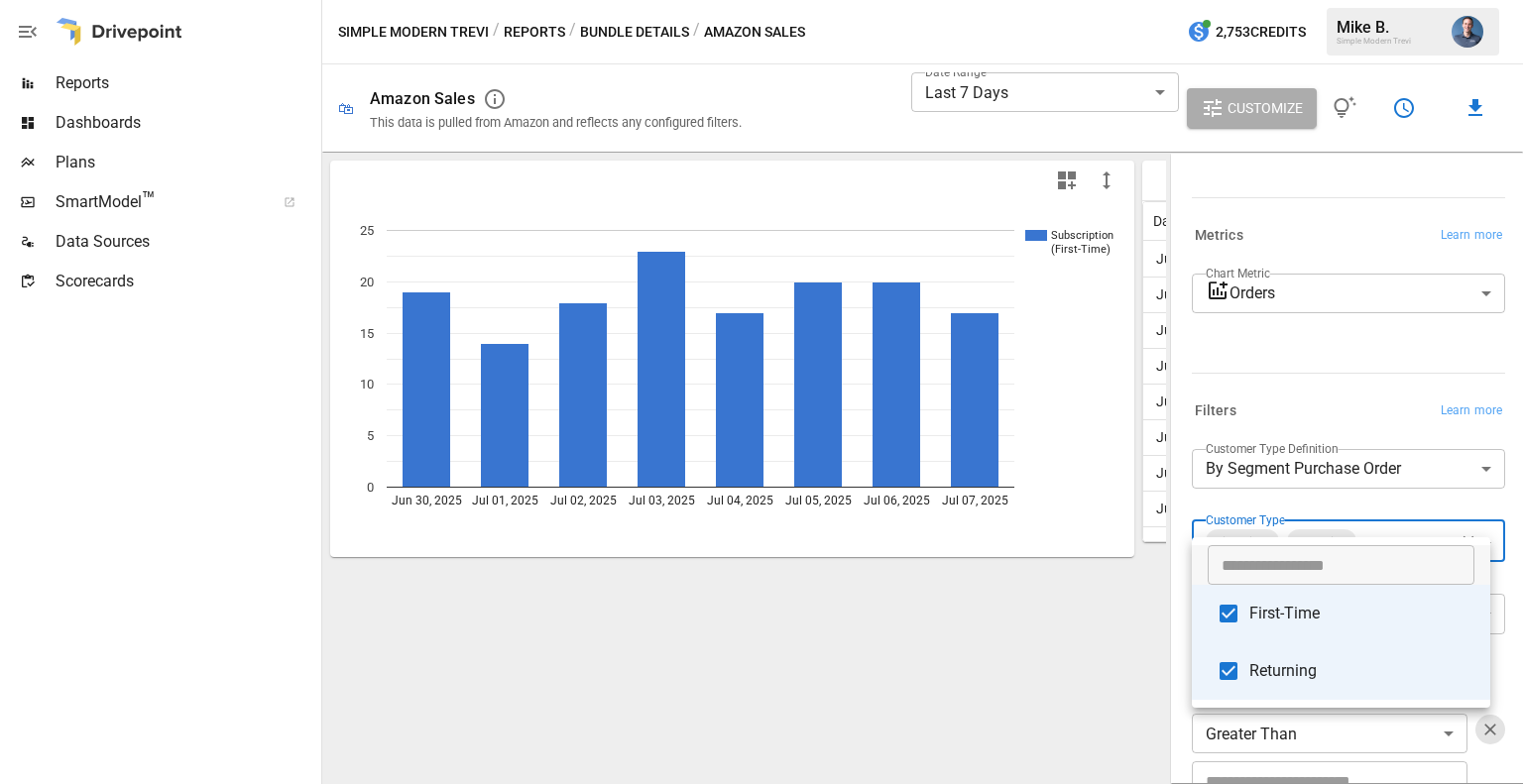 click on "First-Time" at bounding box center [1341, 614] 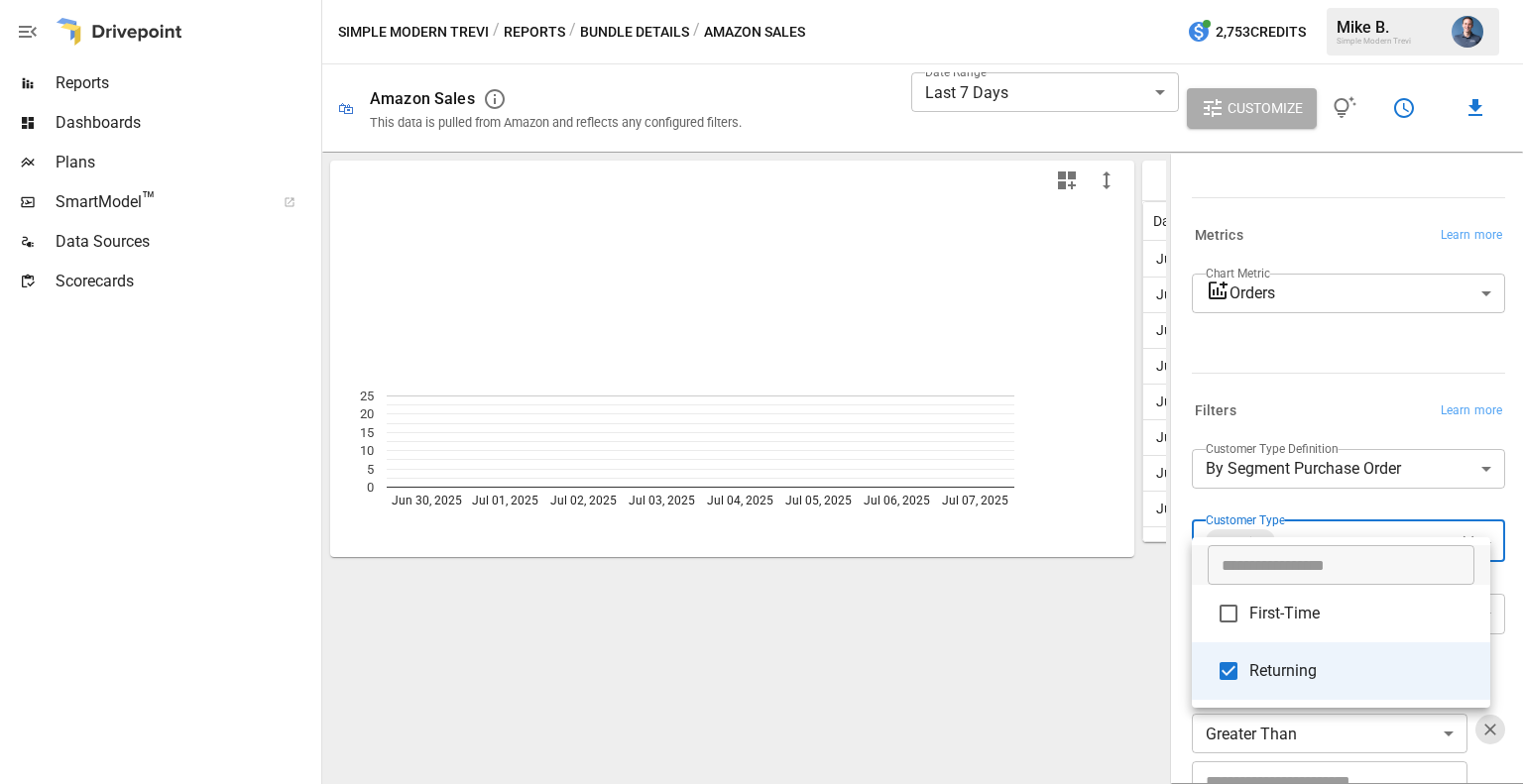 click at bounding box center [762, 392] 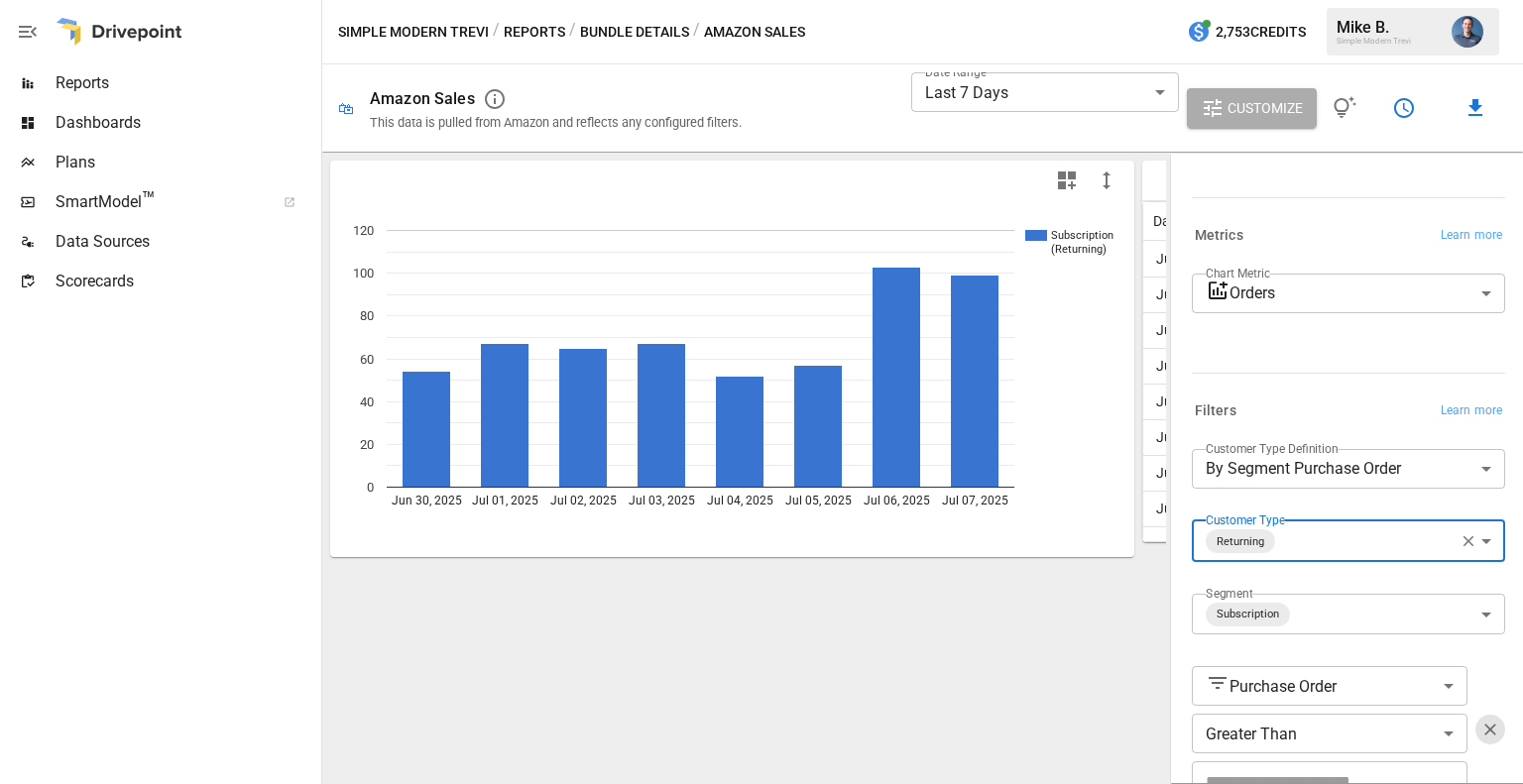 click at bounding box center [1475, 108] 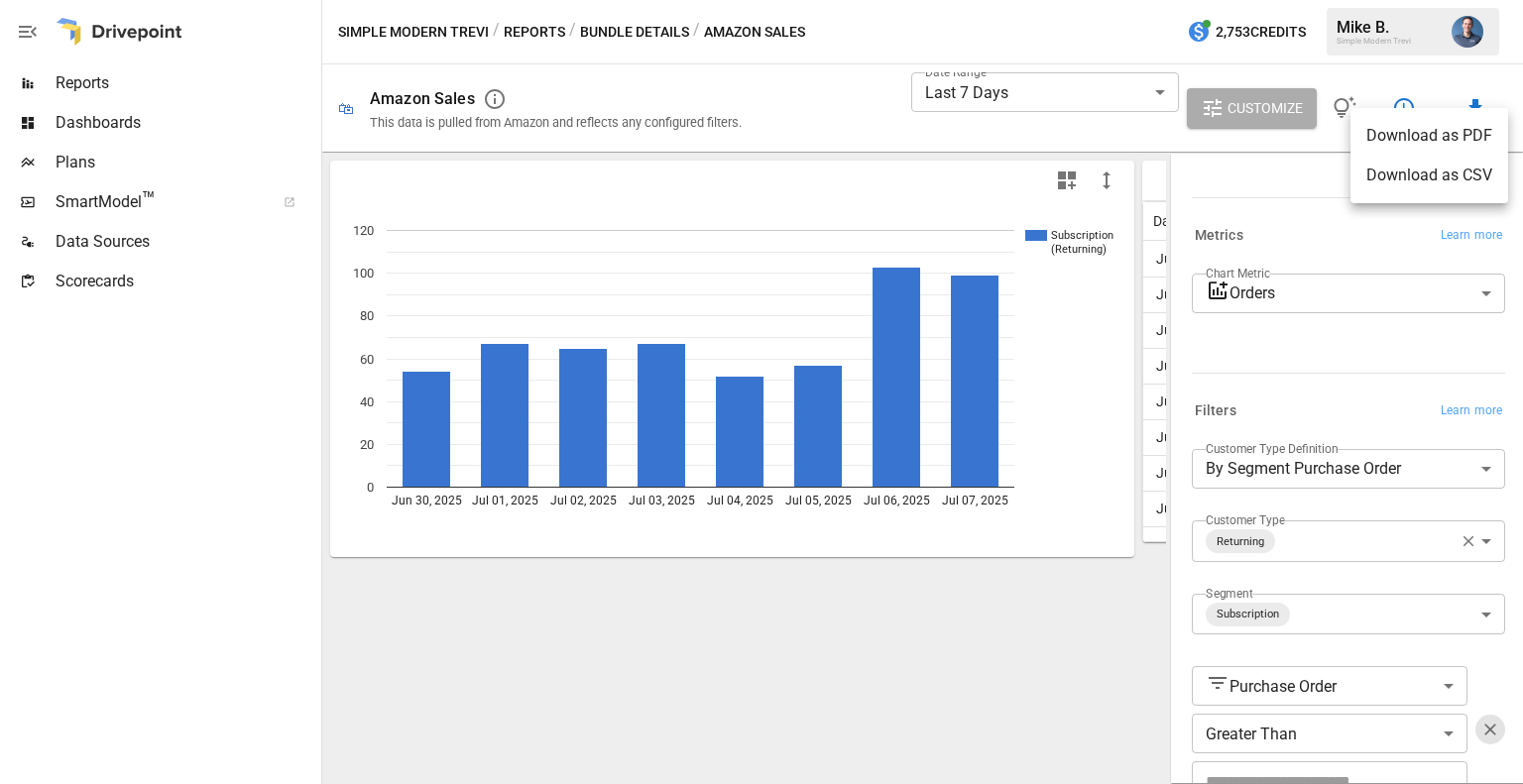 click on "Download as CSV" at bounding box center [1429, 175] 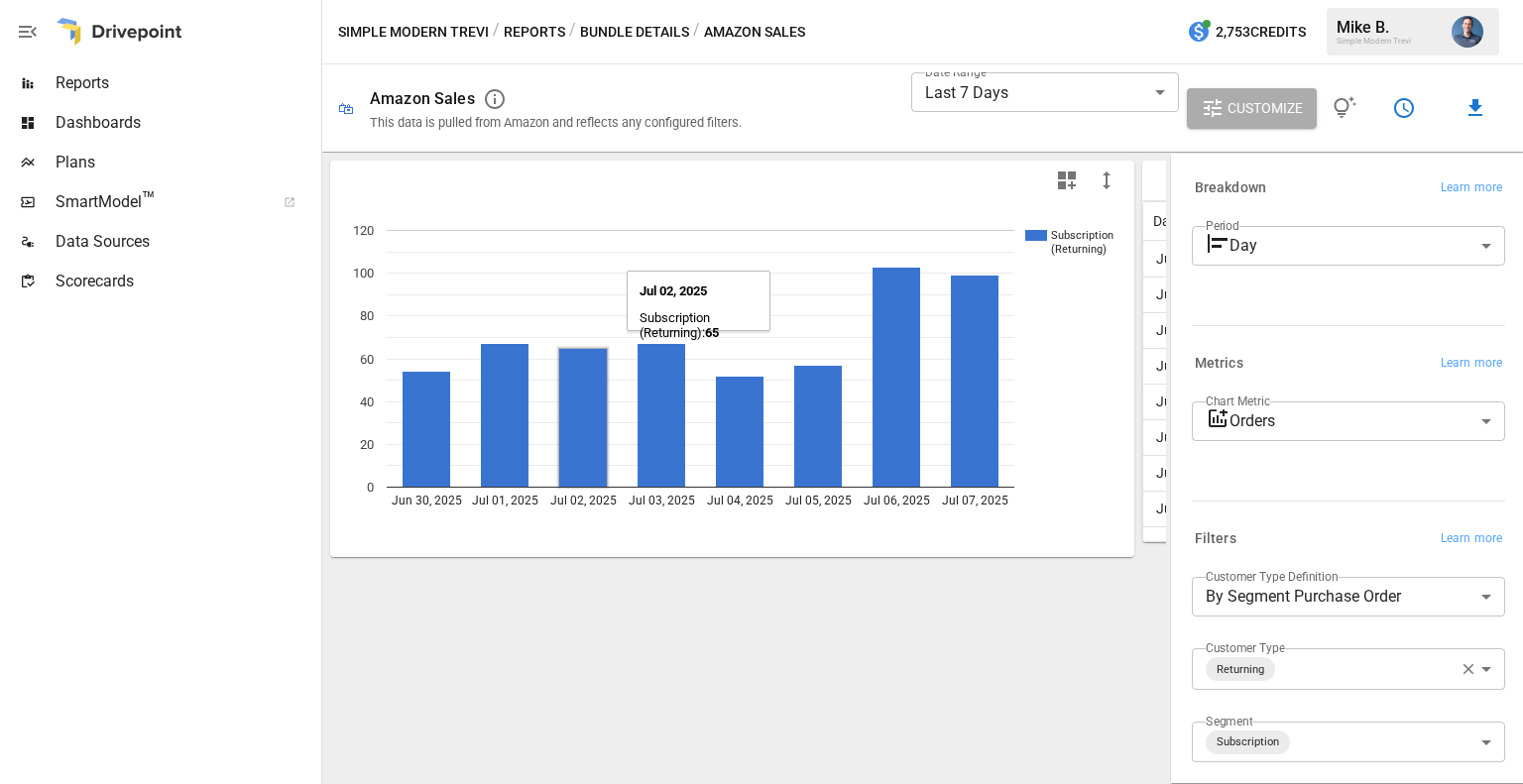 scroll, scrollTop: 0, scrollLeft: 0, axis: both 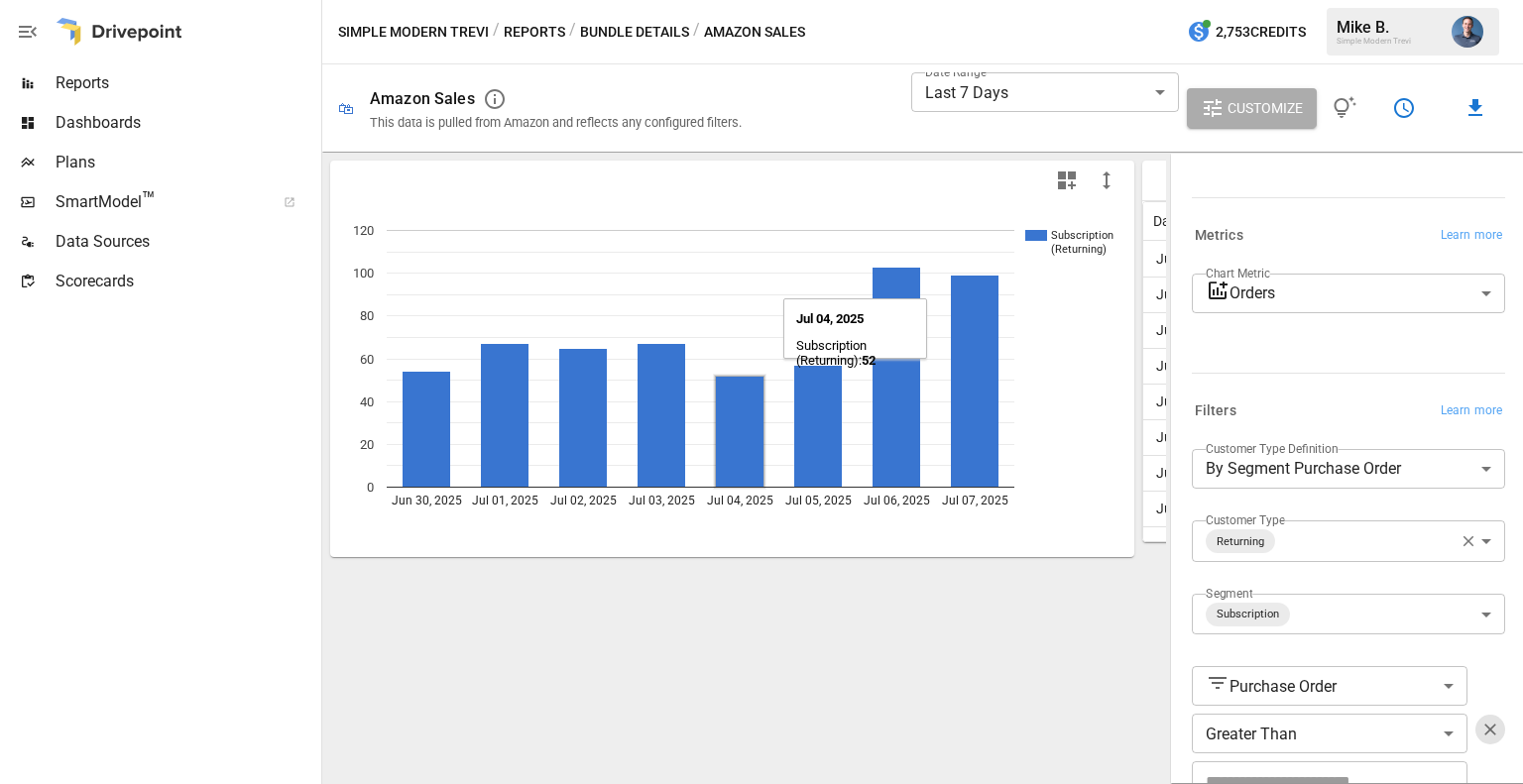click at bounding box center [740, 431] 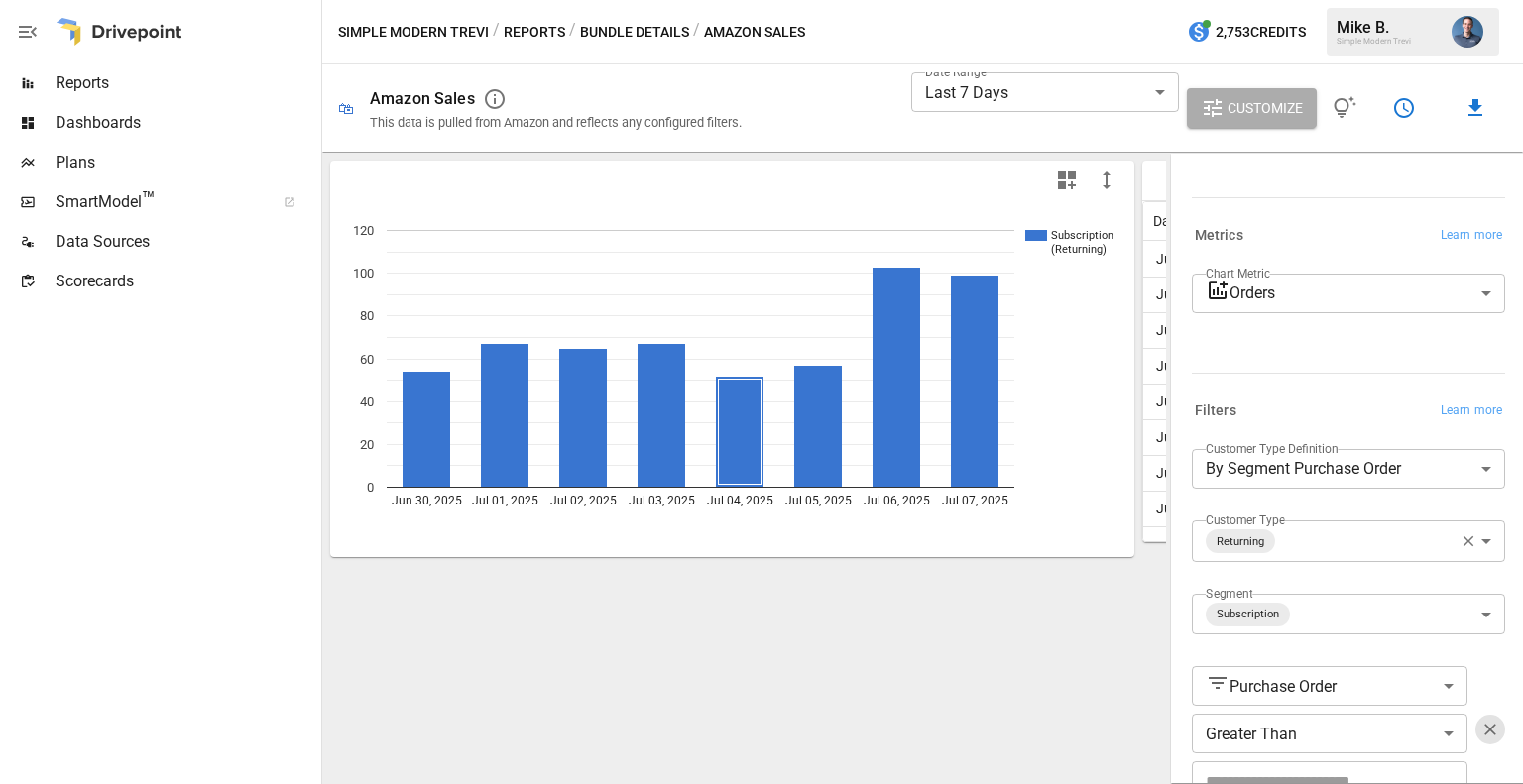 click at bounding box center [119, 32] 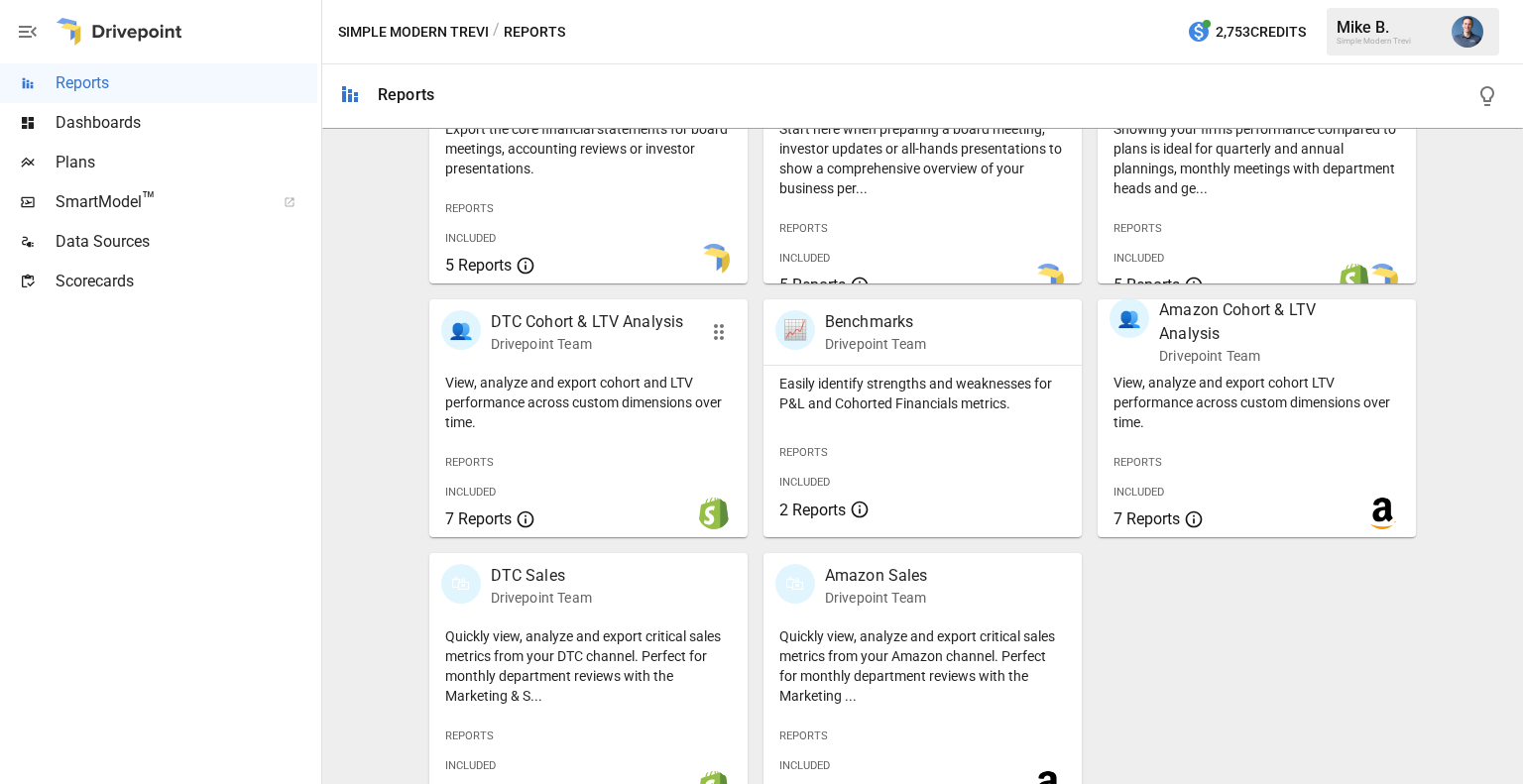 scroll, scrollTop: 498, scrollLeft: 0, axis: vertical 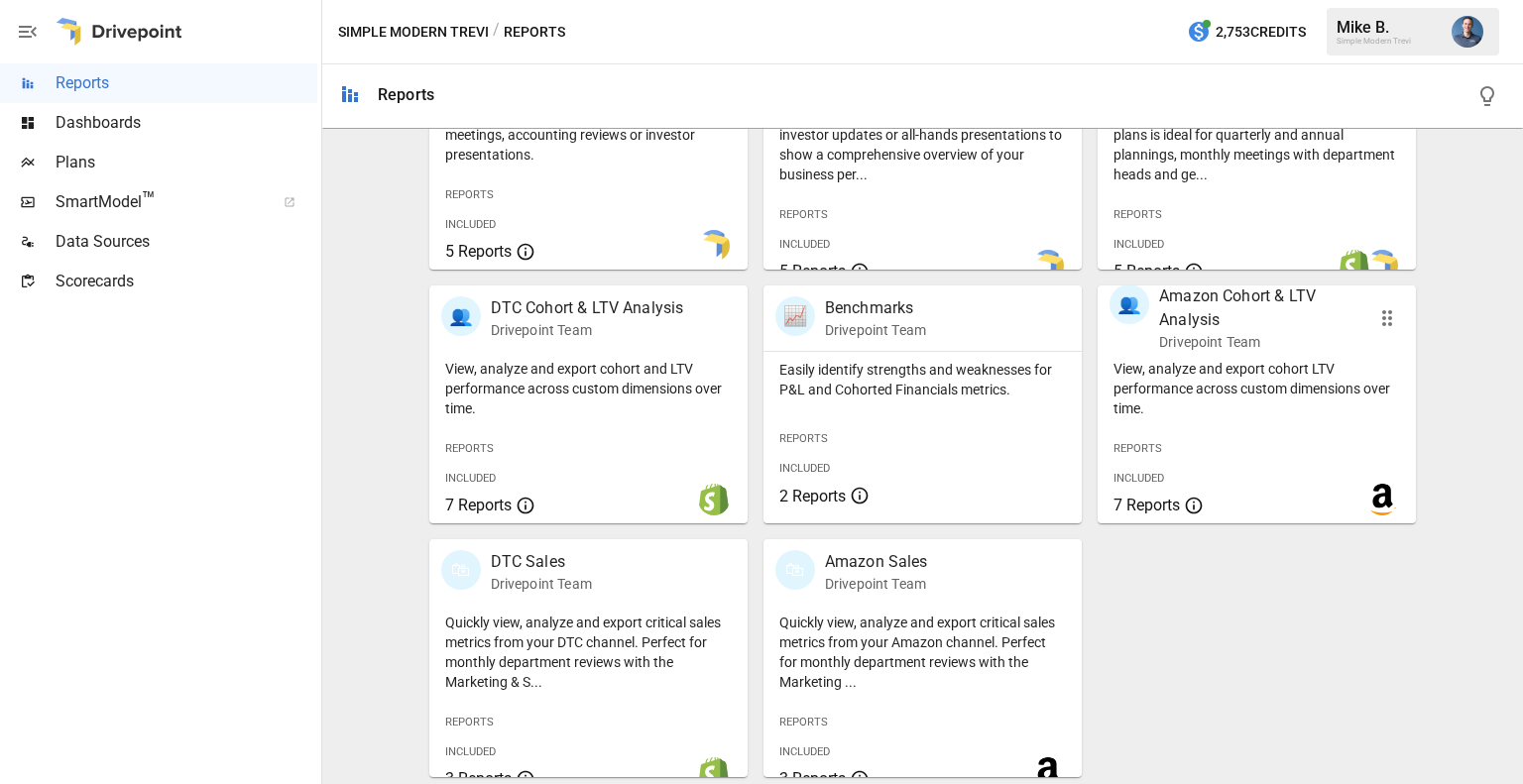 click on "View, analyze and export cohort LTV performance across custom dimensions over time." at bounding box center [588, 135] 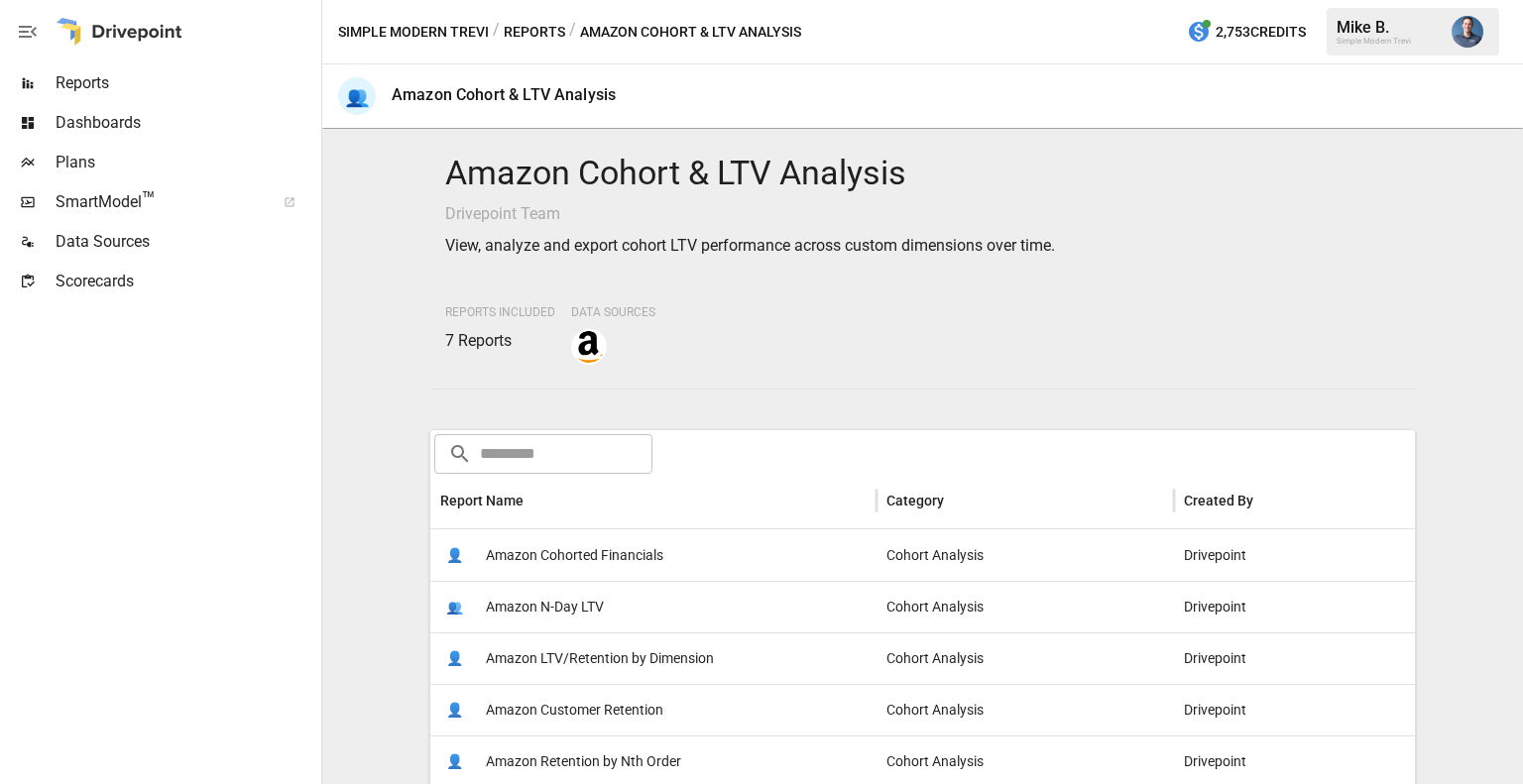 scroll, scrollTop: 333, scrollLeft: 0, axis: vertical 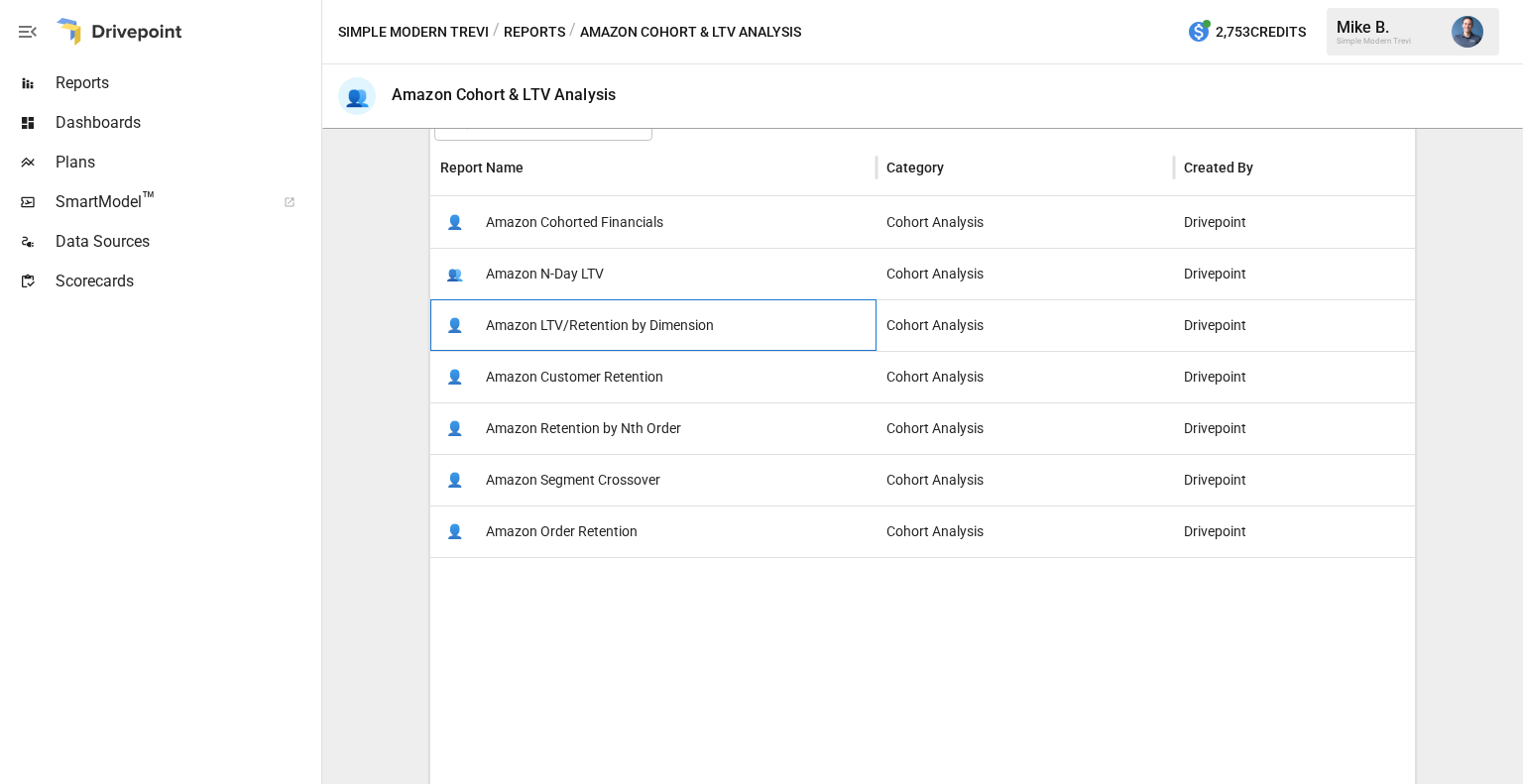 click on "👤 Amazon LTV/Retention by Dimension" at bounding box center (653, 222) 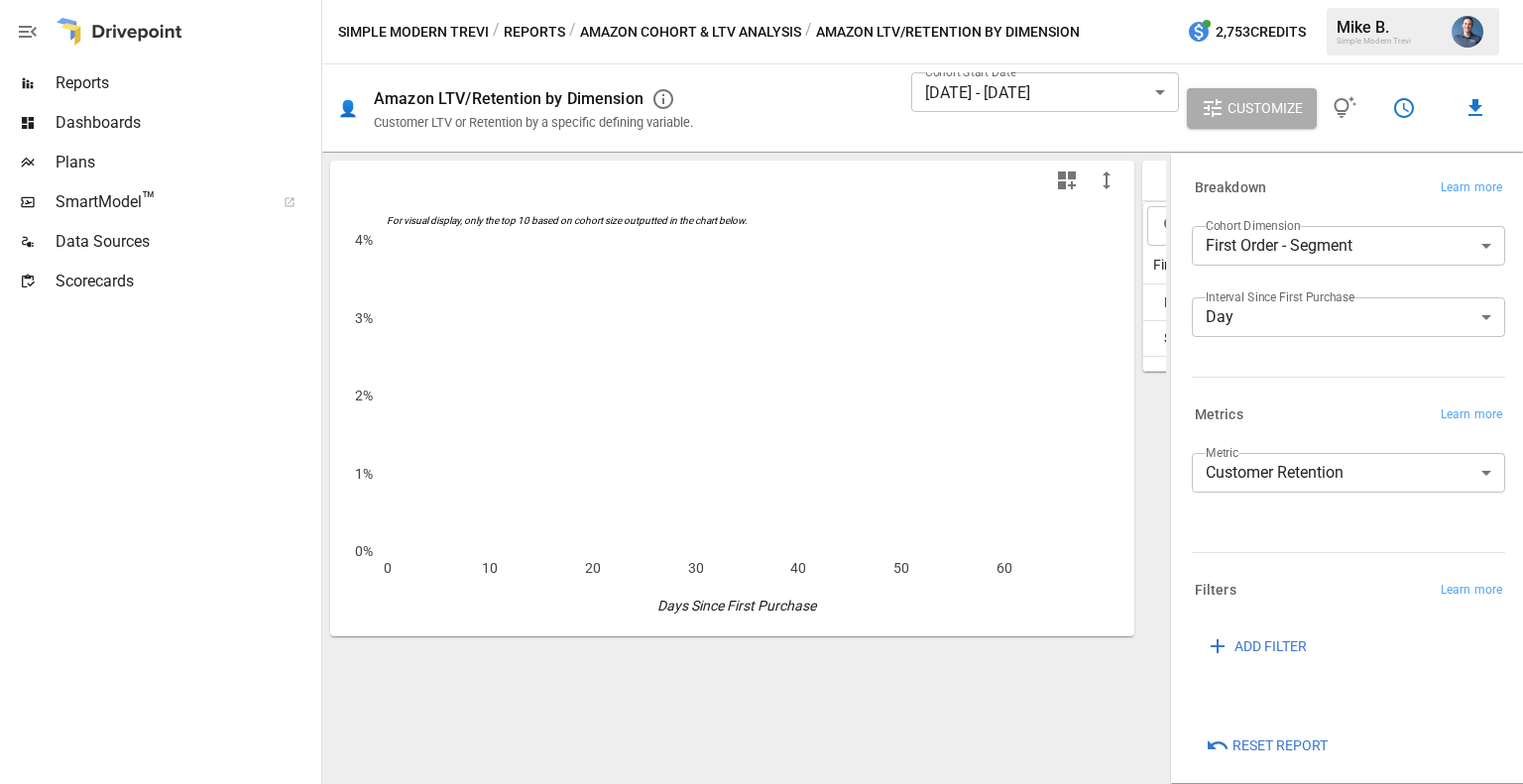 scroll, scrollTop: 0, scrollLeft: 0, axis: both 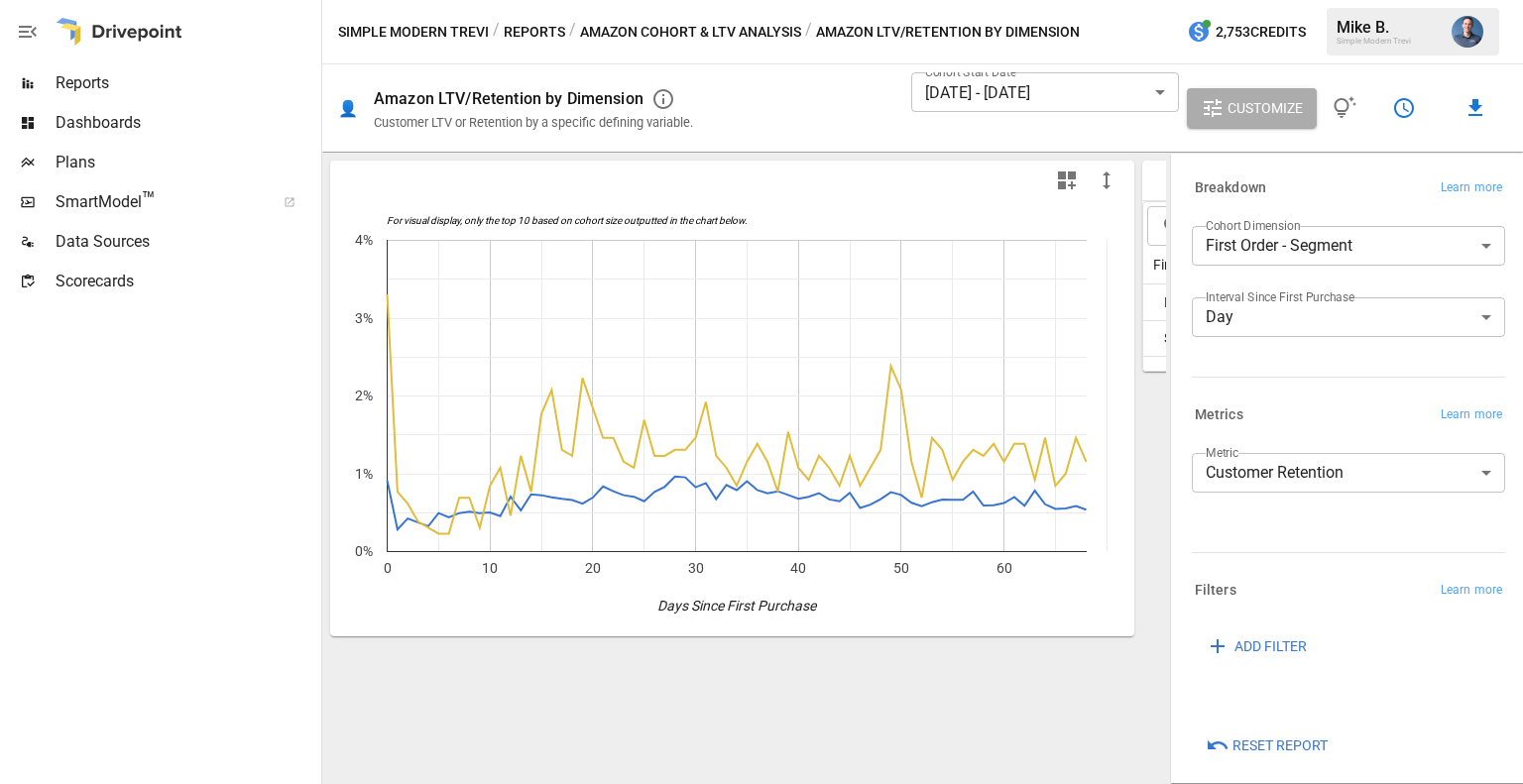 click on "**********" at bounding box center (762, 0) 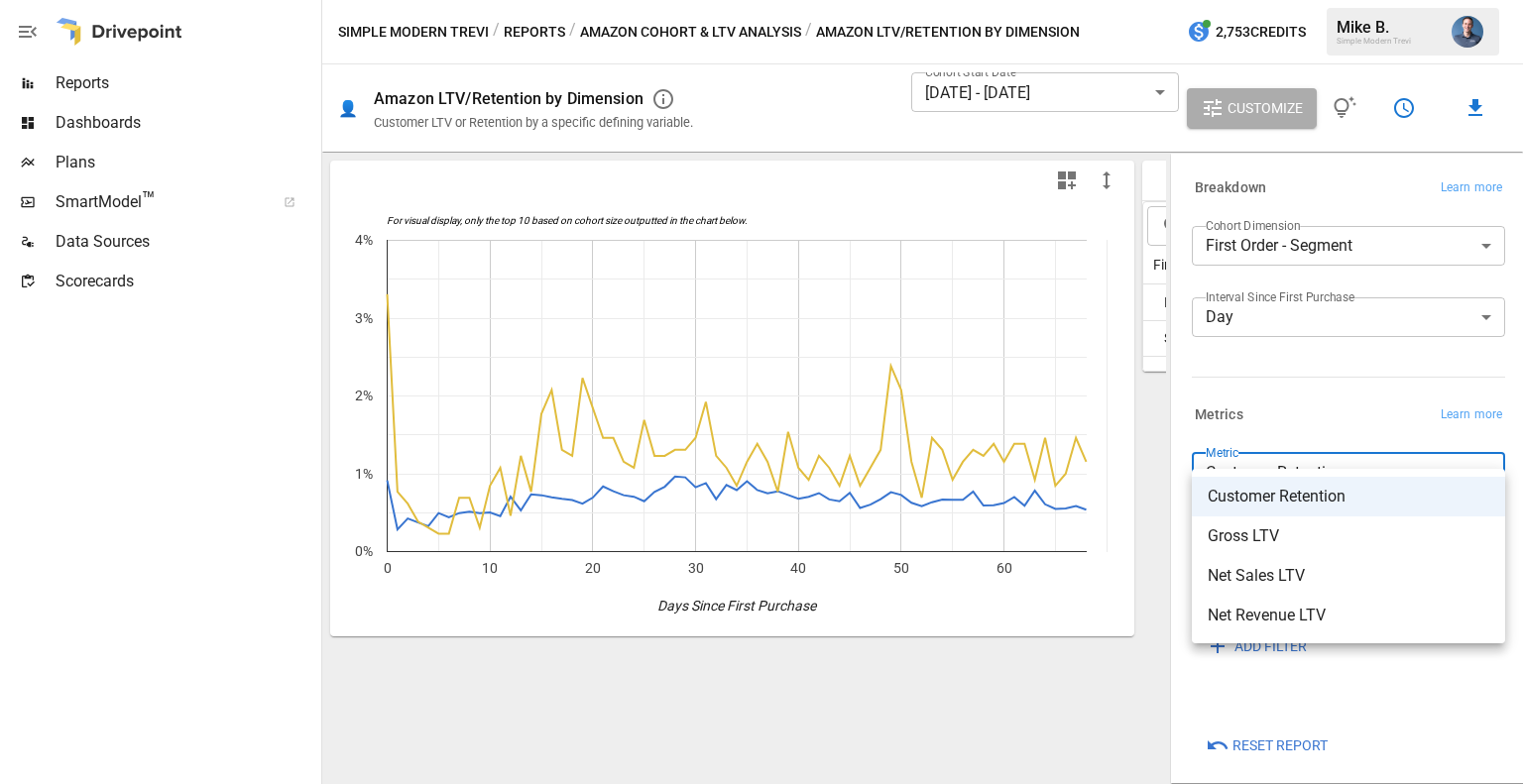 click on "Net Revenue LTV" at bounding box center [1348, 497] 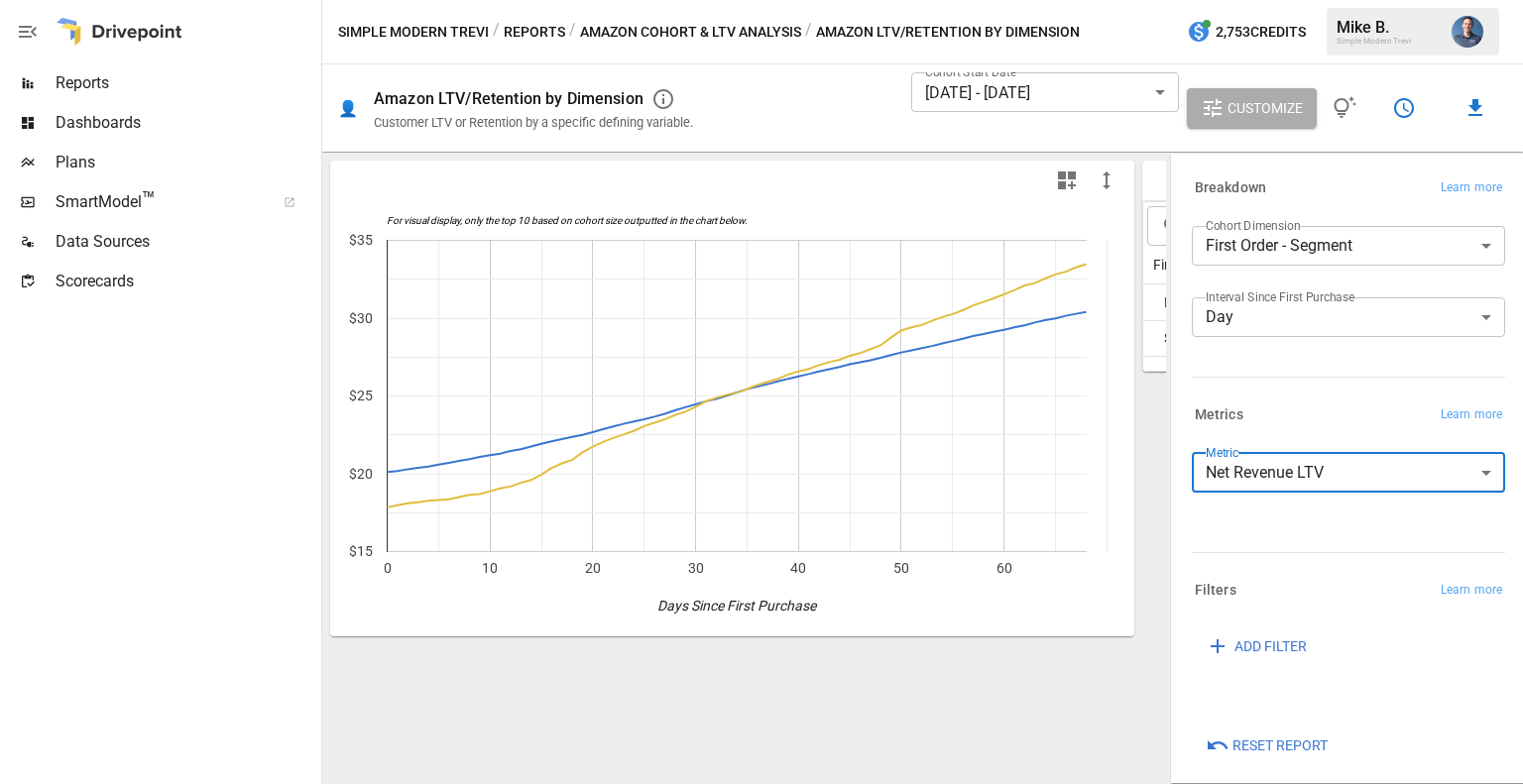 click on "**********" at bounding box center (762, 0) 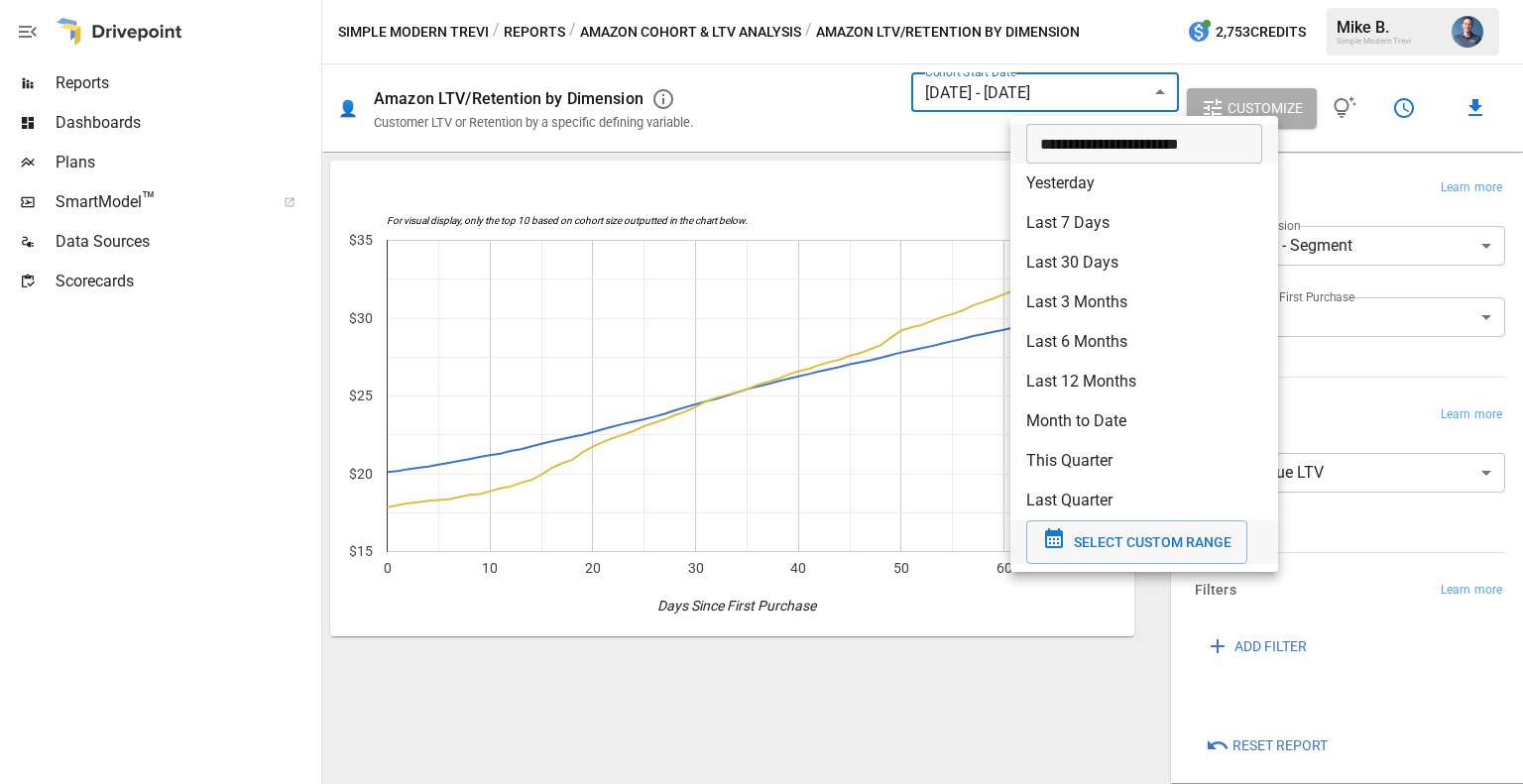 click on "**********" at bounding box center (1137, 144) 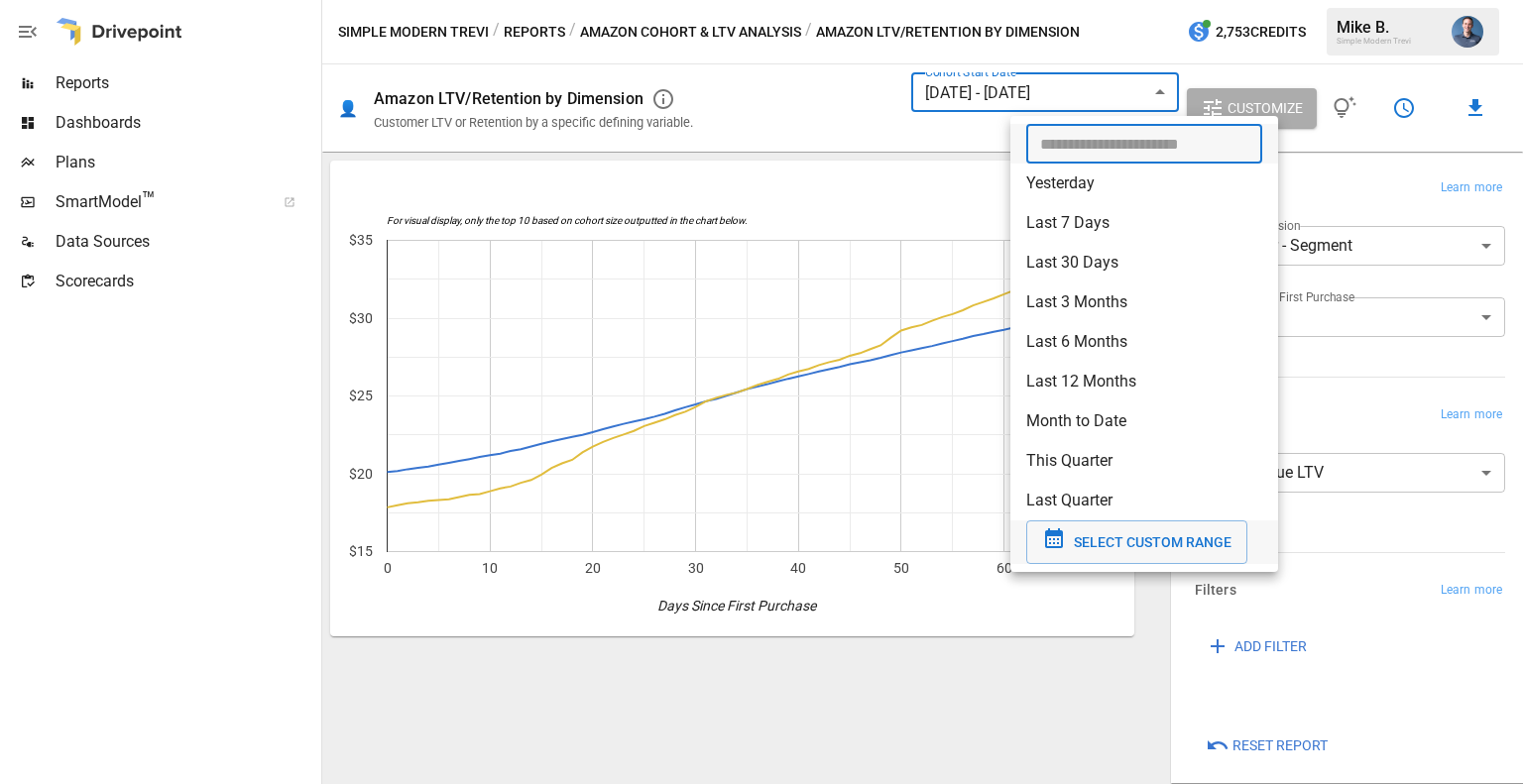 click at bounding box center (762, 392) 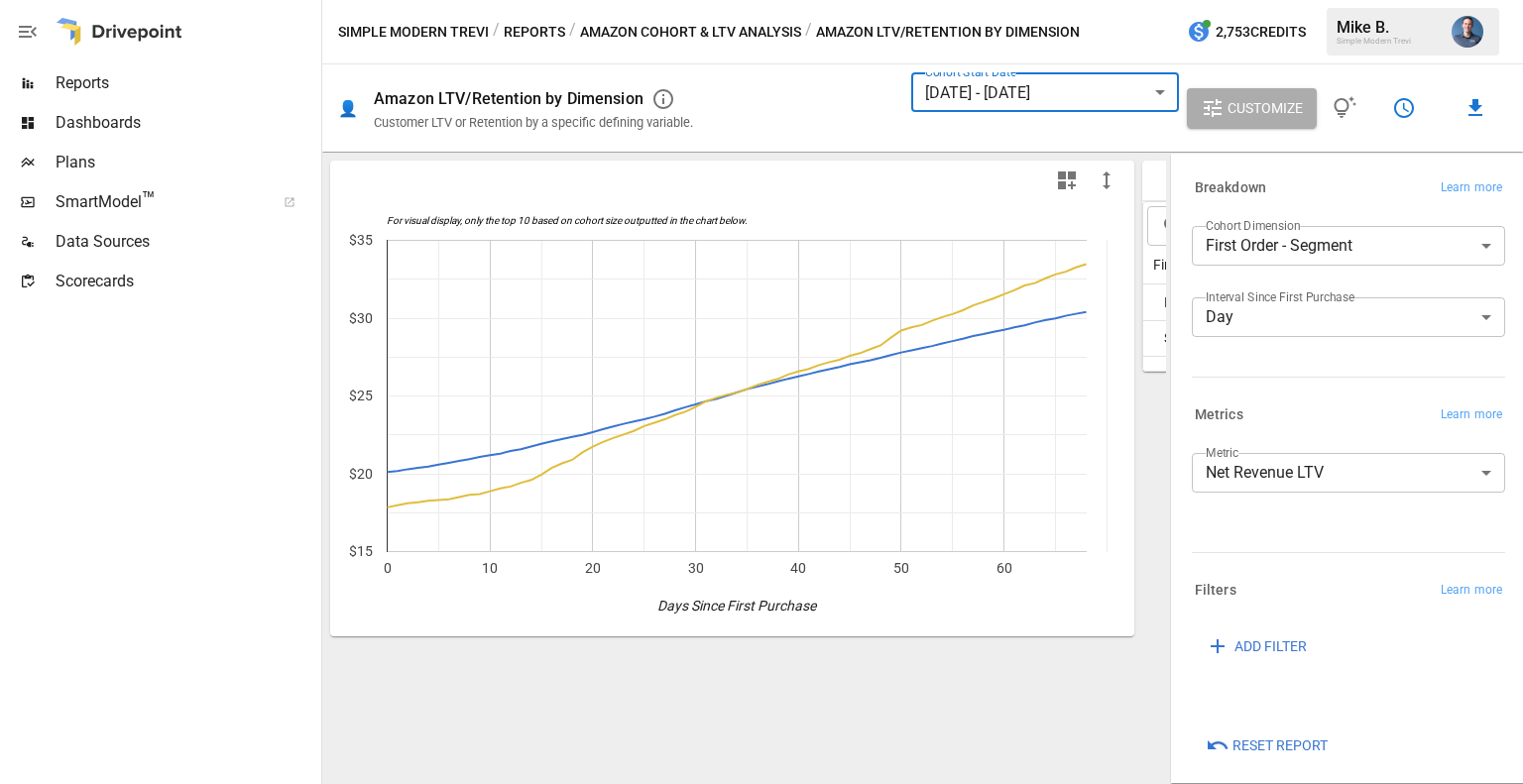 click on "**********" at bounding box center [762, 0] 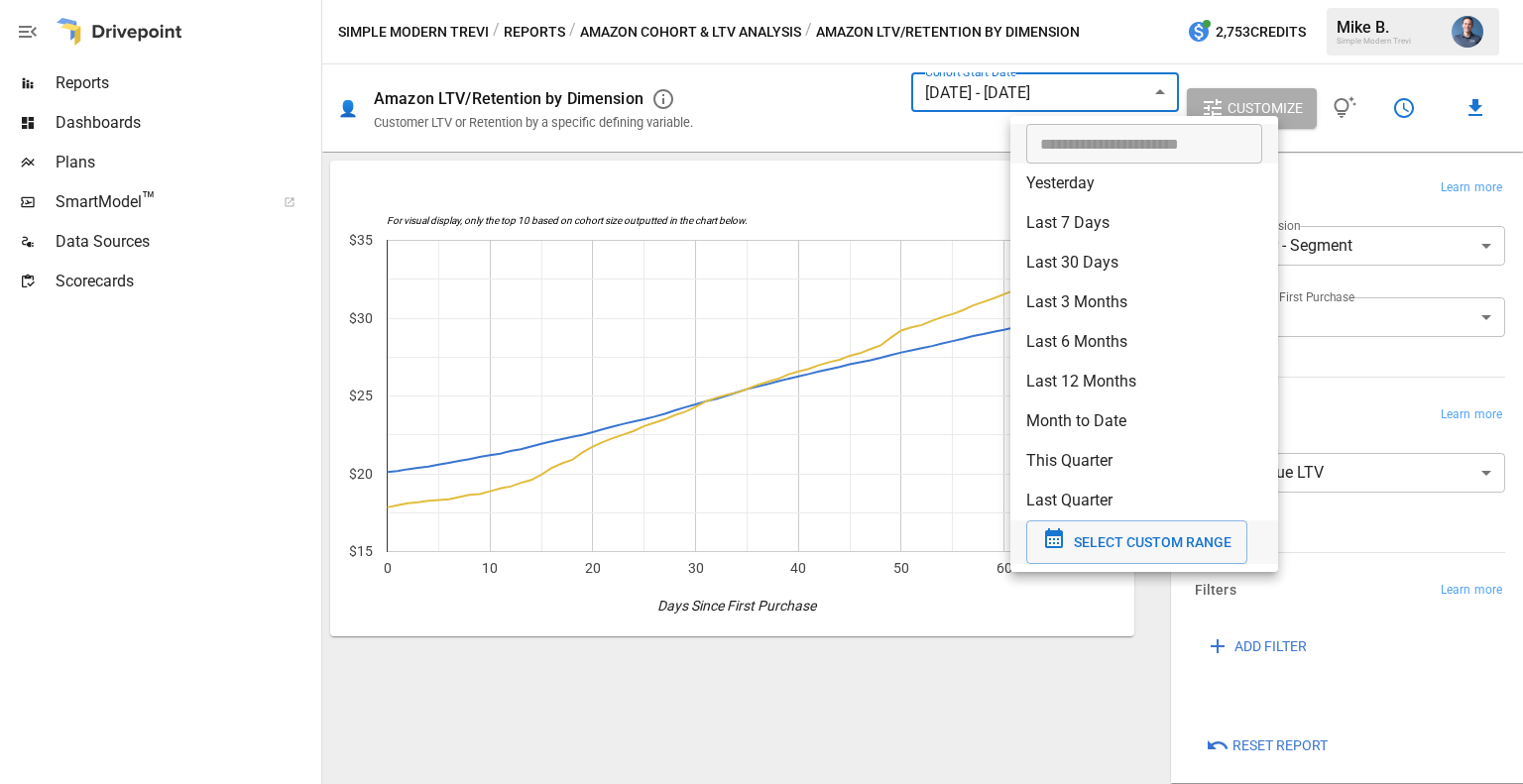 click on "SELECT CUSTOM RANGE" at bounding box center [1152, 542] 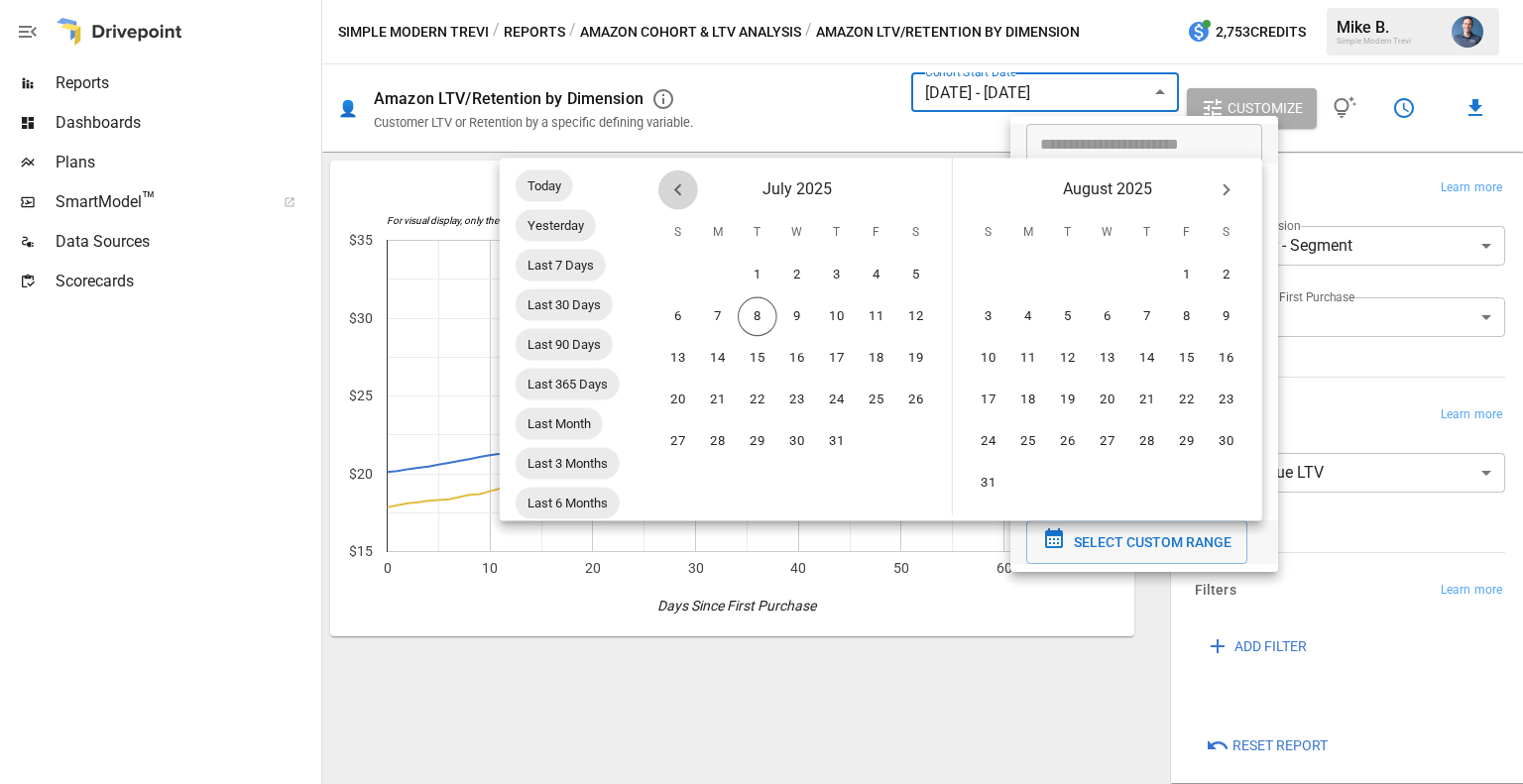 click at bounding box center [678, 189] 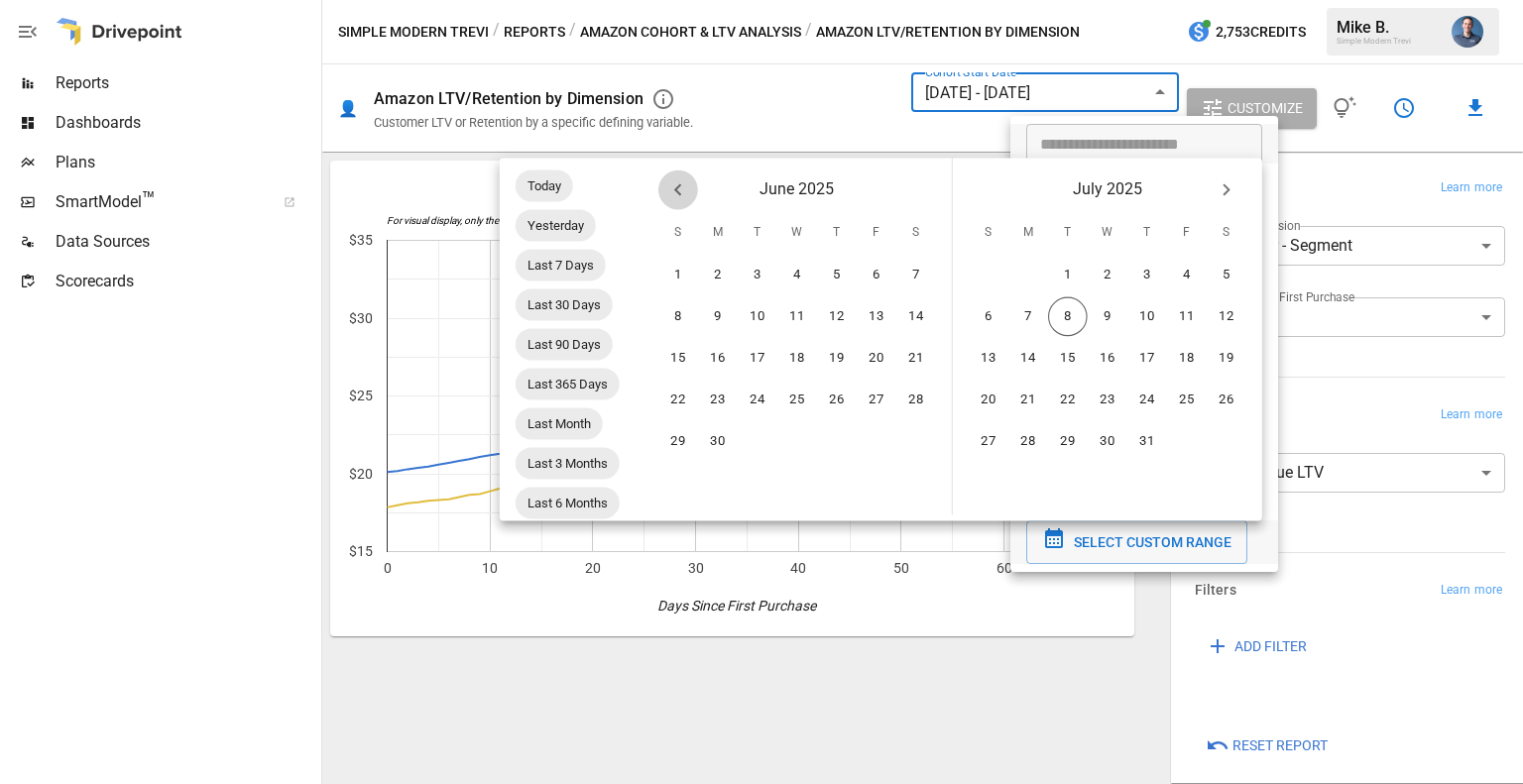 click at bounding box center (678, 189) 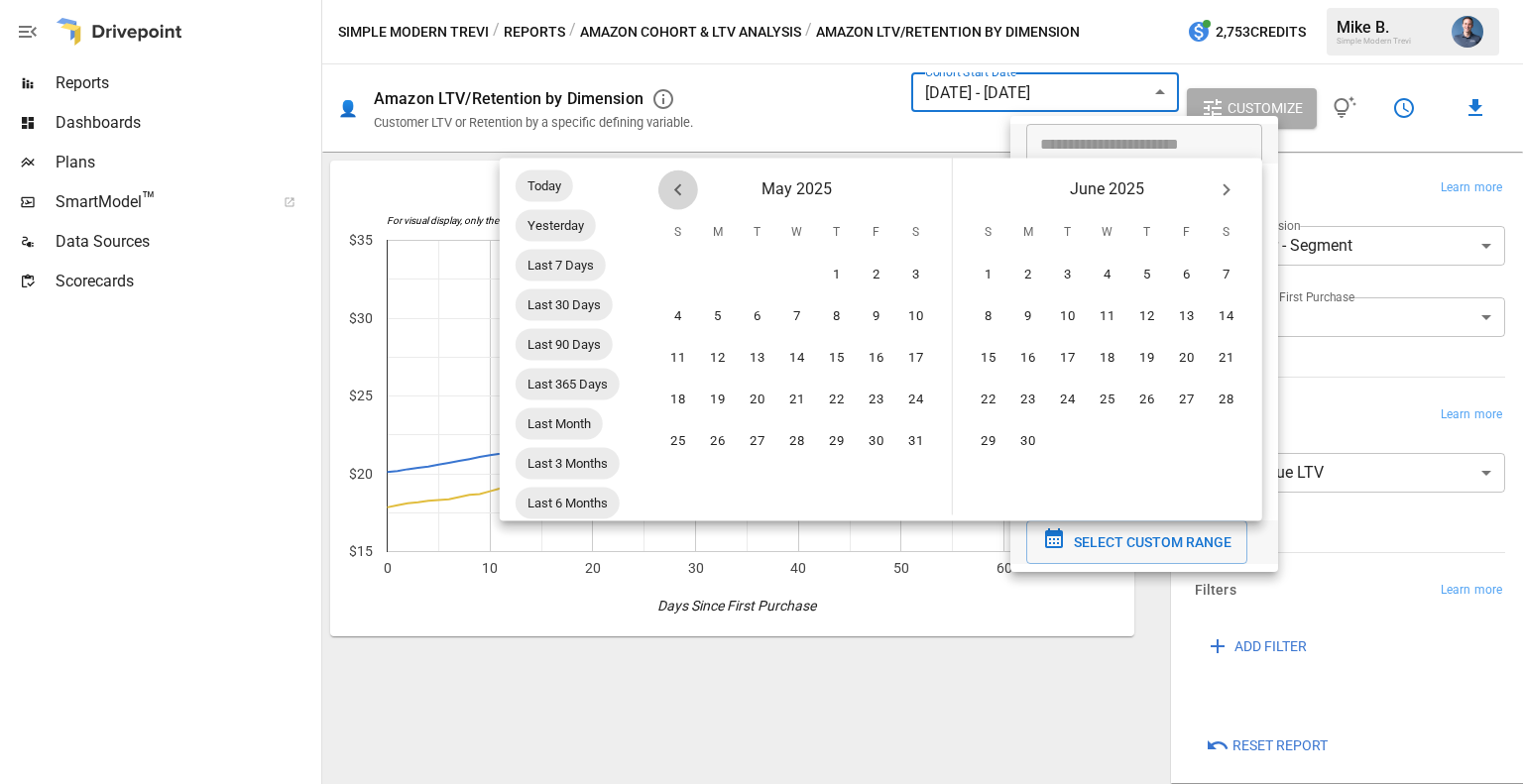click at bounding box center (678, 189) 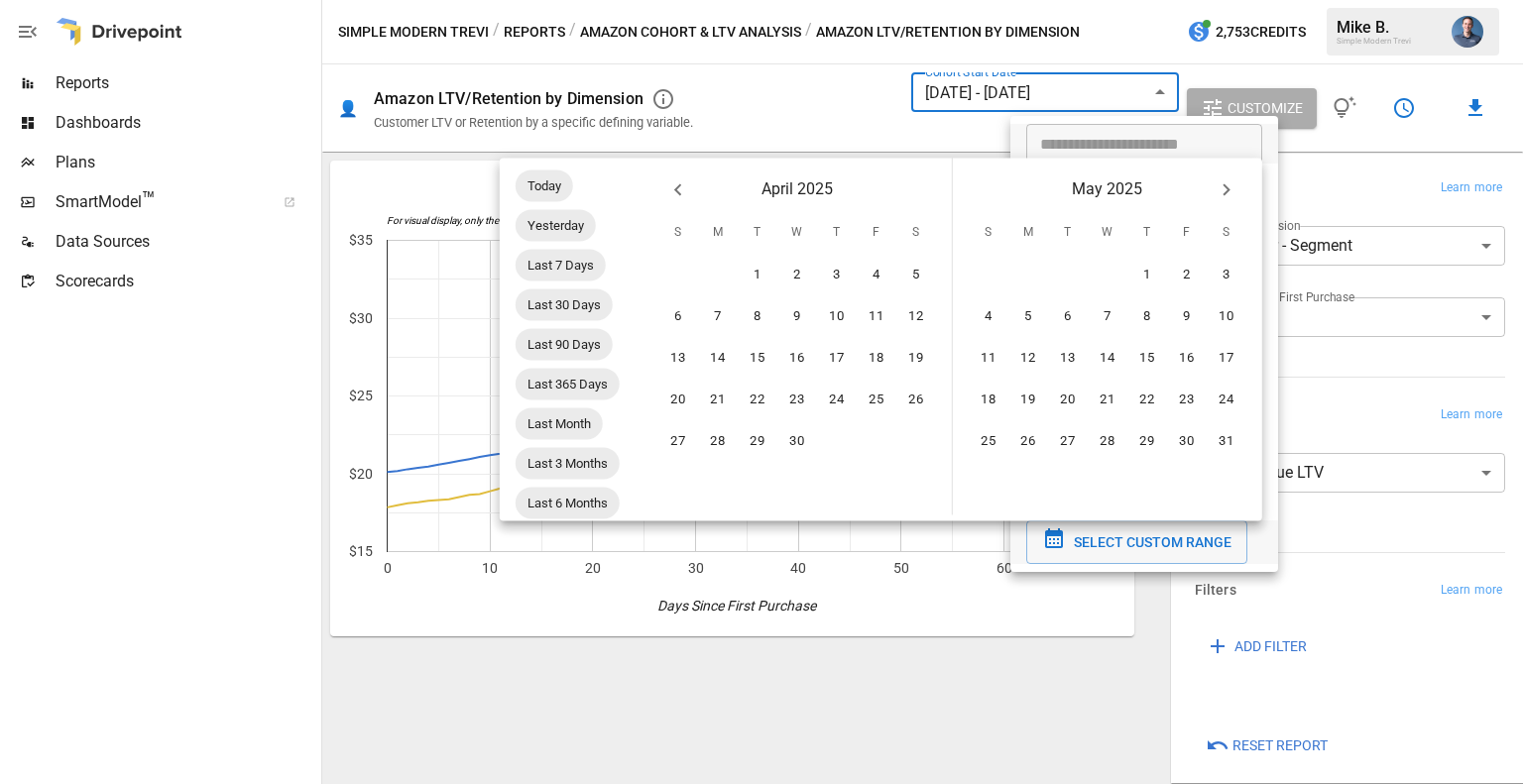 click at bounding box center (678, 189) 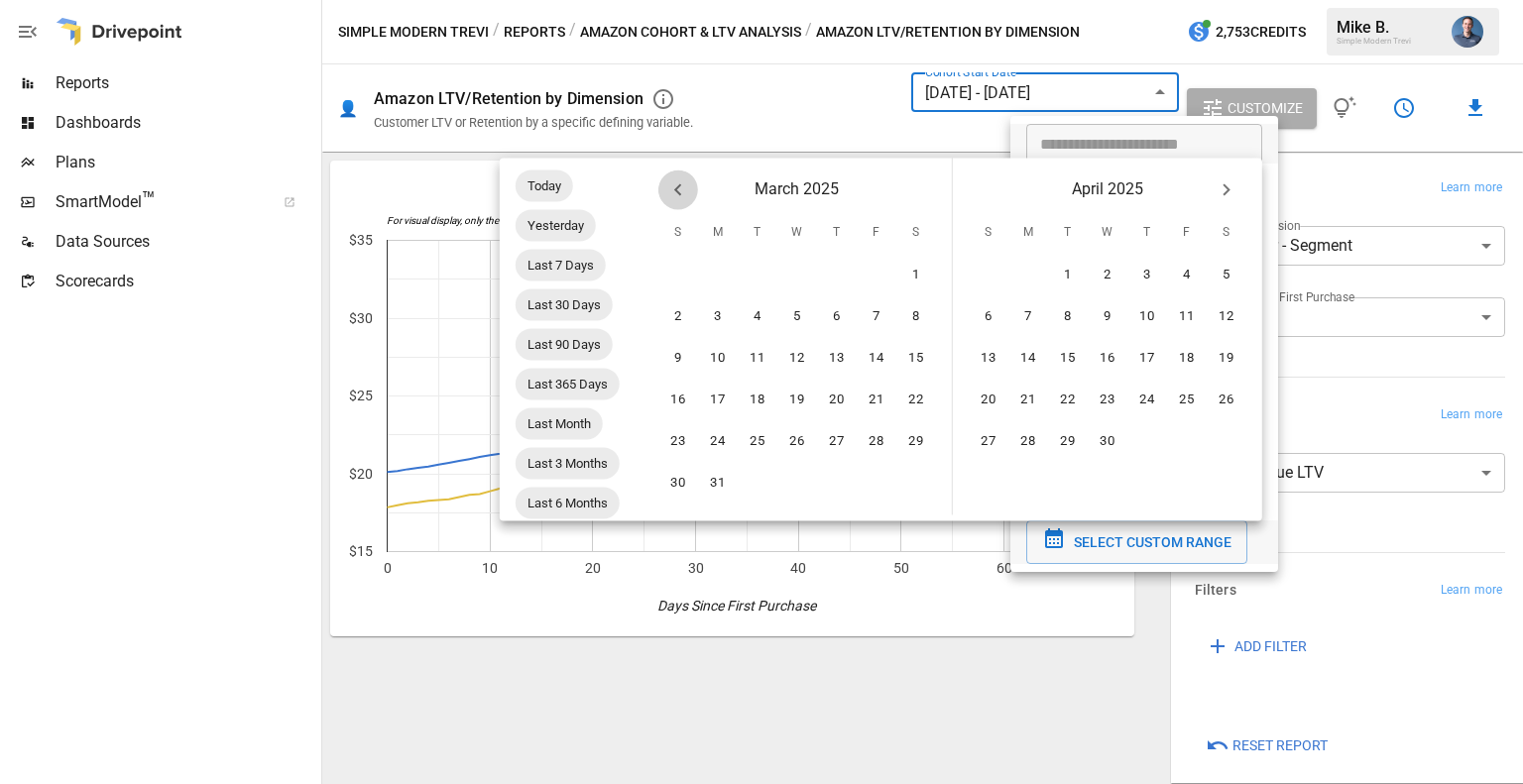 click at bounding box center [678, 189] 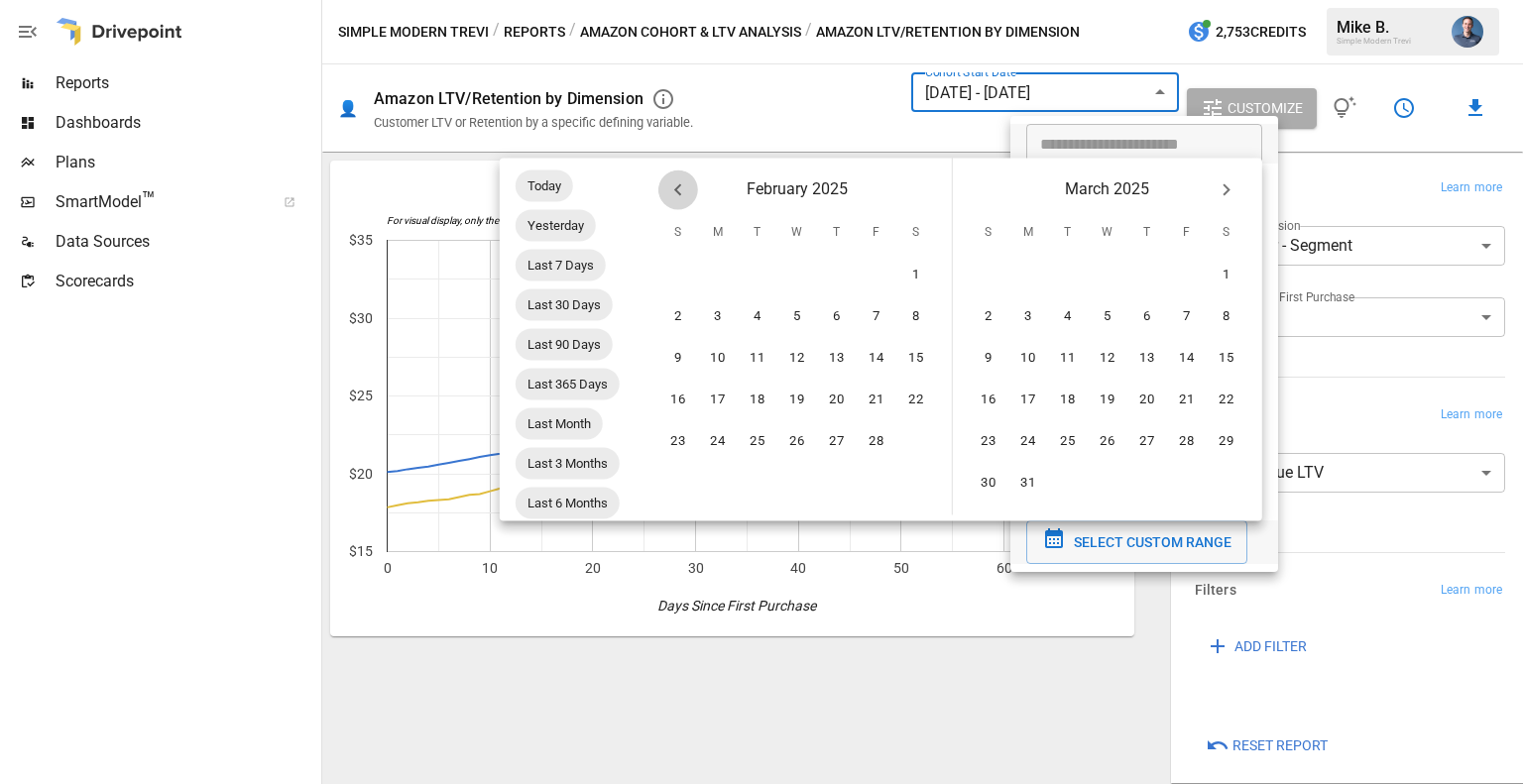click at bounding box center [678, 189] 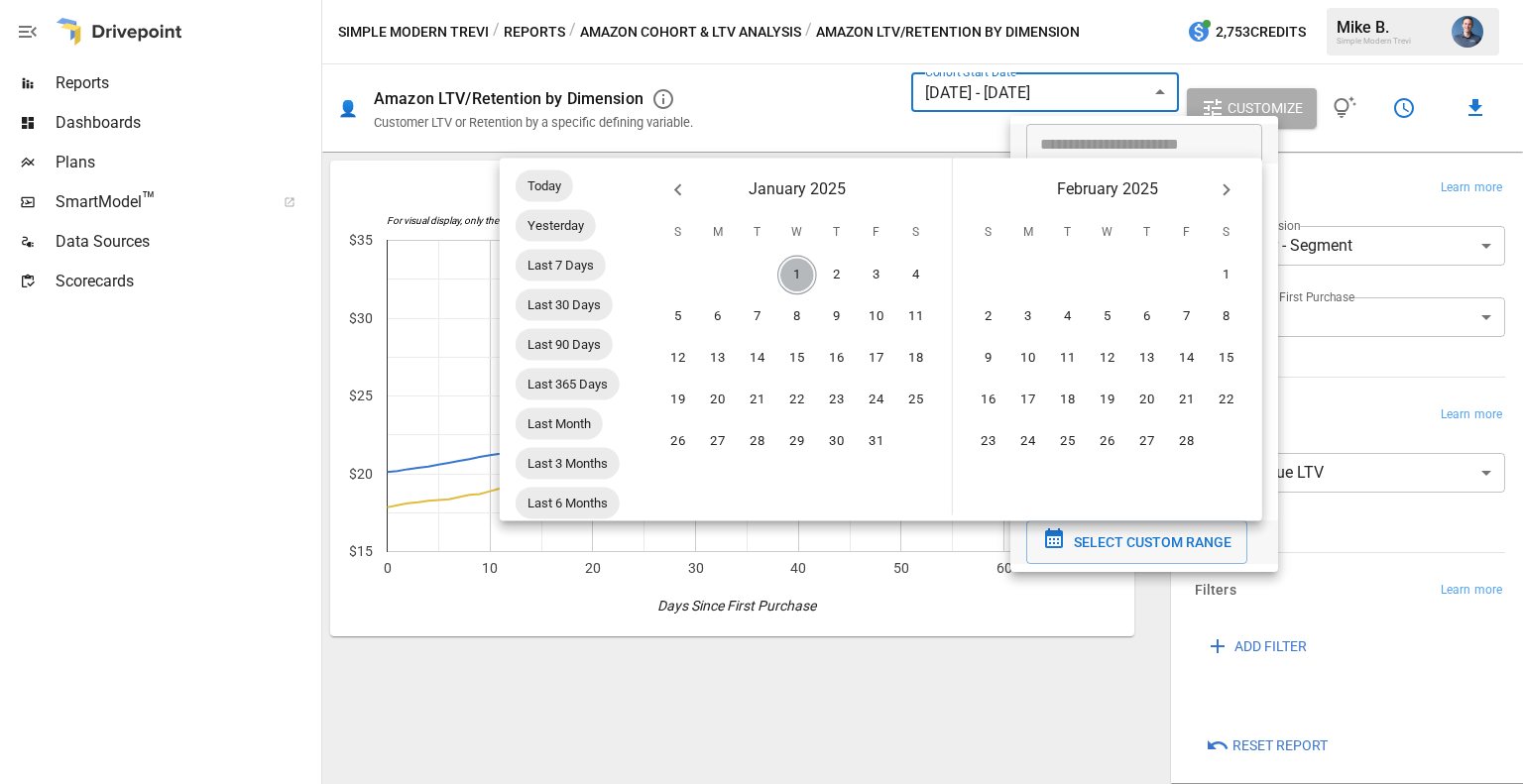 click on "1" at bounding box center [797, 276] 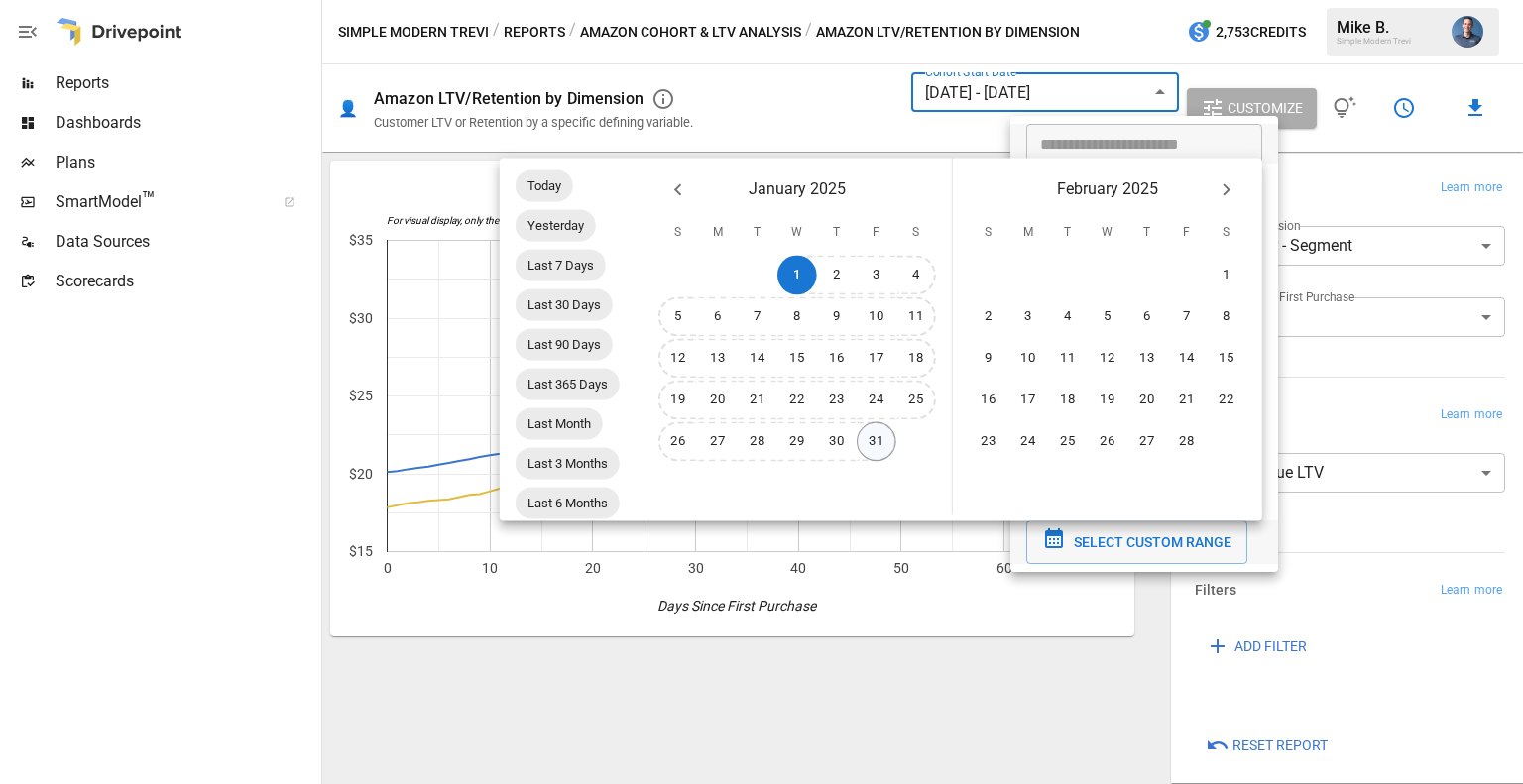click on "31" at bounding box center [877, 442] 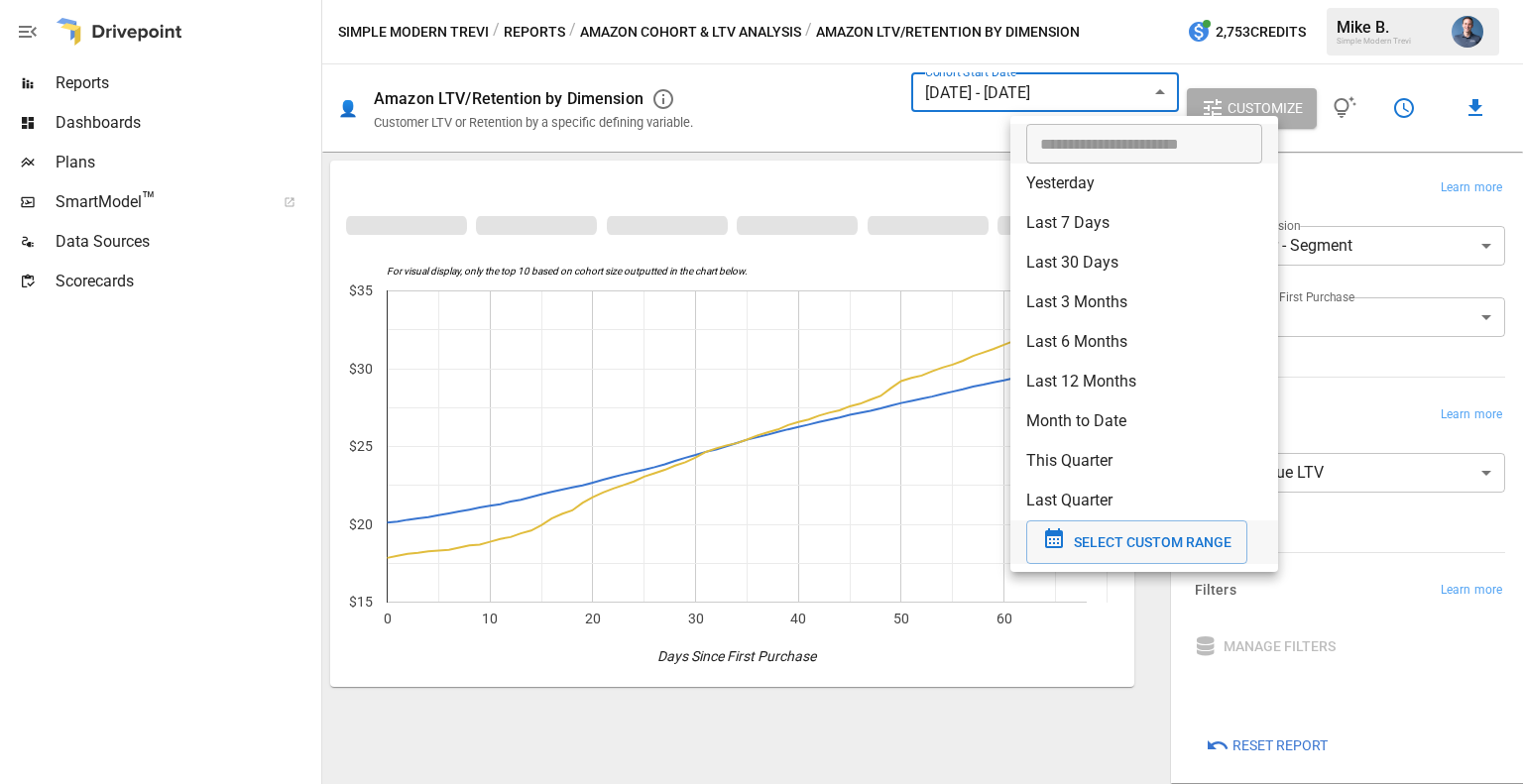 click at bounding box center [762, 392] 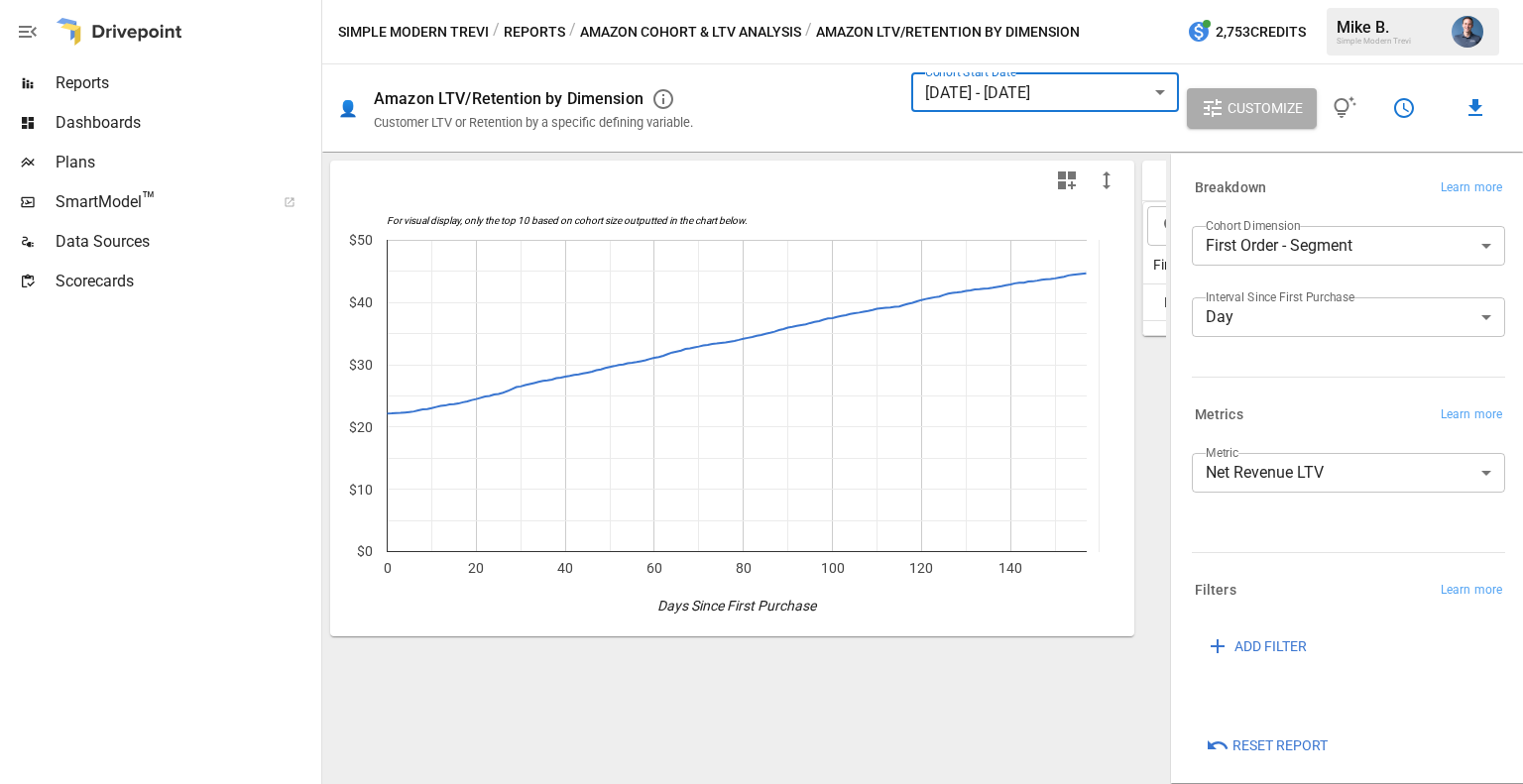 scroll, scrollTop: 0, scrollLeft: 0, axis: both 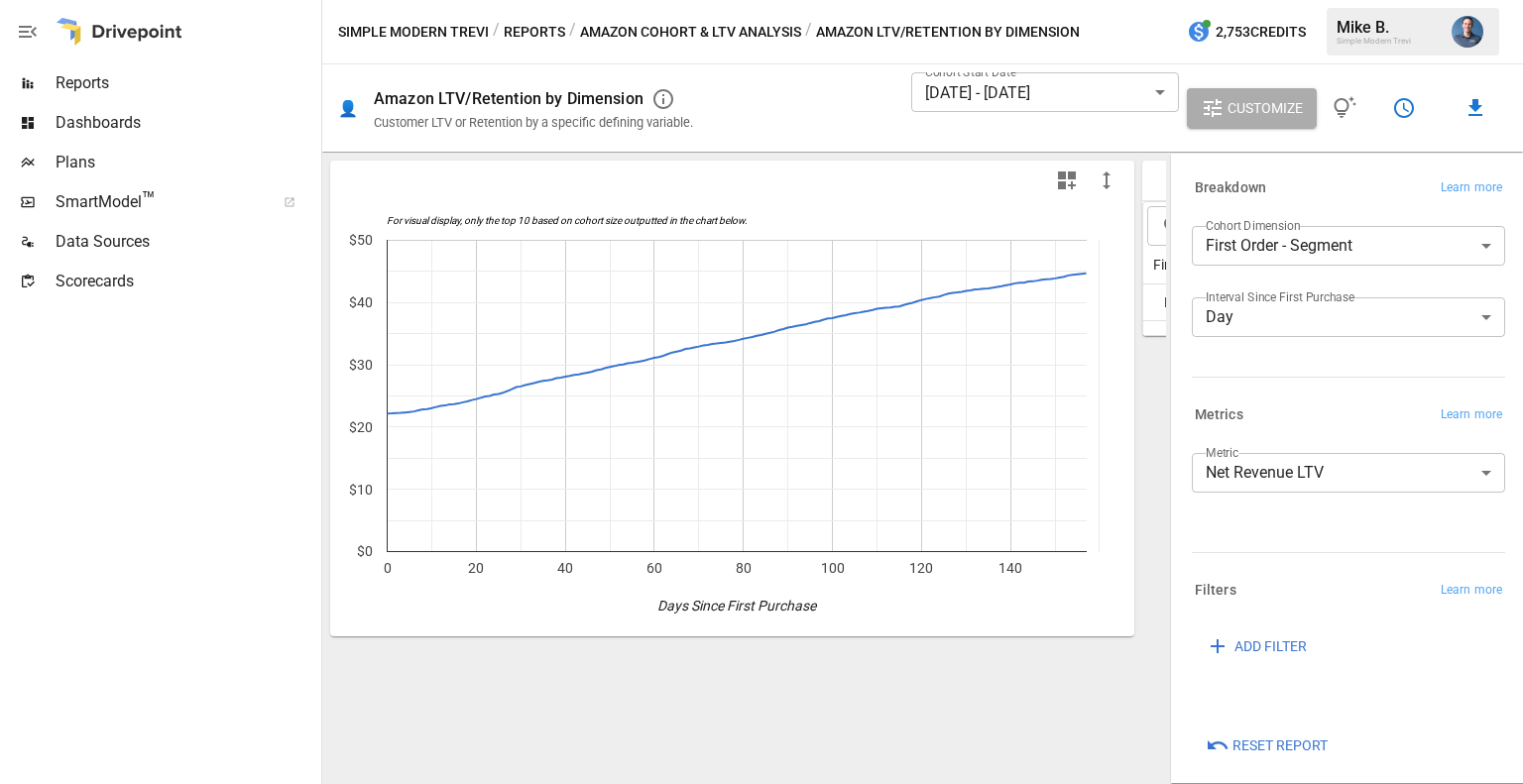 drag, startPoint x: 1109, startPoint y: 94, endPoint x: 1058, endPoint y: 63, distance: 59.682493 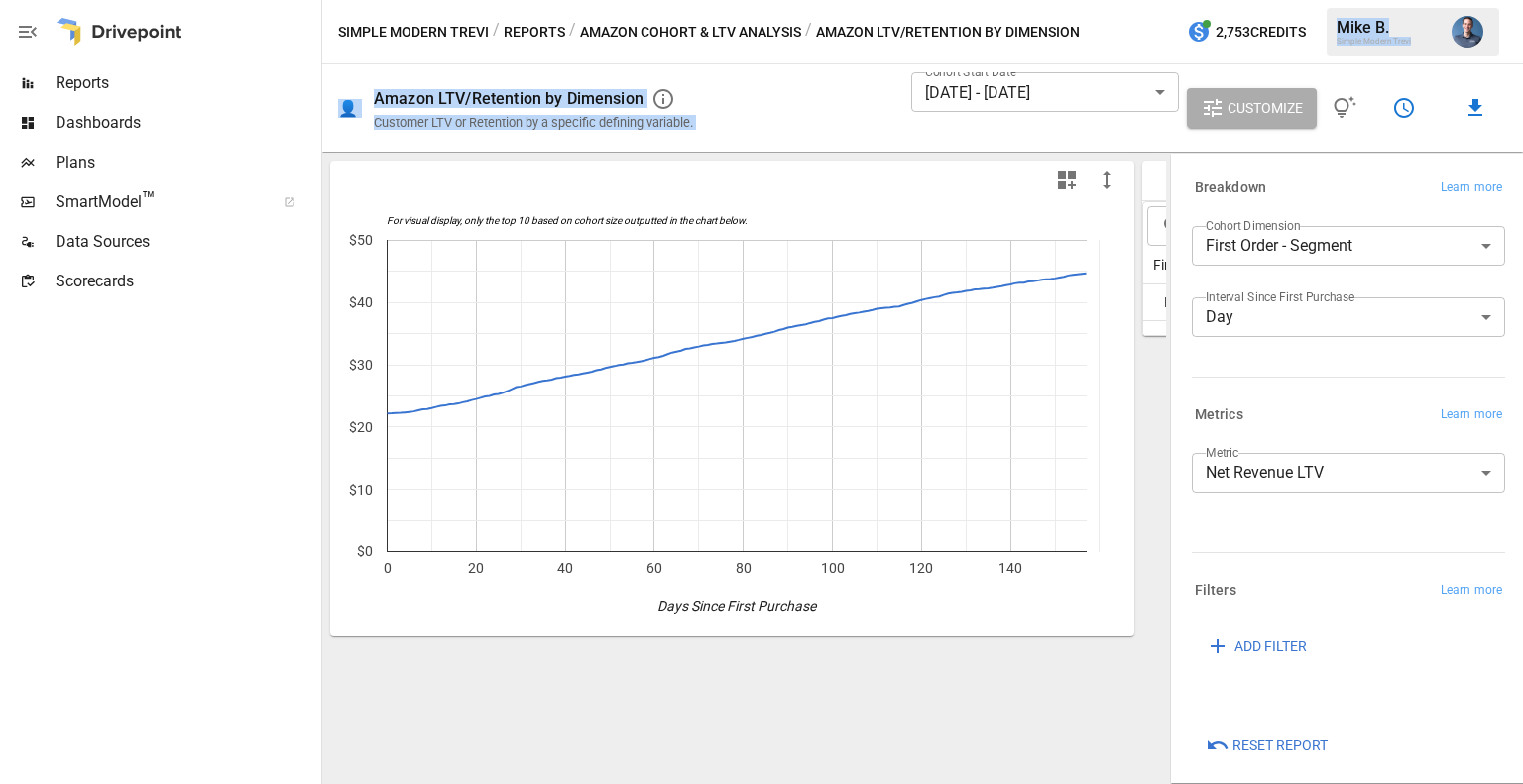 click on "**********" at bounding box center [762, 0] 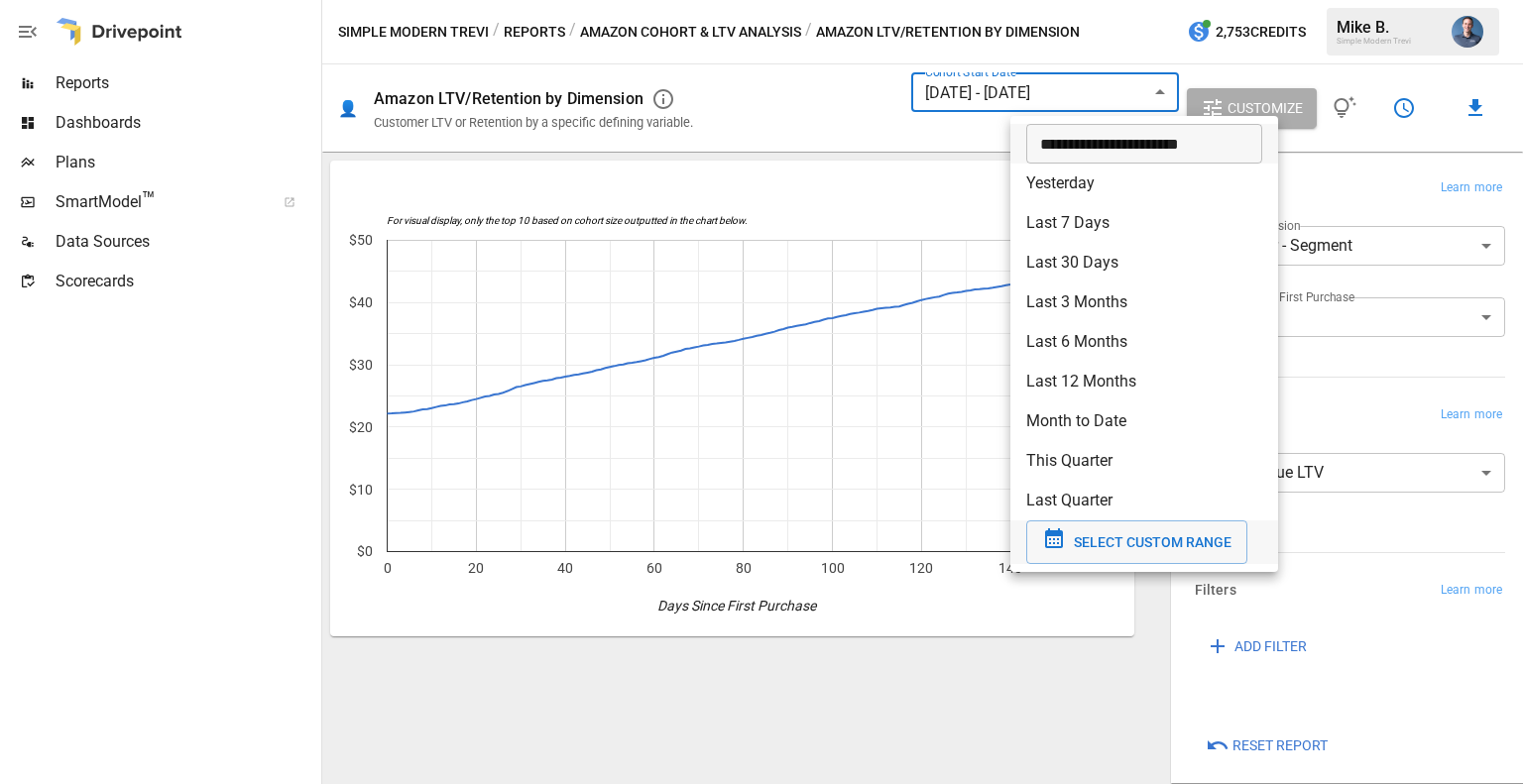 click on "**********" at bounding box center [1137, 144] 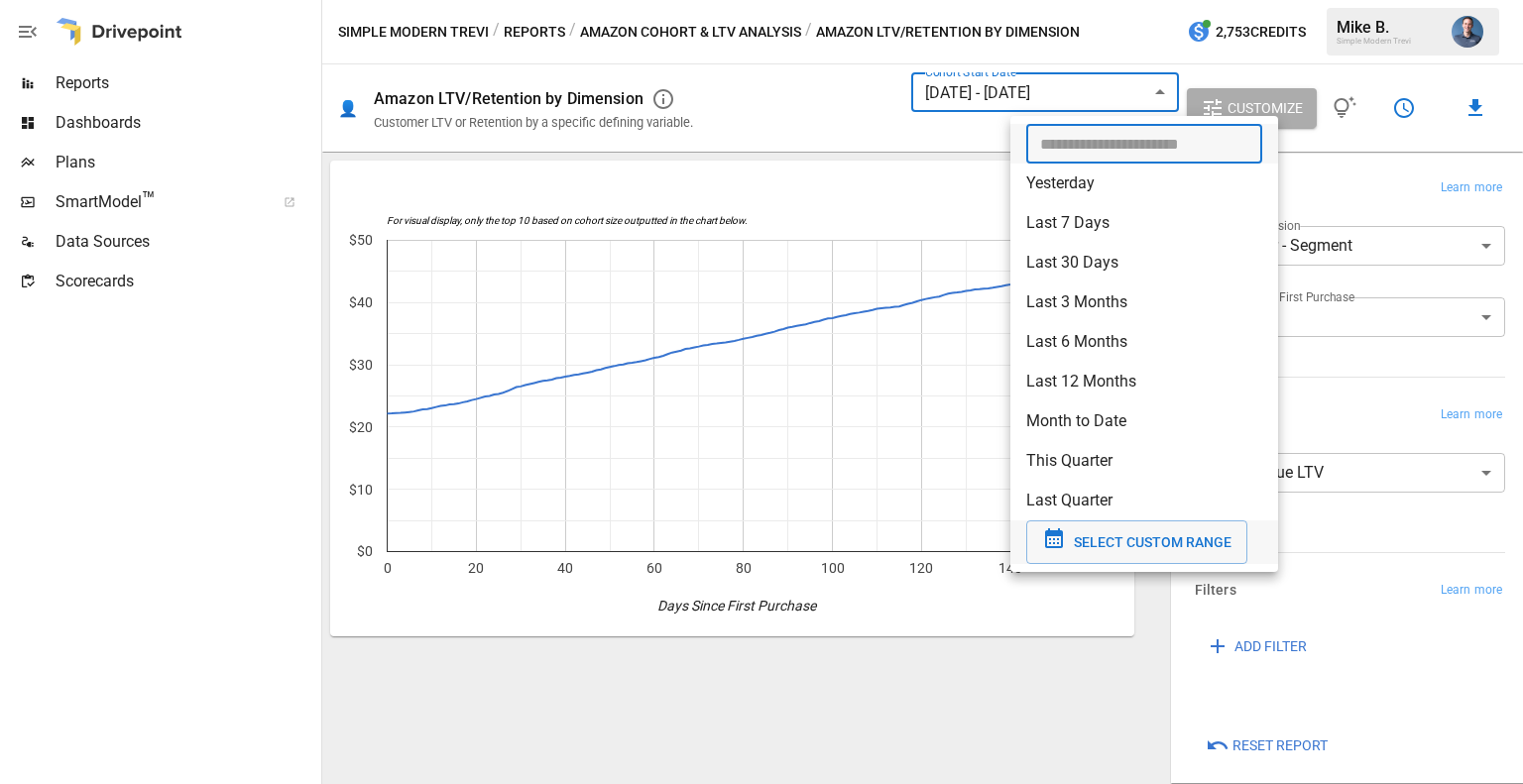 click on "SELECT CUSTOM RANGE" at bounding box center (1152, 542) 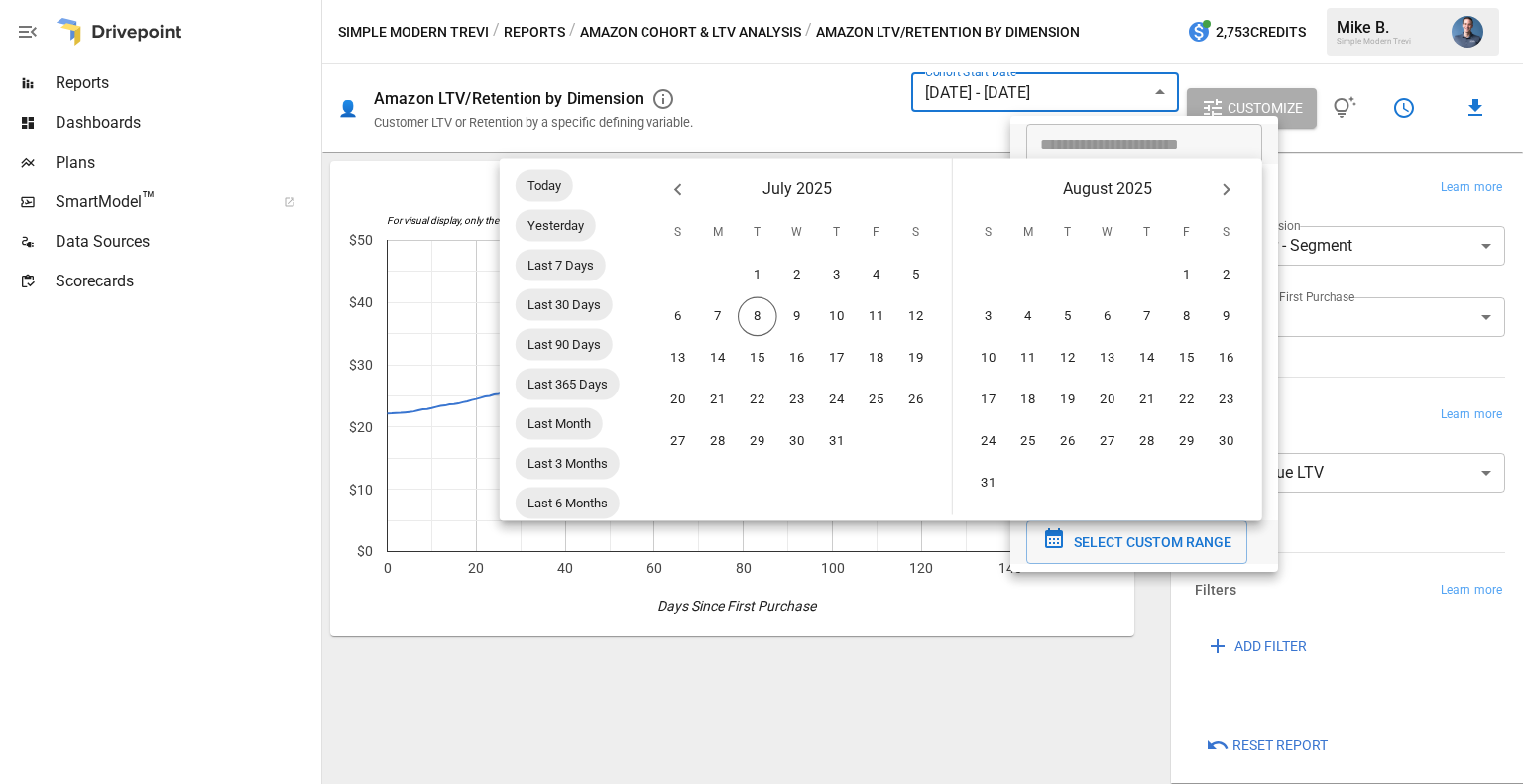click at bounding box center [678, 189] 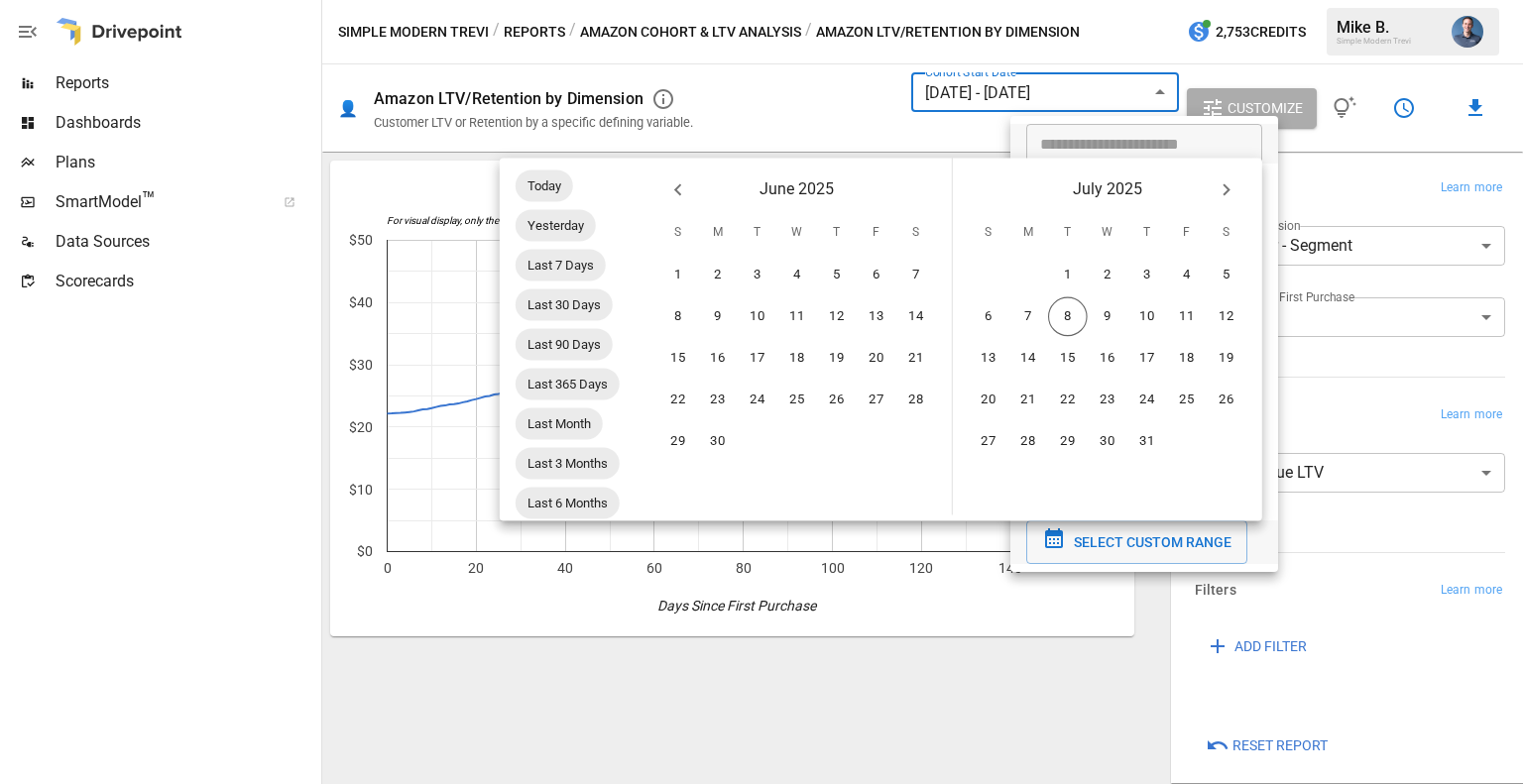 click at bounding box center (678, 189) 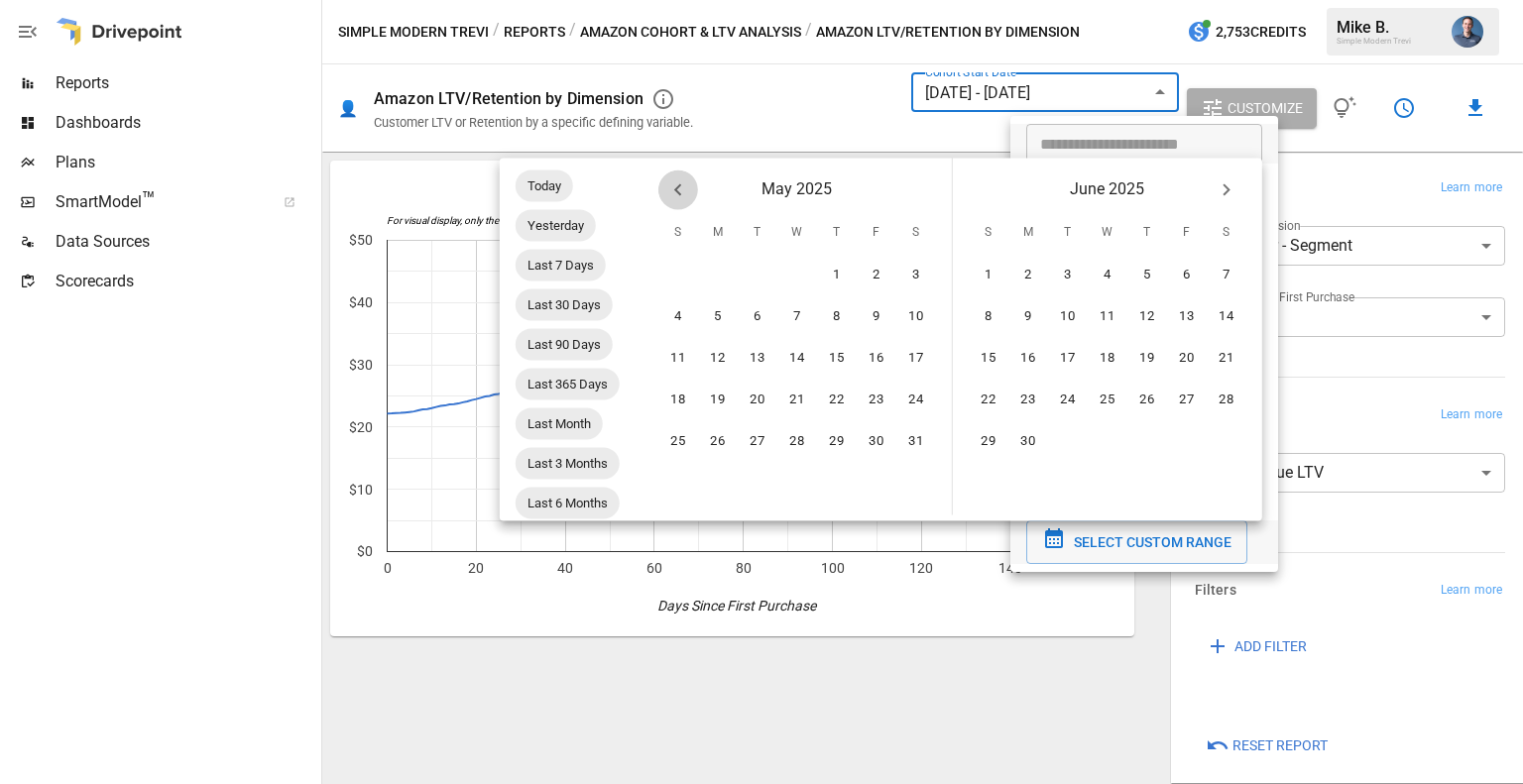 click at bounding box center (678, 189) 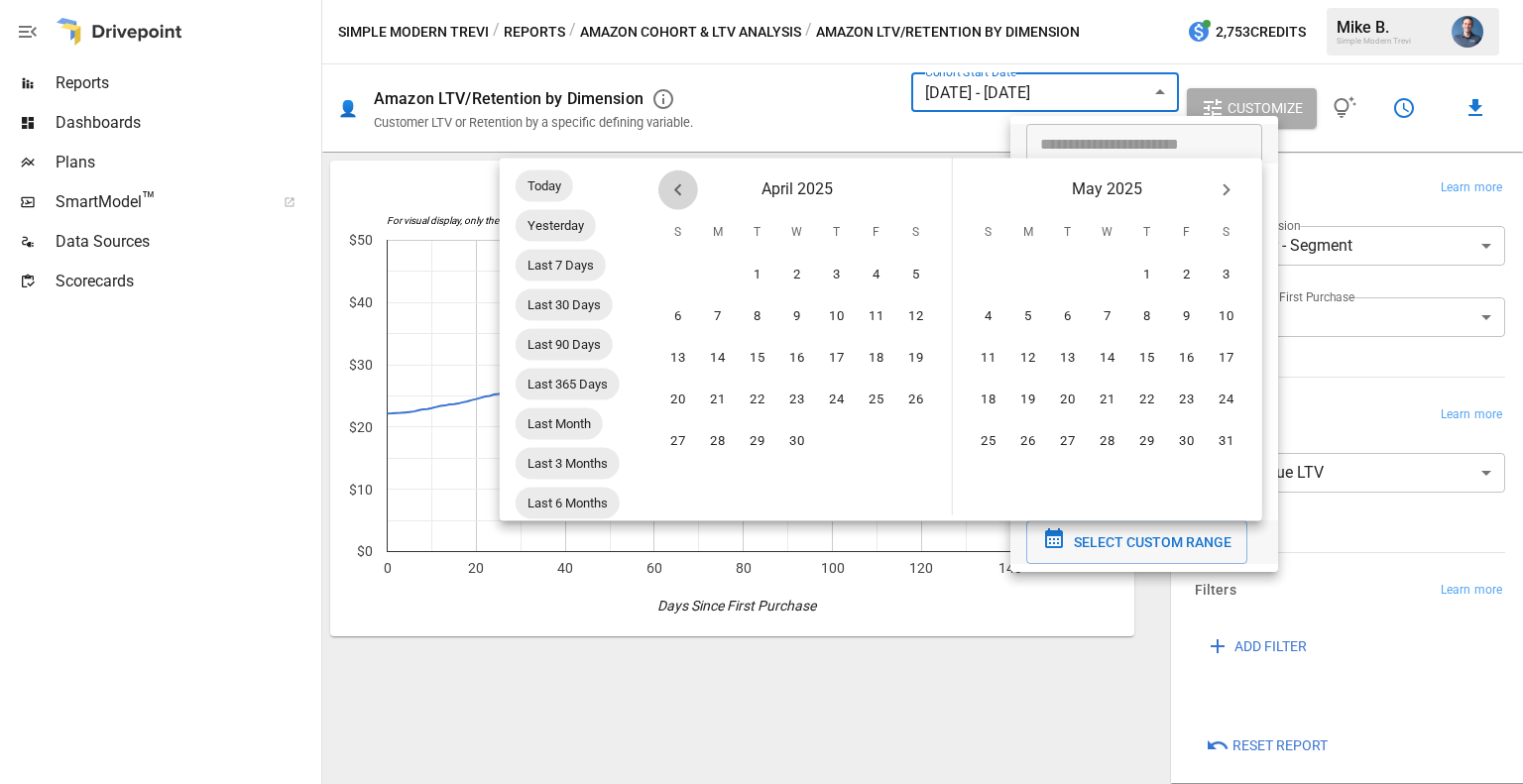 click at bounding box center (678, 189) 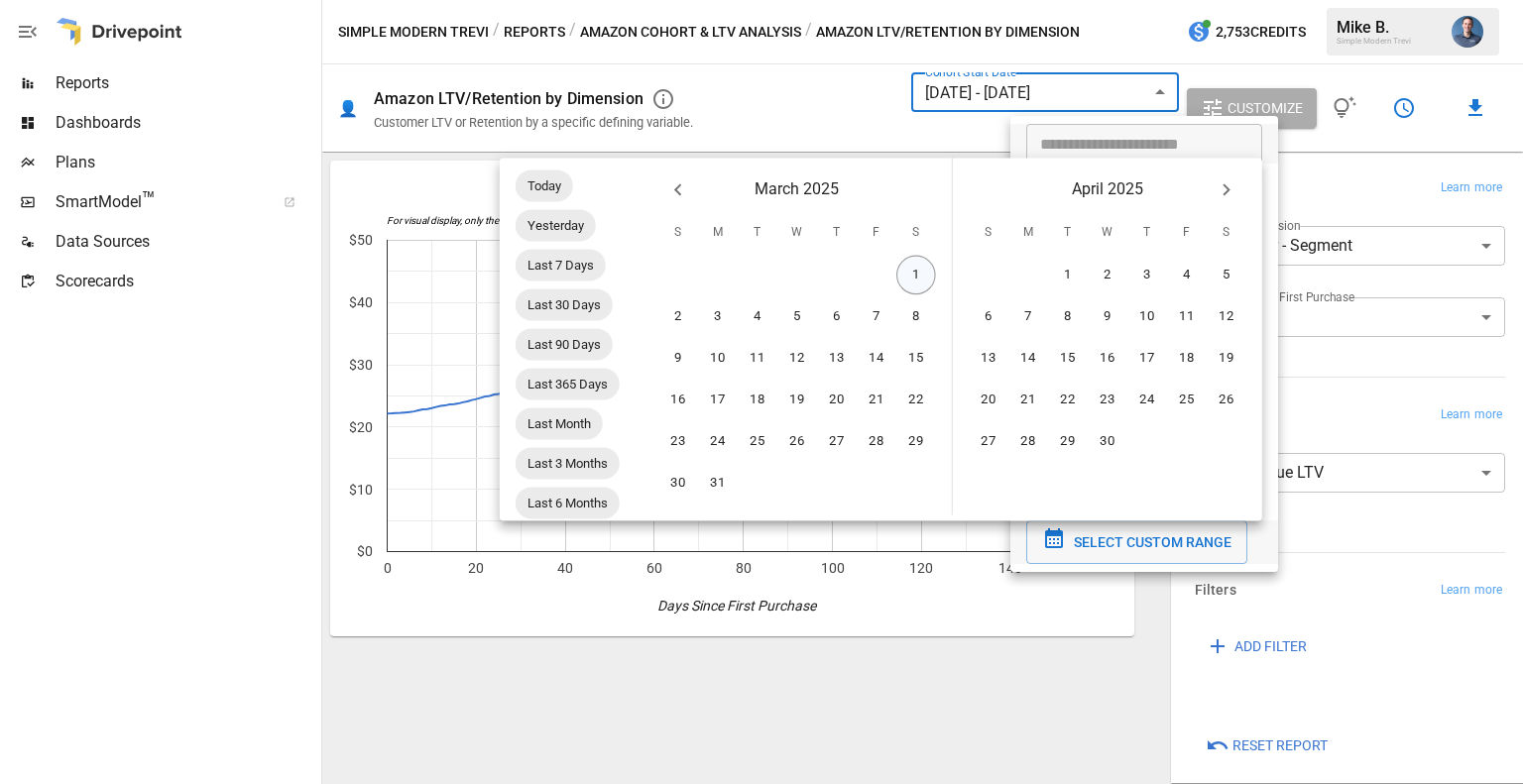 click on "1" at bounding box center [916, 276] 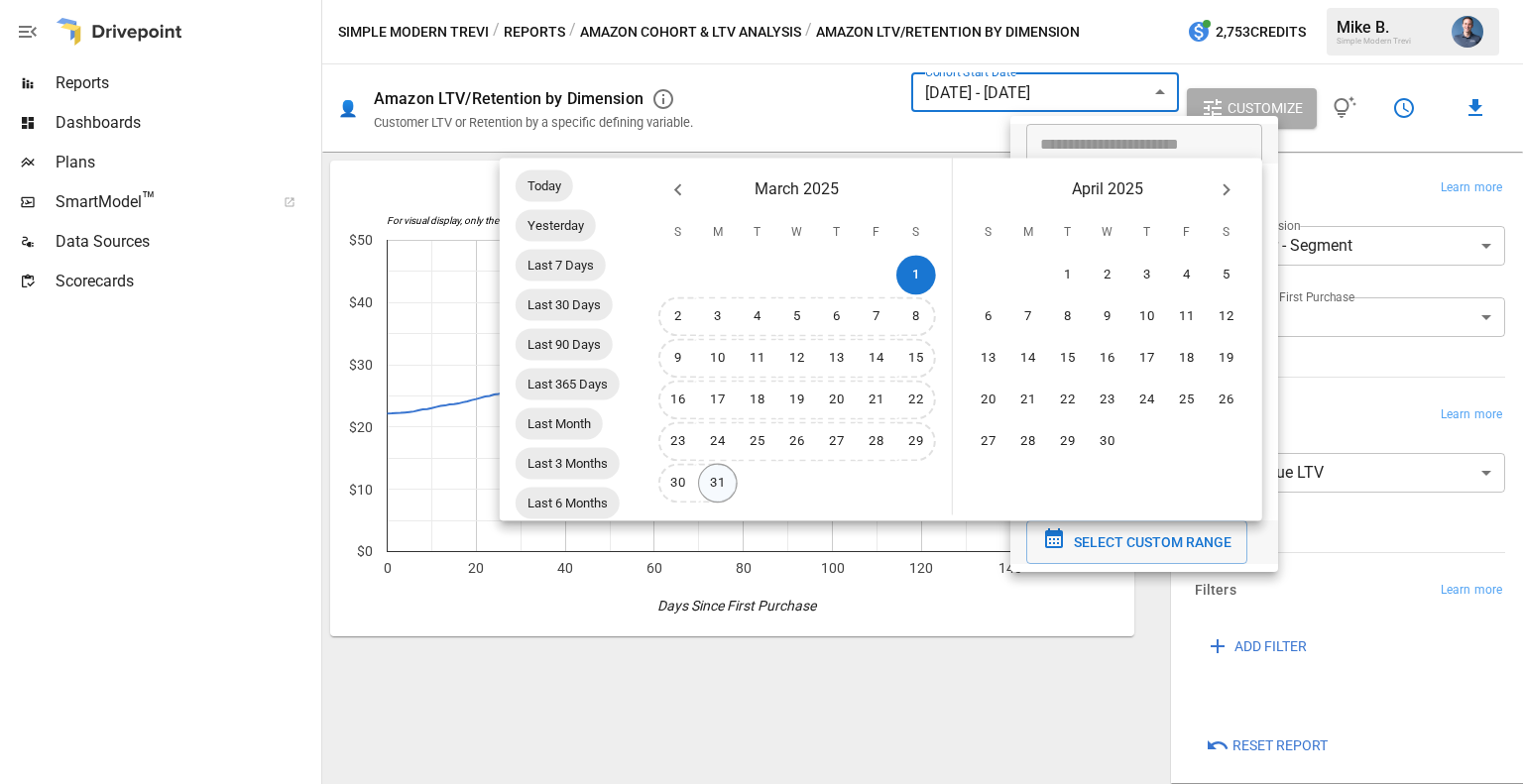click on "31" at bounding box center [718, 484] 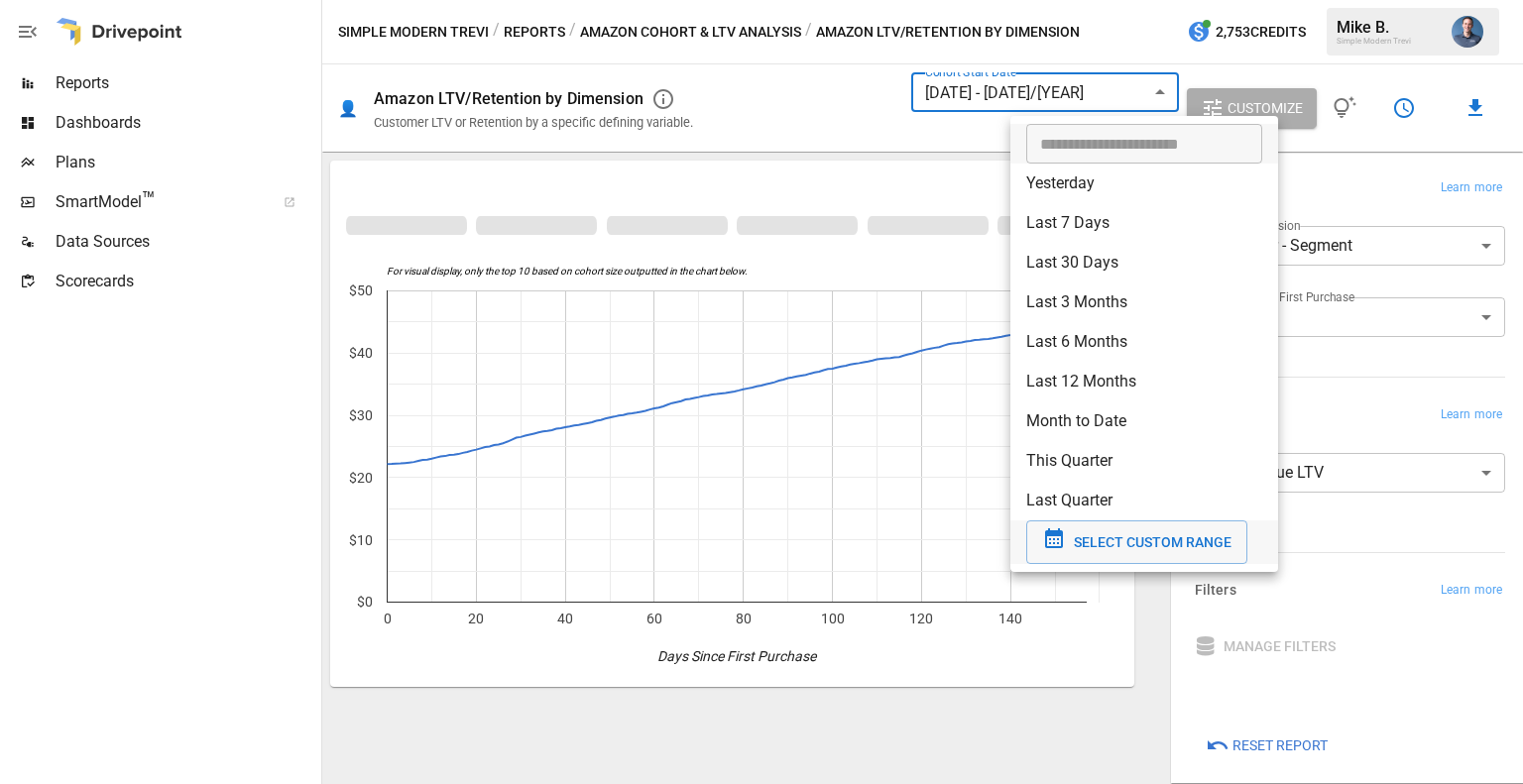 click at bounding box center [762, 392] 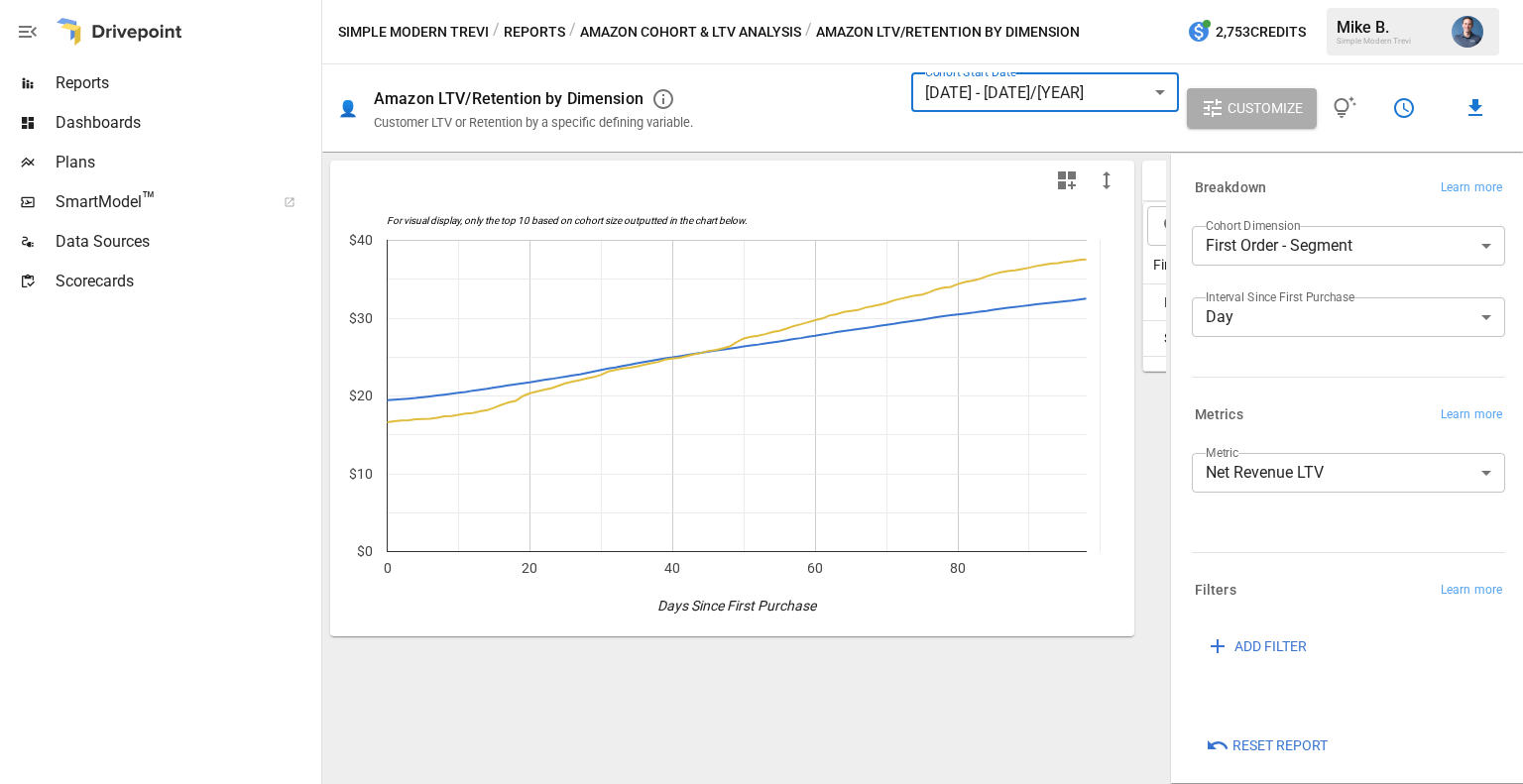 scroll, scrollTop: 71, scrollLeft: 0, axis: vertical 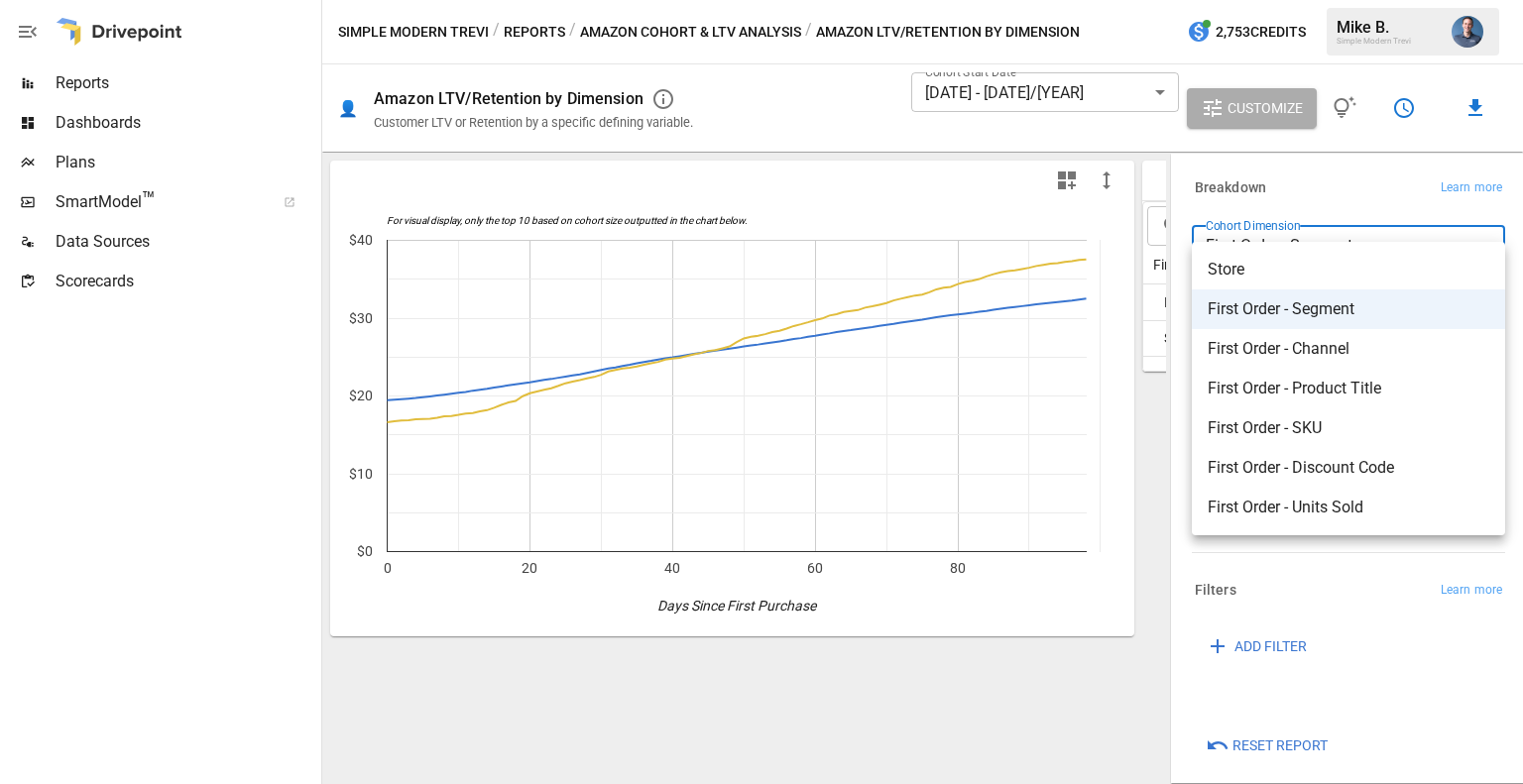 click on "**********" at bounding box center (762, 0) 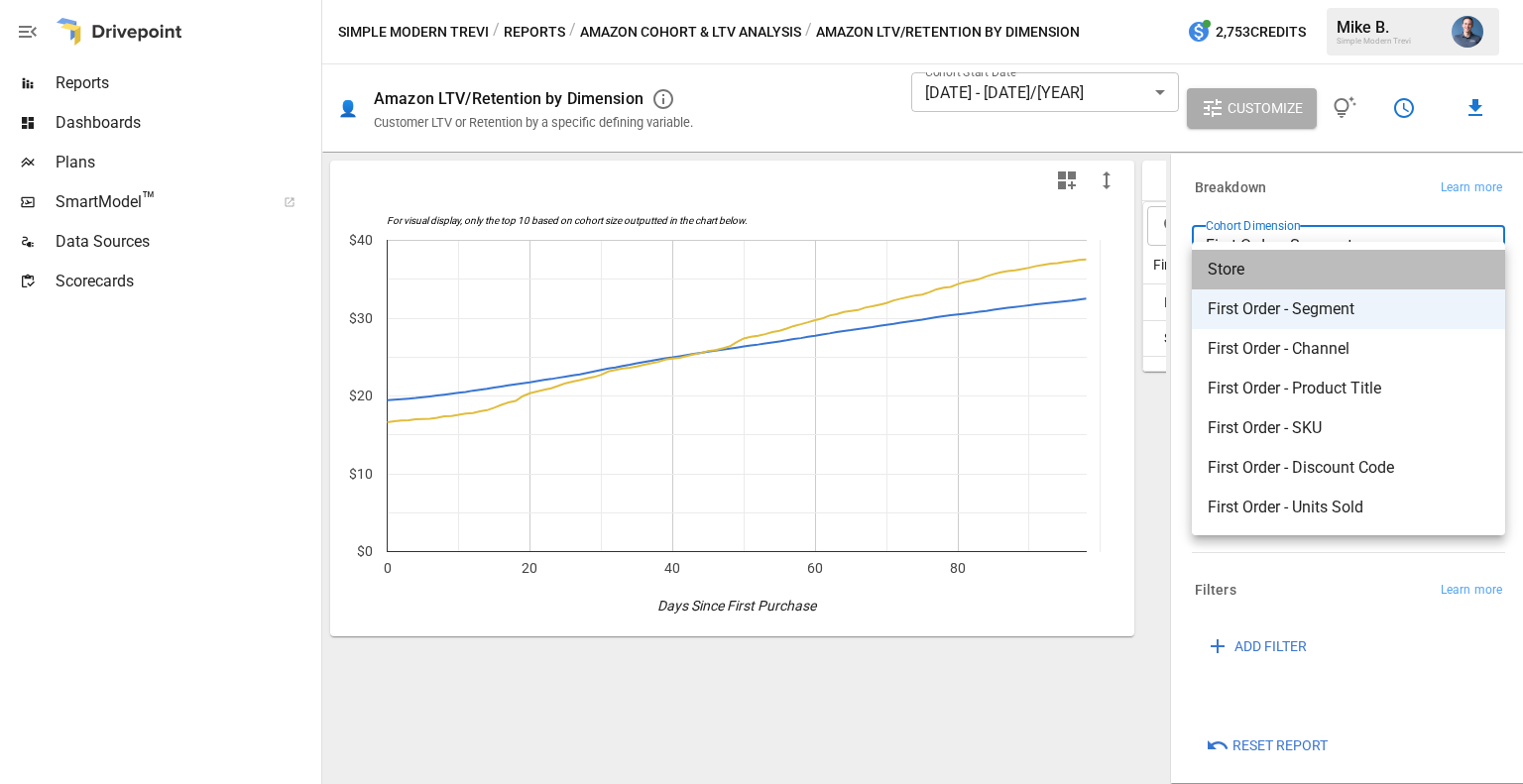 click on "Store" at bounding box center [1348, 270] 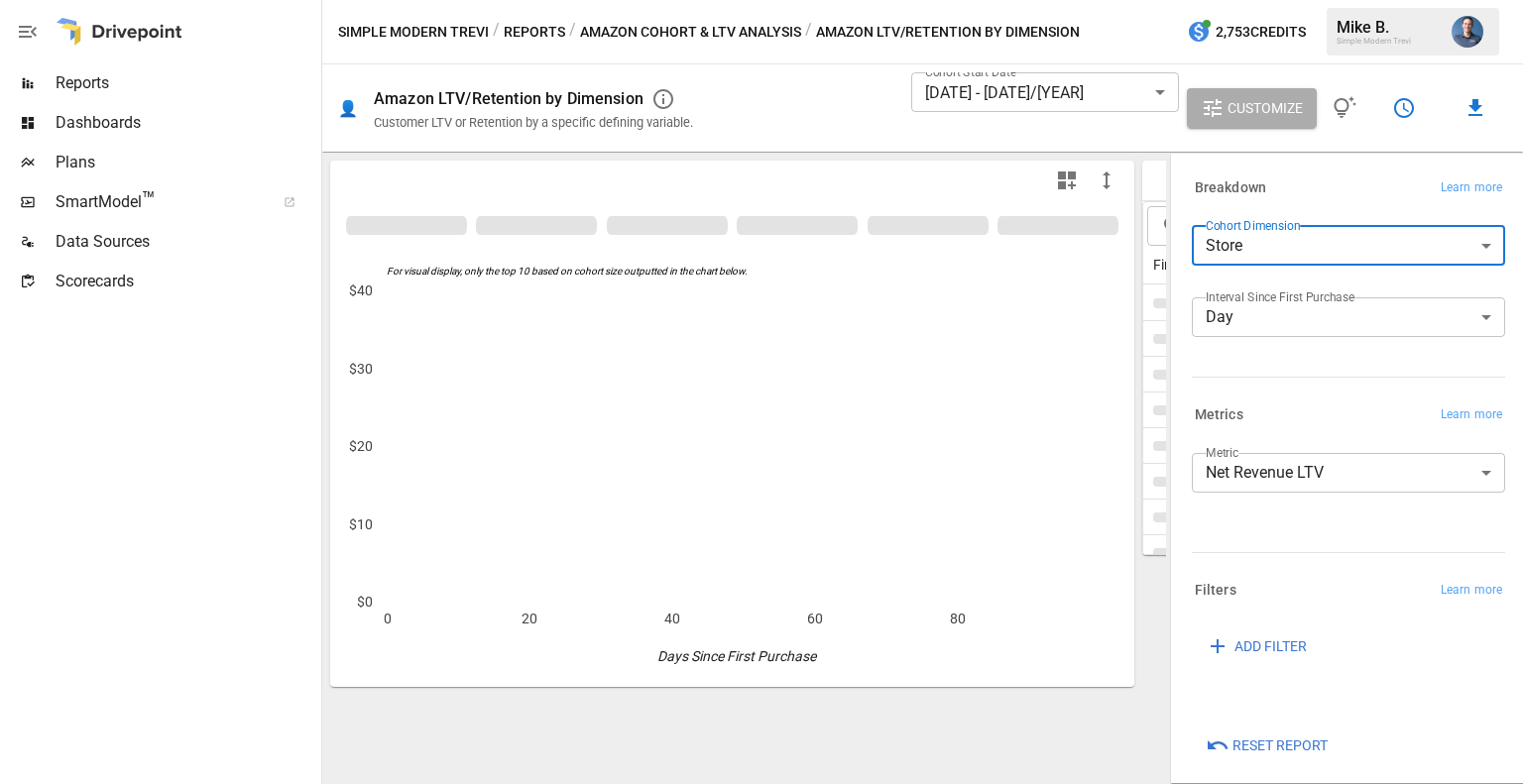 scroll, scrollTop: 50, scrollLeft: 0, axis: vertical 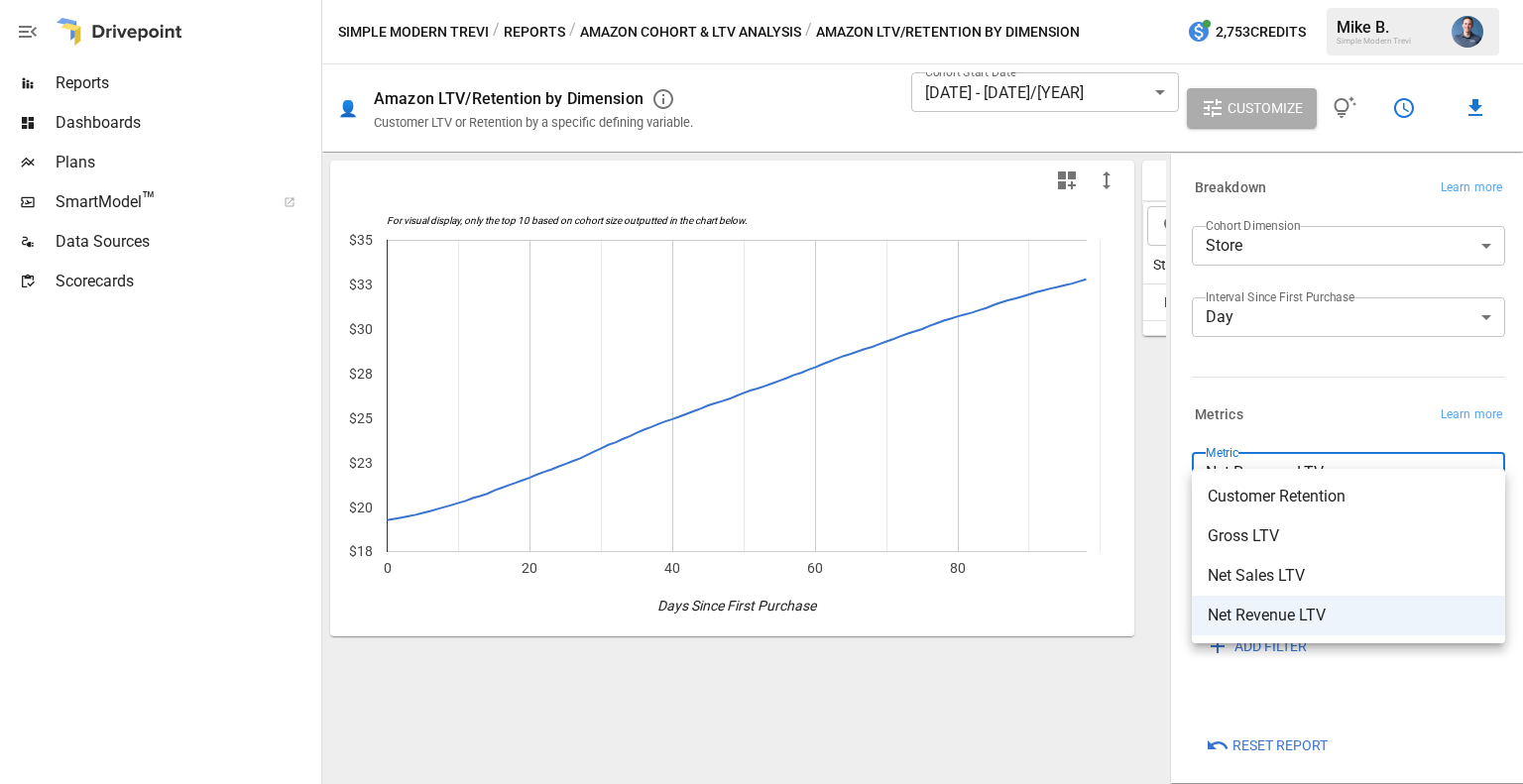 click on "**********" at bounding box center (762, 0) 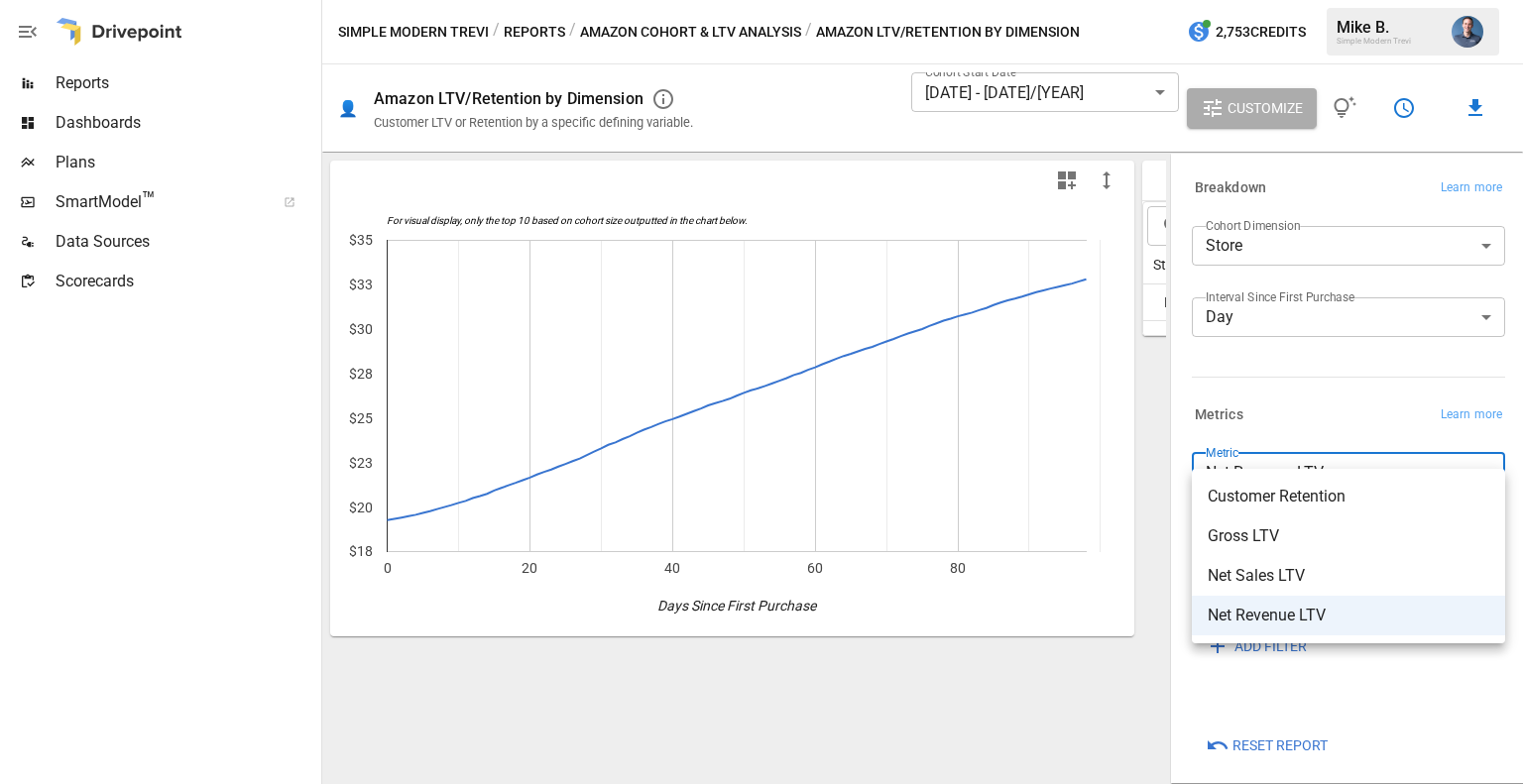 click on "Gross LTV" at bounding box center (1348, 497) 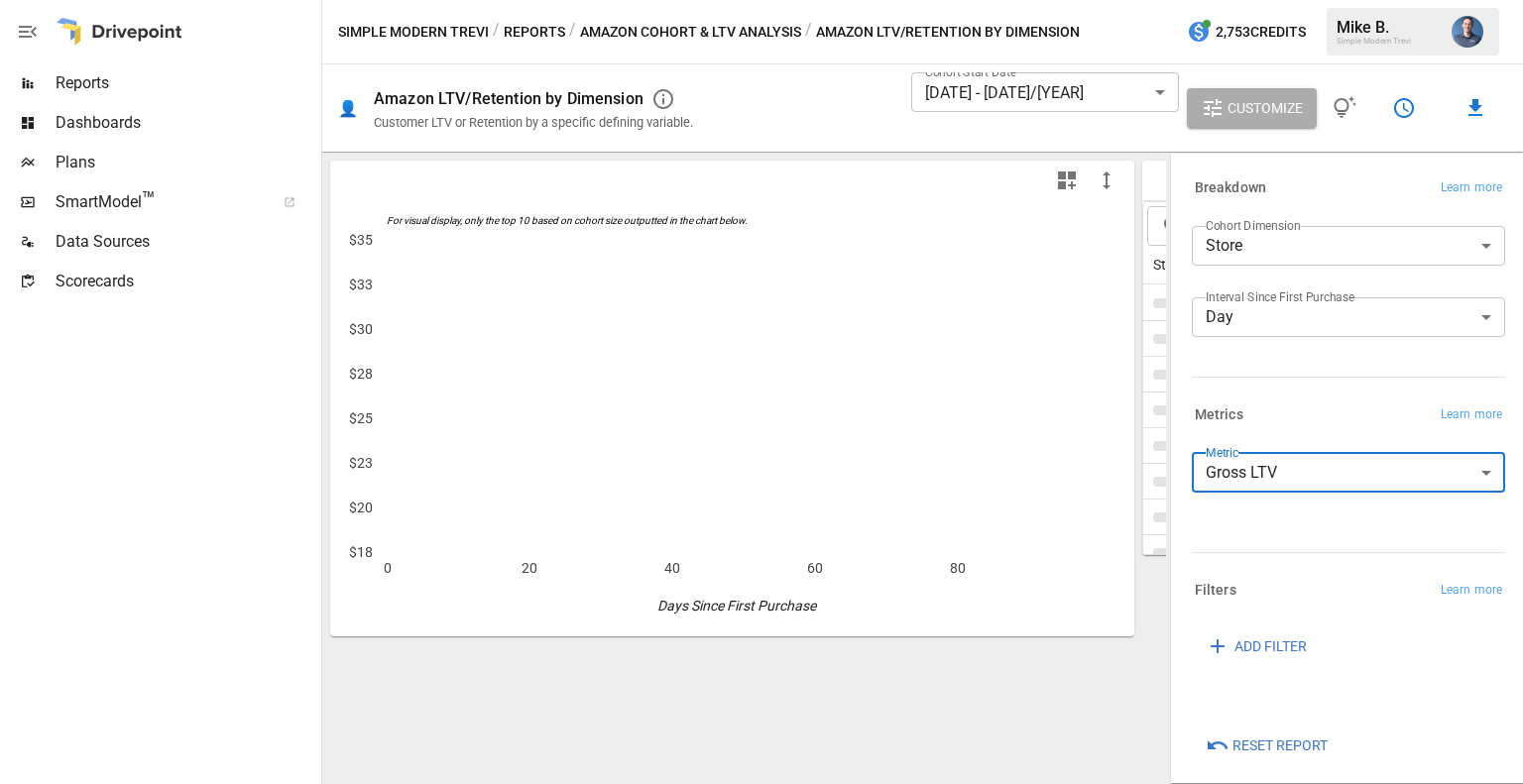 scroll, scrollTop: 79, scrollLeft: 0, axis: vertical 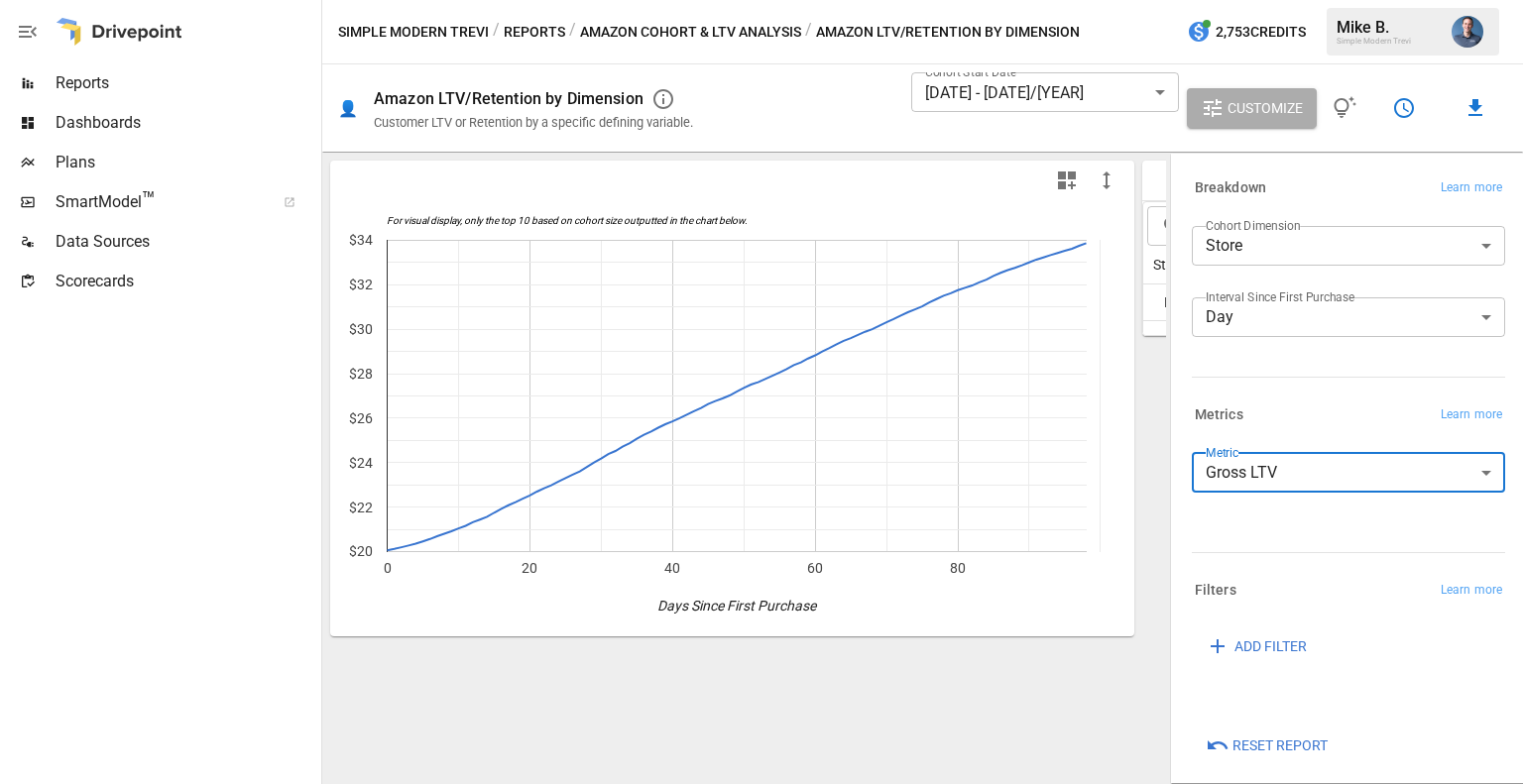click on "Reports Dashboards Plans SmartModel ™ Data Sources Scorecards Simple Modern Trevi / Reports / Amazon Cohort & LTV Analysis / Amazon LTV/Retention by Dimension 2,753  Credits Mike B. Simple Modern Trevi 👤 Amazon LTV/Retention by Dimension Customer LTV or Retention by a specific defining variable. Cohort Start Date 03/01 - 03/31/2025 ****** ​ Customize For visual display, only the top 10 based on cohort size outputted in the chart below. 0 20 40 60 80 $20 $22 $24 $26 $28 $30 $32 $34 Days Since First Purchase $34 ​ ​ Store  Cohort Size   0   1   2   3   4   5   6 Drink Trevi 14,510 $20.05 $20.12 $20.20 $20.27 $20.36 $20.46 $20.57 Breakdown Learn more Cohort Dimension Store ***** ​ Interval Since First Purchase Day *** ​ Metrics Learn more Metric Gross LTV ********* ​ Filters Learn more ADD FILTER Reset Report" at bounding box center (762, 0) 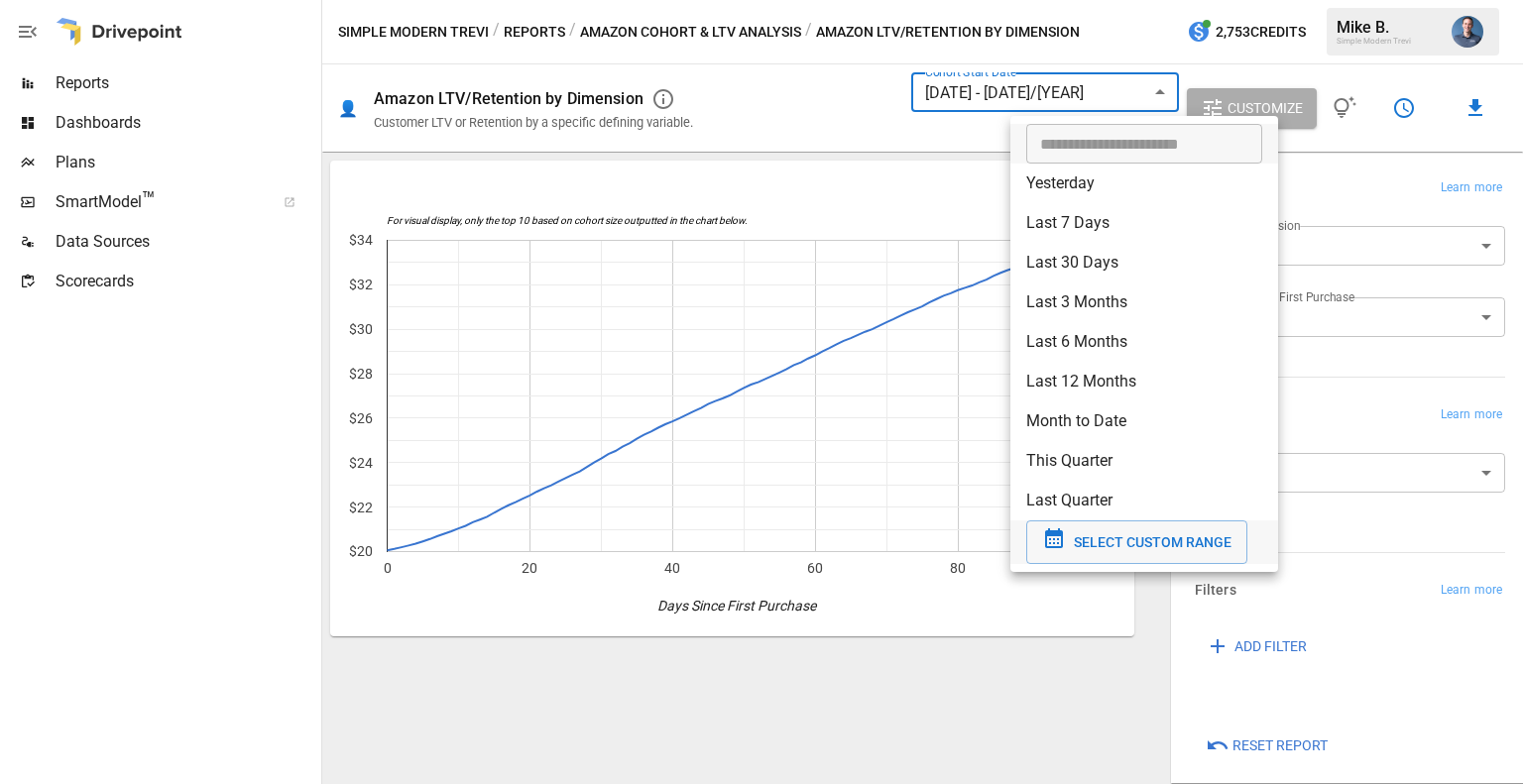 click on "SELECT CUSTOM RANGE" at bounding box center [1152, 542] 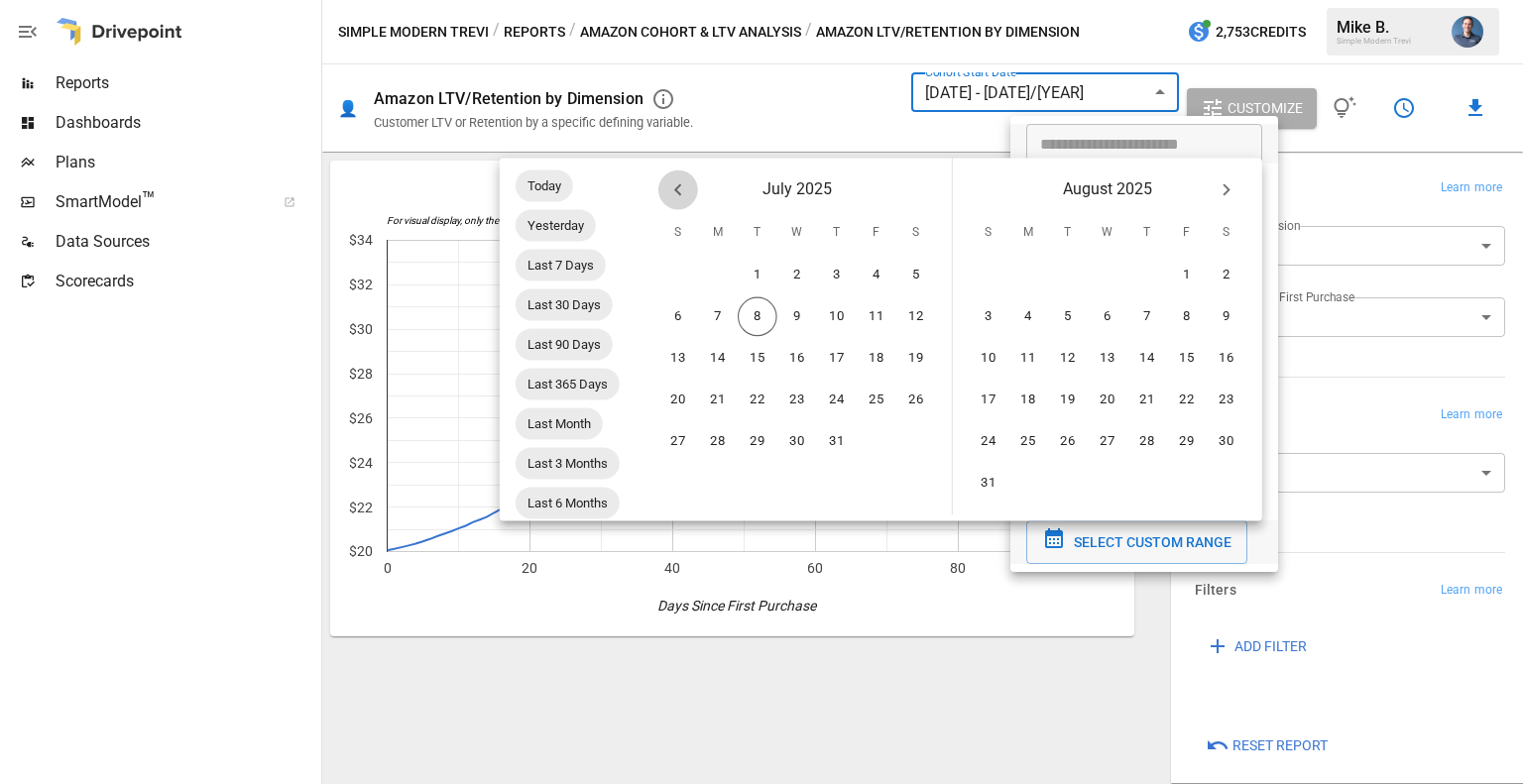 click at bounding box center (678, 189) 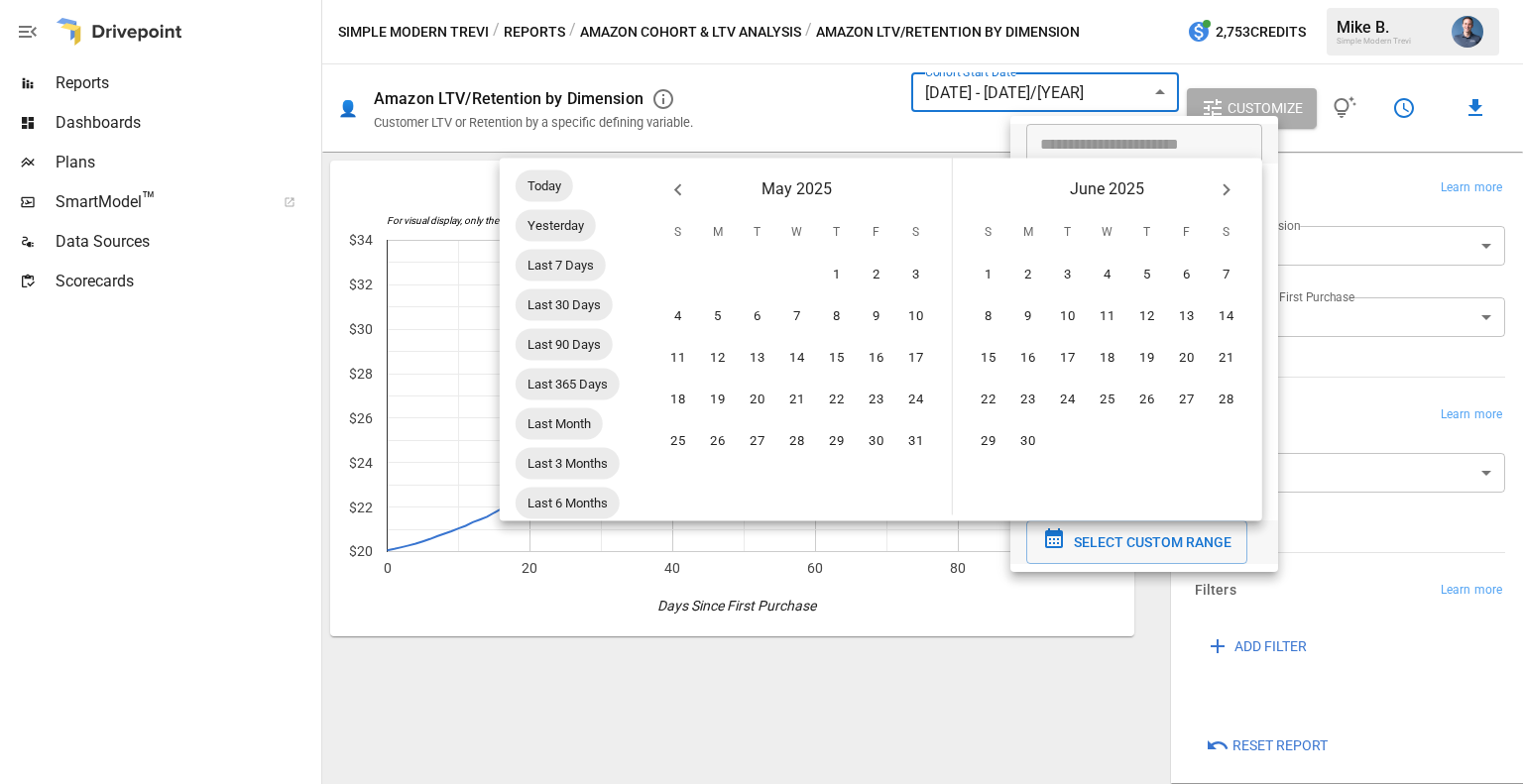 click at bounding box center (678, 189) 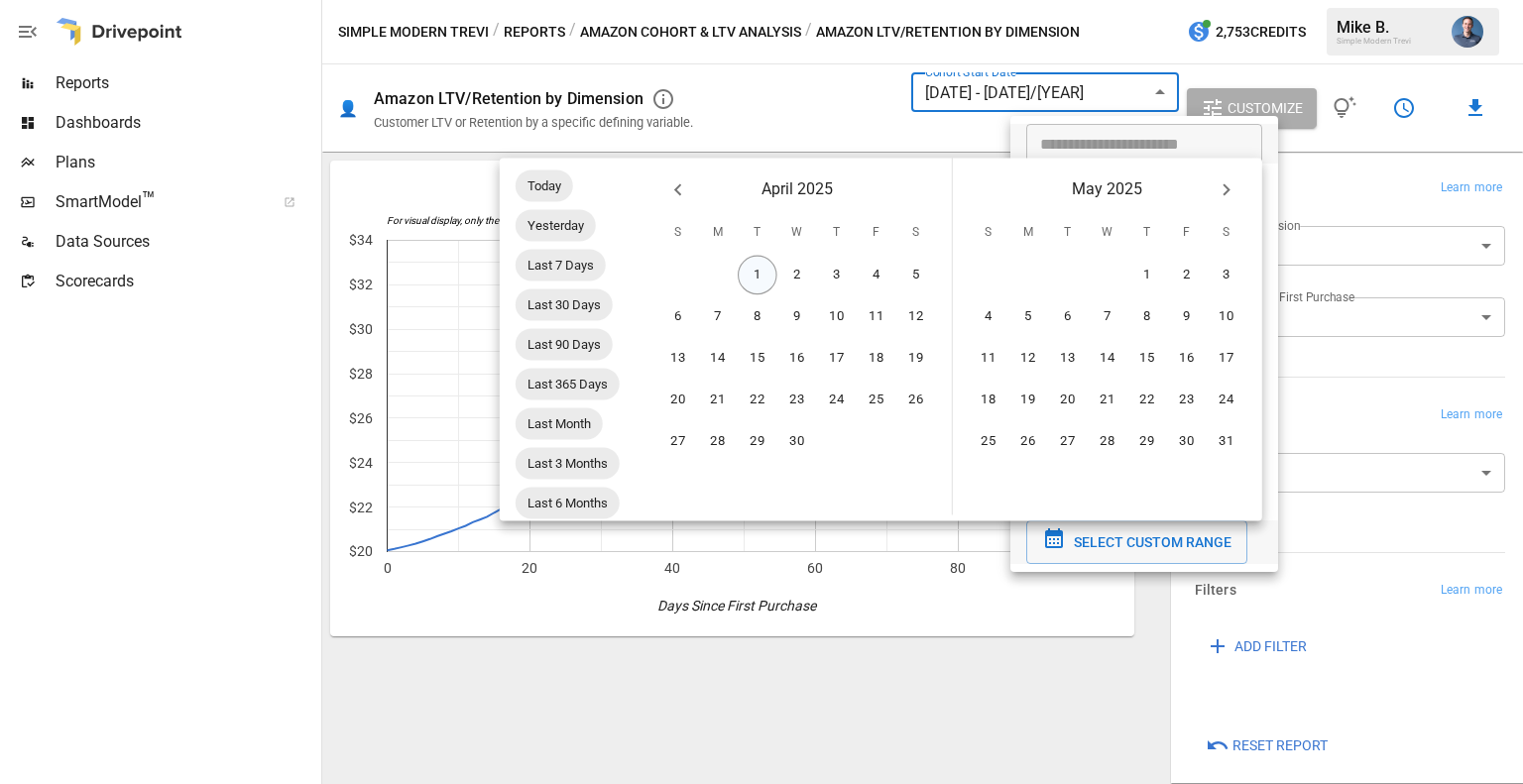 click on "1" at bounding box center [758, 276] 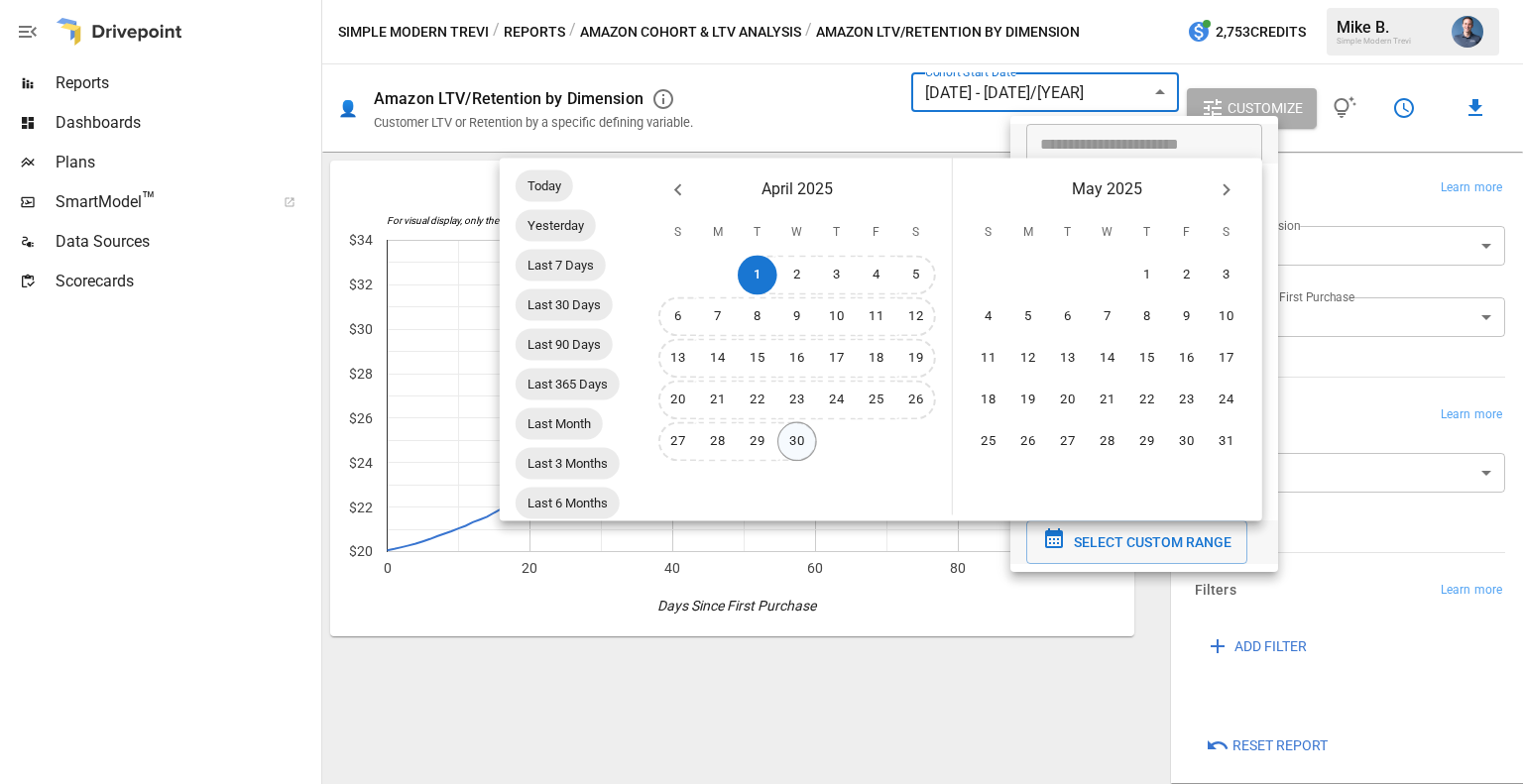 click on "30" at bounding box center [797, 442] 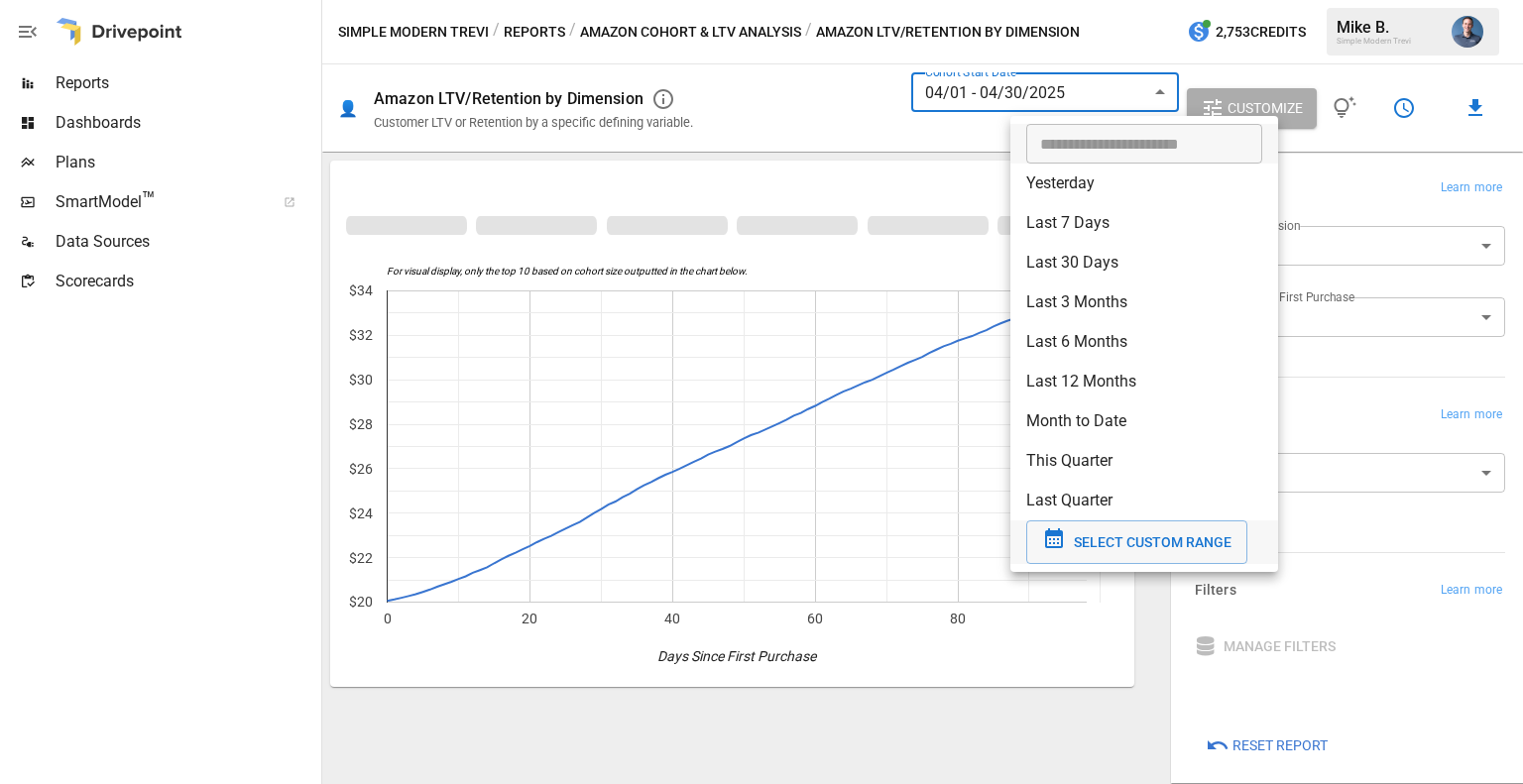 click at bounding box center (762, 392) 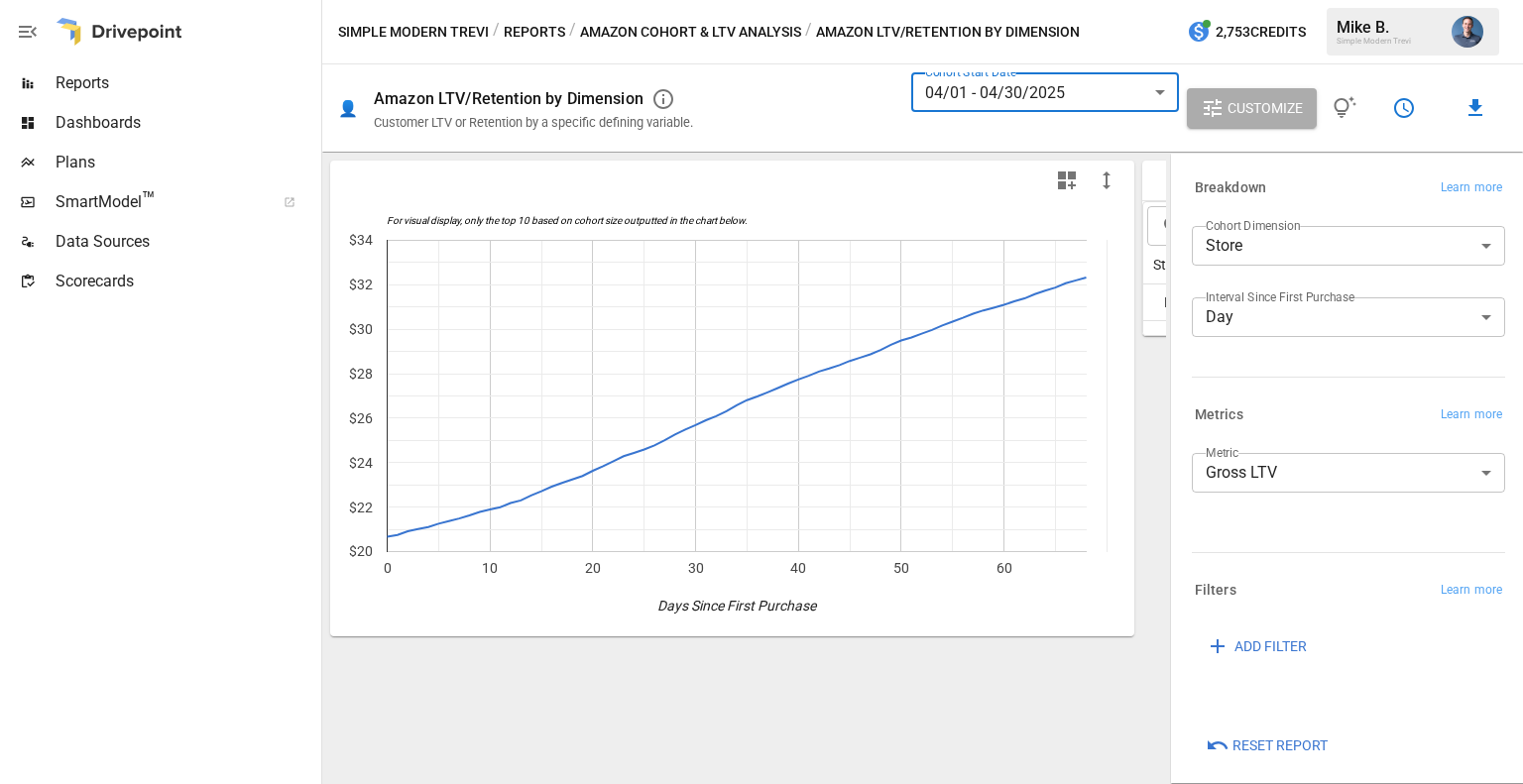 scroll, scrollTop: 112, scrollLeft: 0, axis: vertical 